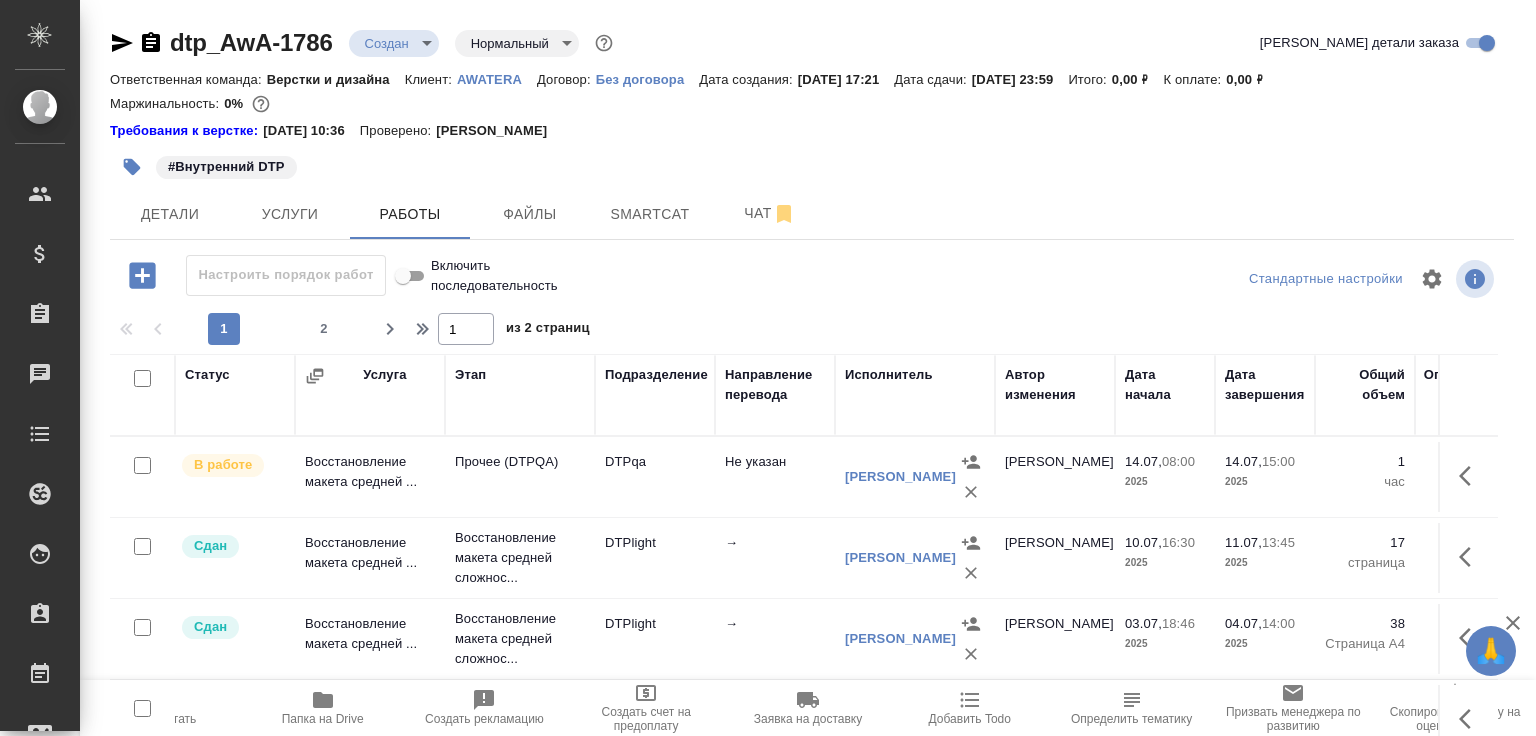 scroll, scrollTop: 0, scrollLeft: 0, axis: both 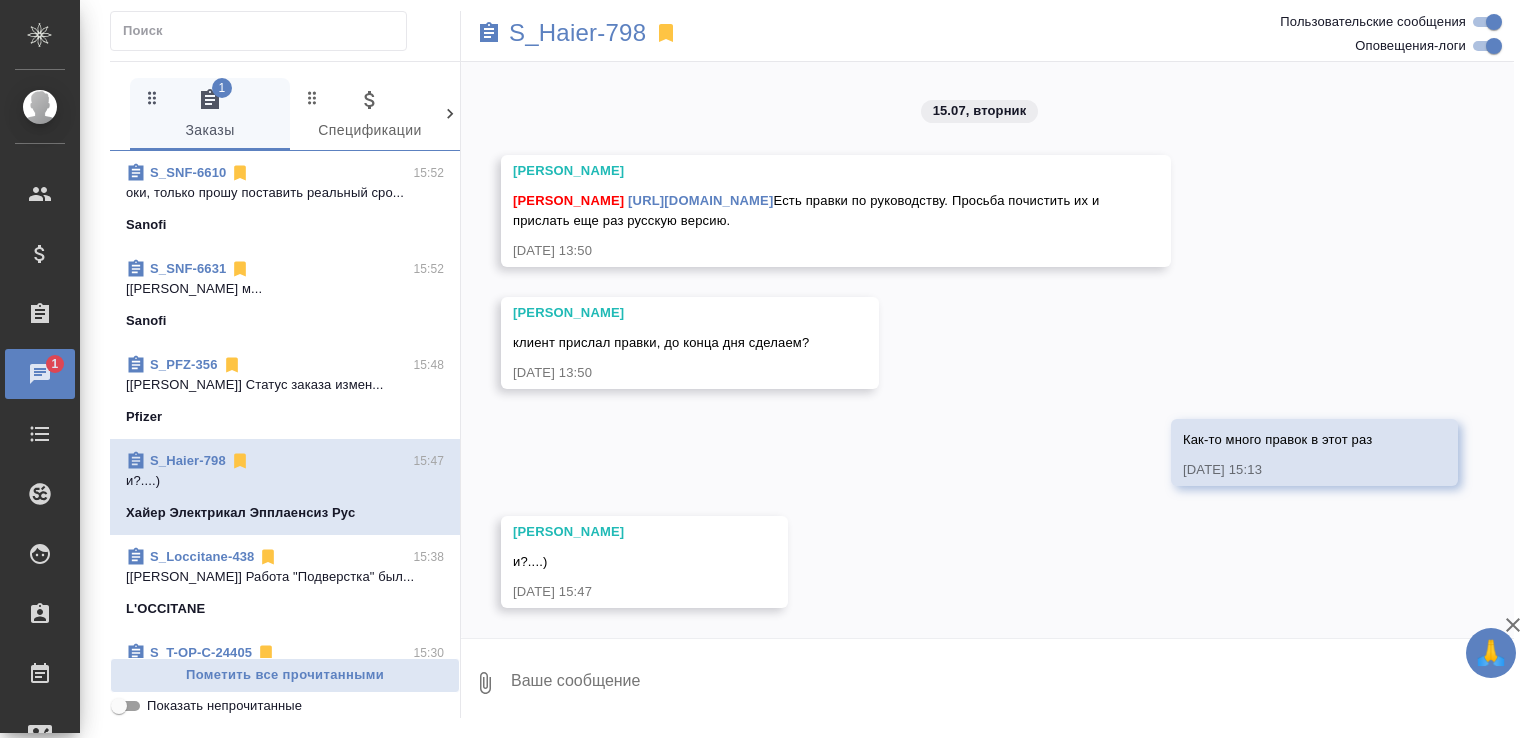 click at bounding box center (1011, 683) 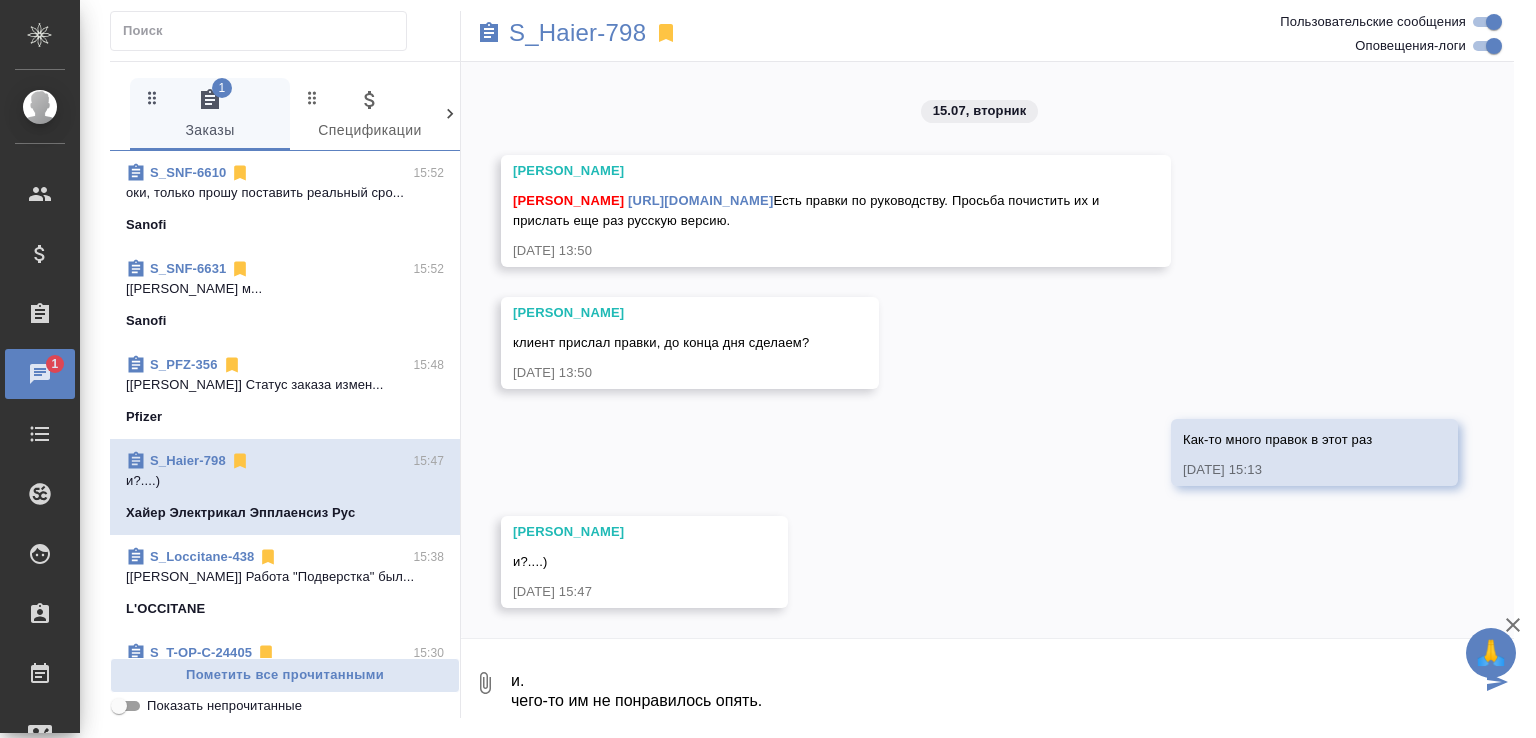 scroll, scrollTop: 13, scrollLeft: 0, axis: vertical 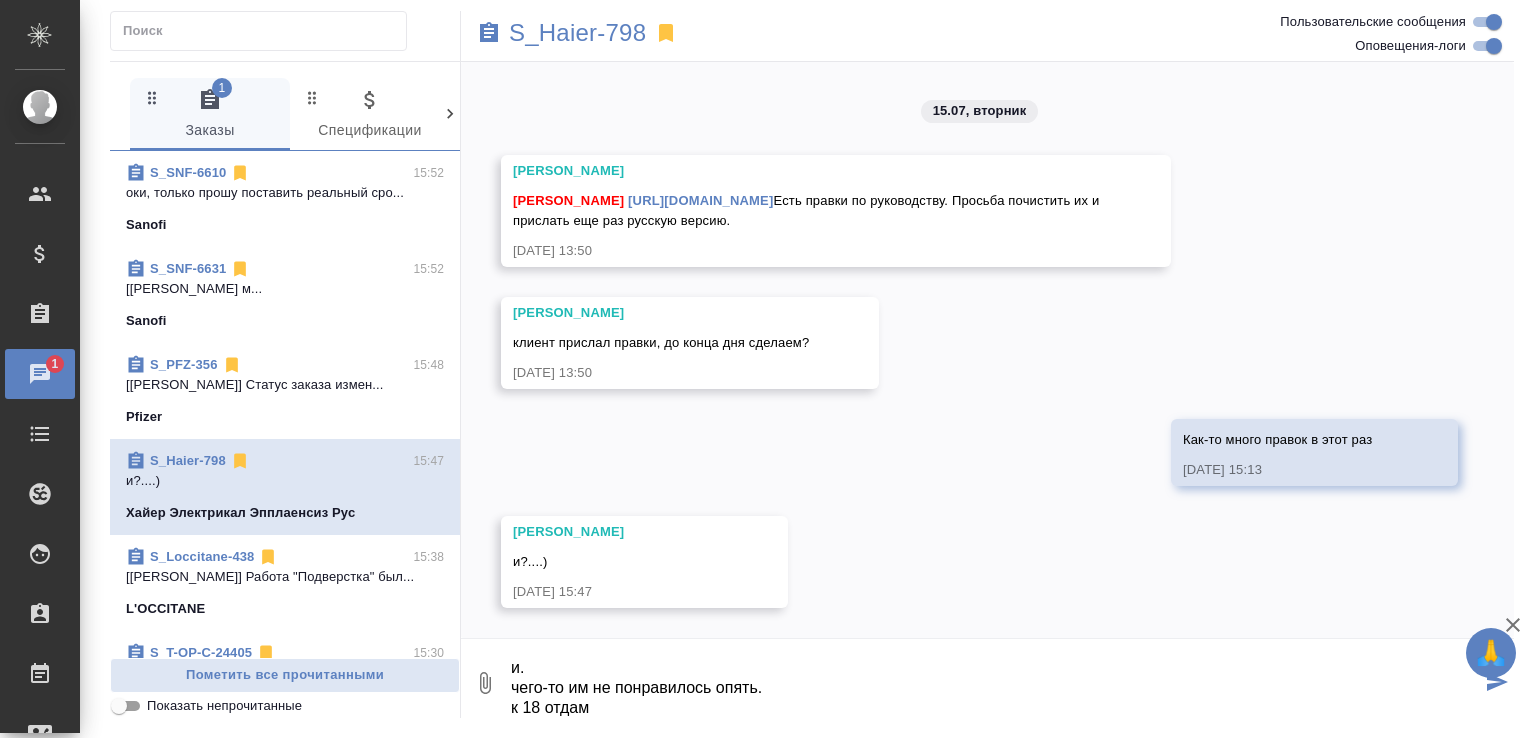 type on "и.
чего-то им не понравилось опять.
к 18 отдам" 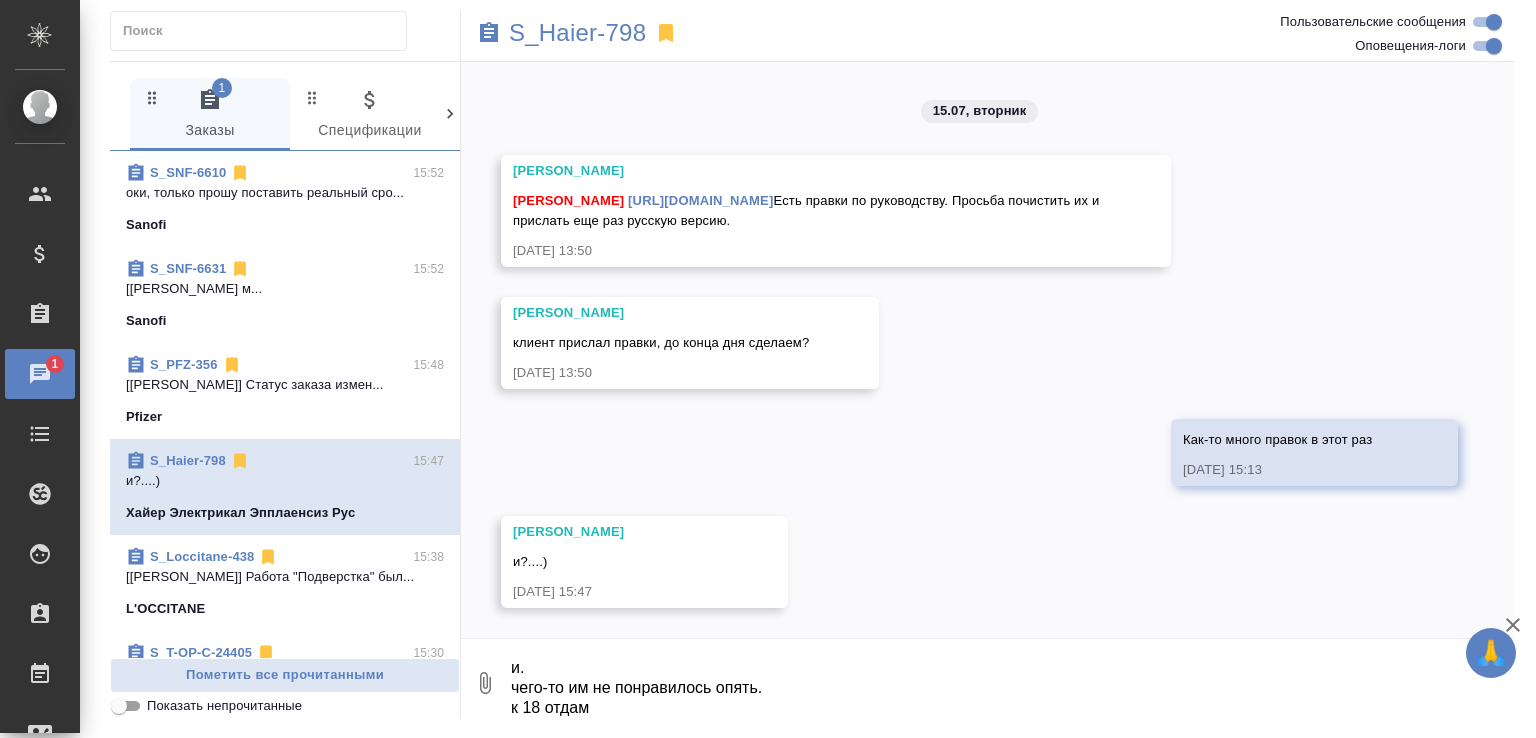 scroll, scrollTop: 0, scrollLeft: 0, axis: both 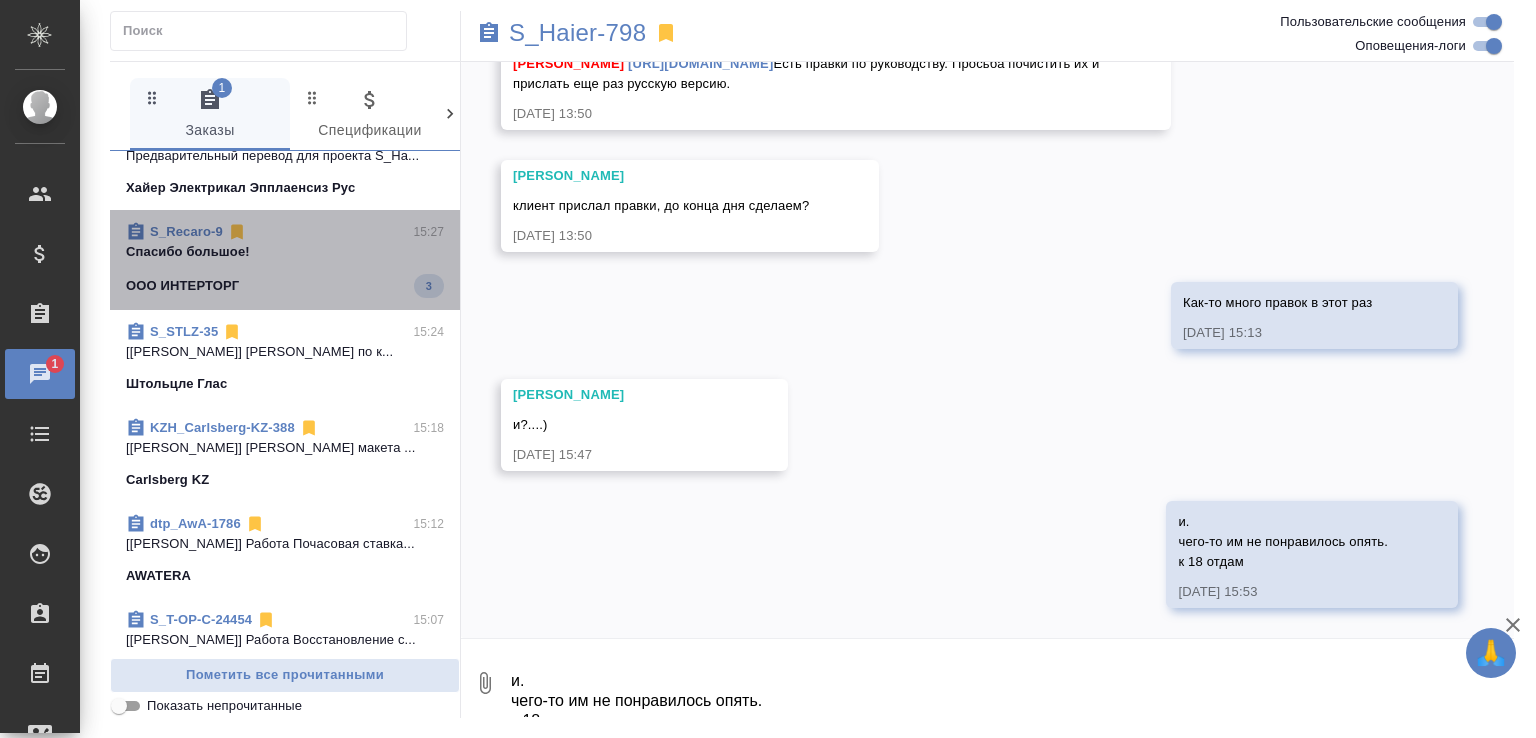 click on "ООО ИНТЕРТОРГ 3" 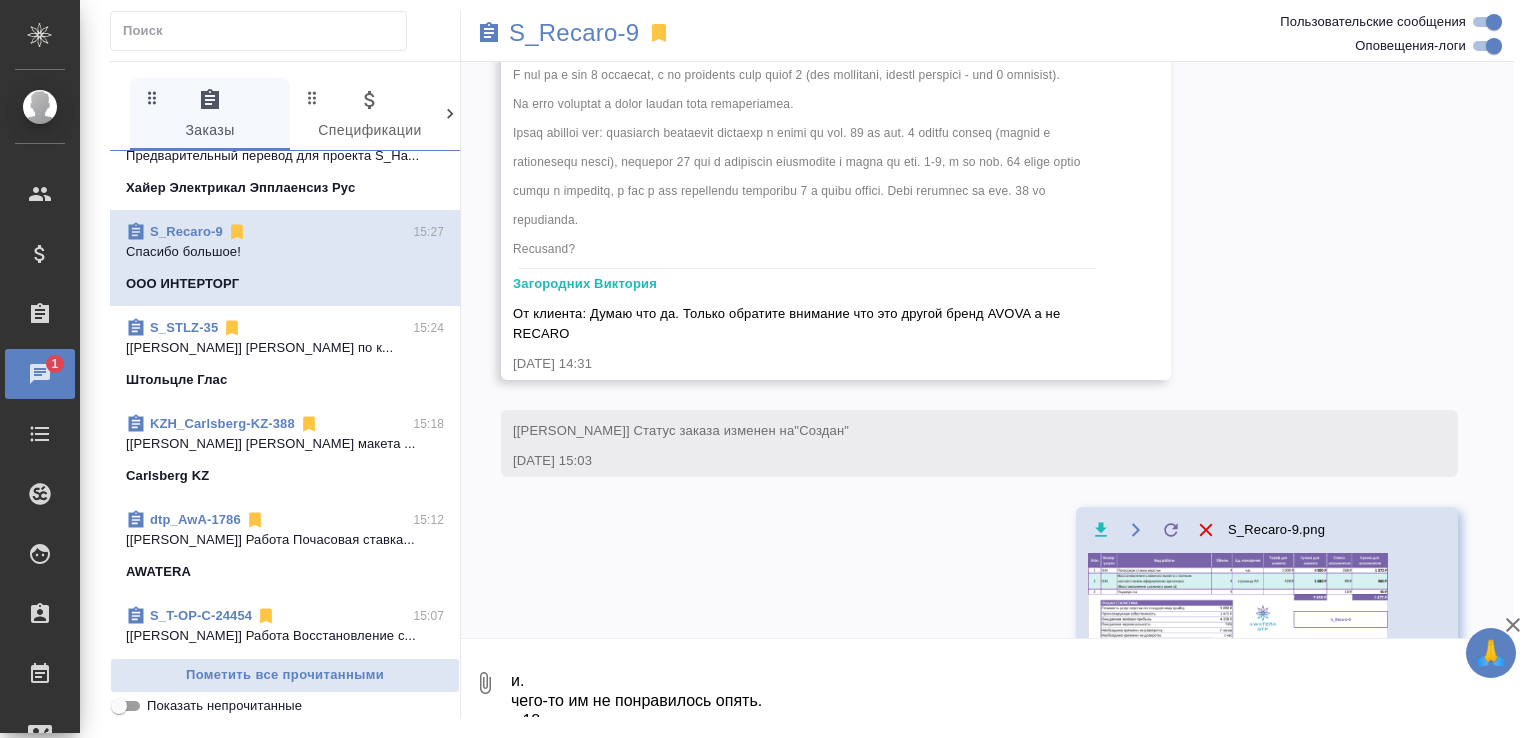 scroll, scrollTop: 3895, scrollLeft: 0, axis: vertical 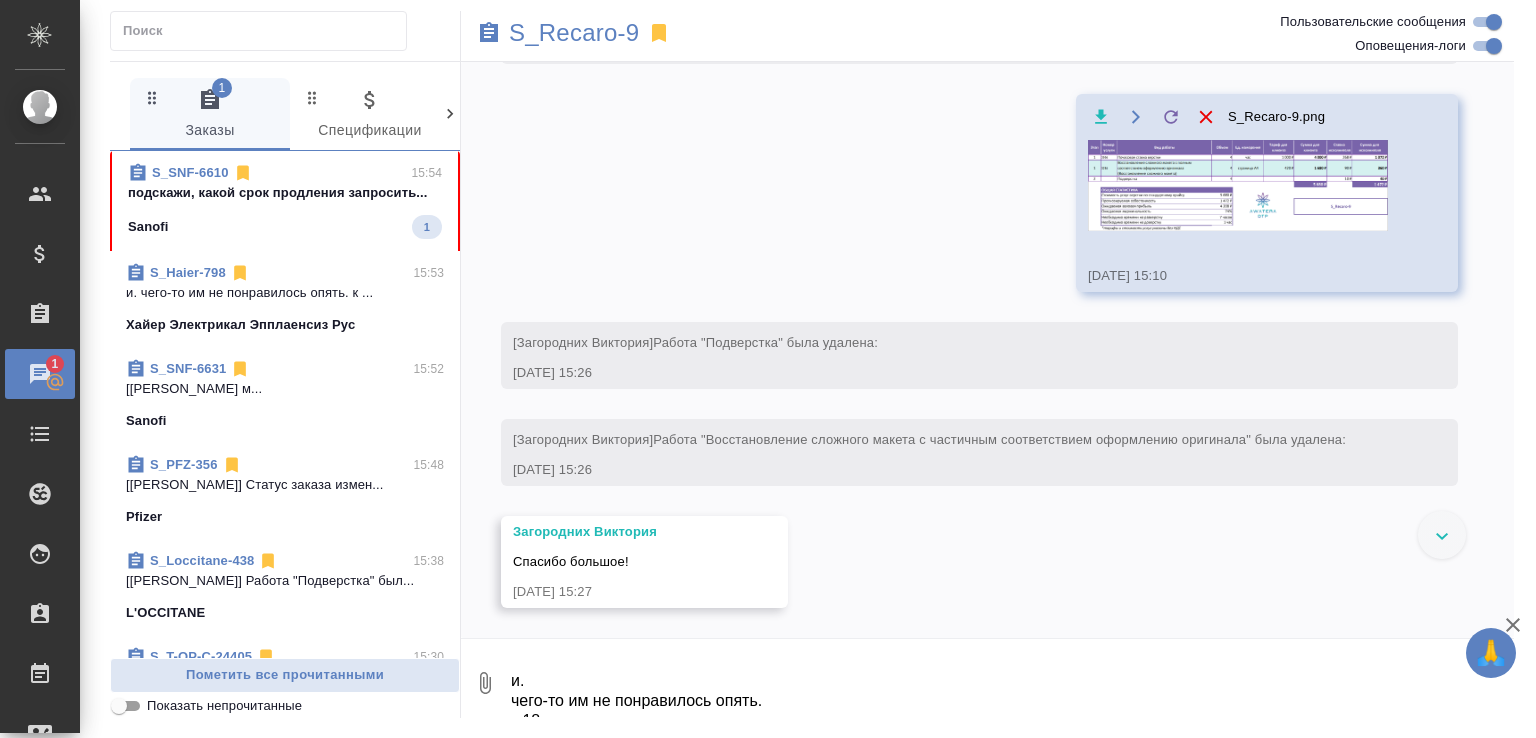 click on "подскажи, какой срок продления запросить..." at bounding box center [285, 193] 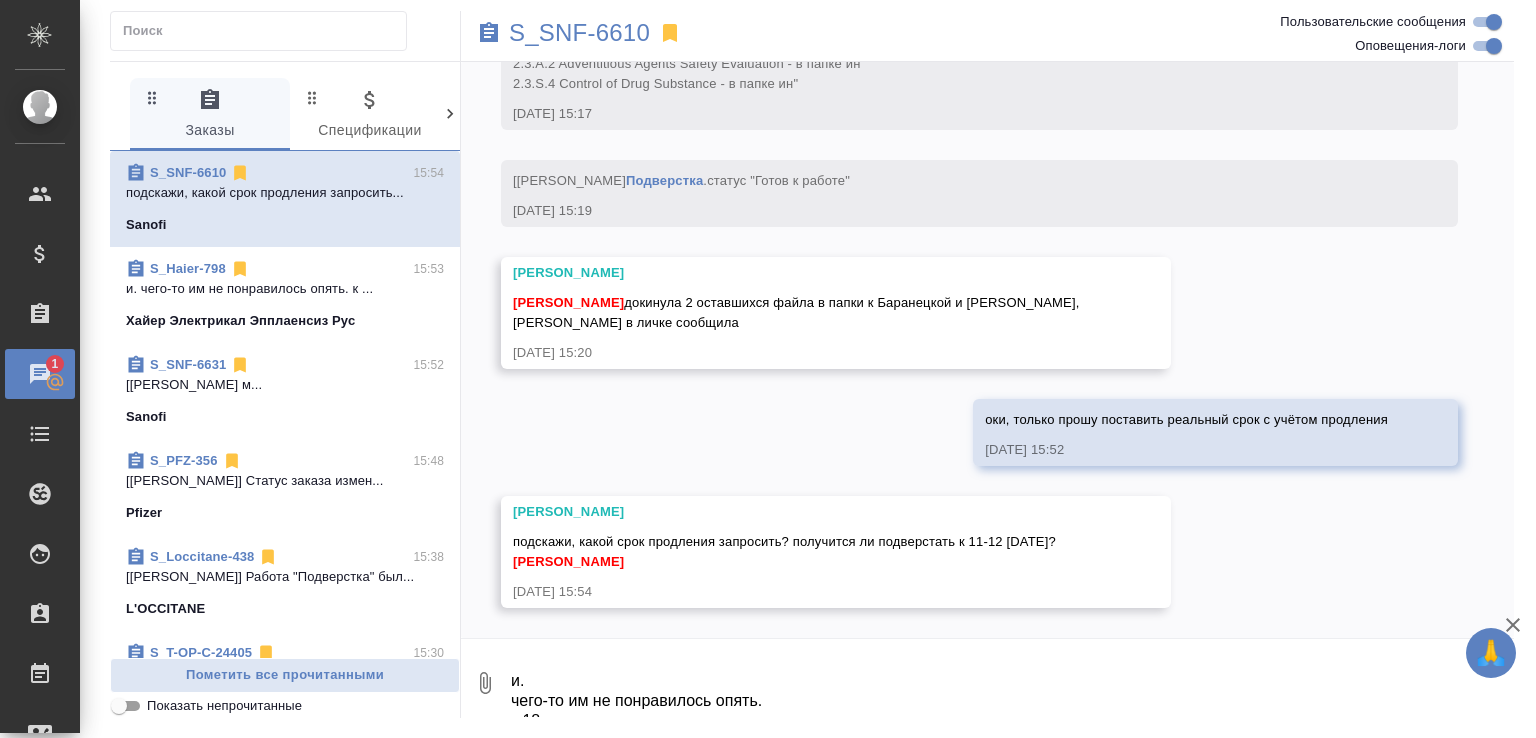 scroll, scrollTop: 27802, scrollLeft: 0, axis: vertical 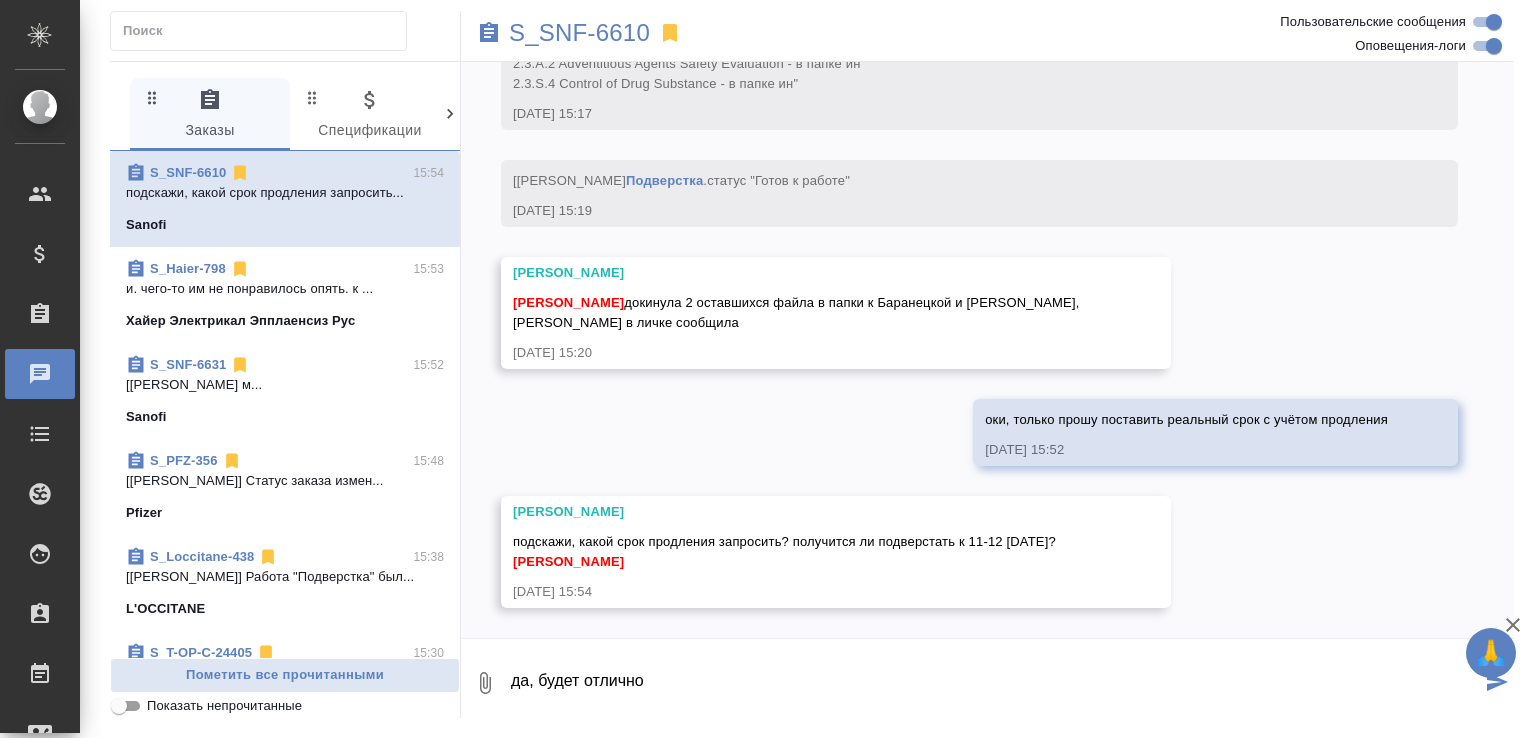 type on "да, будет отлично" 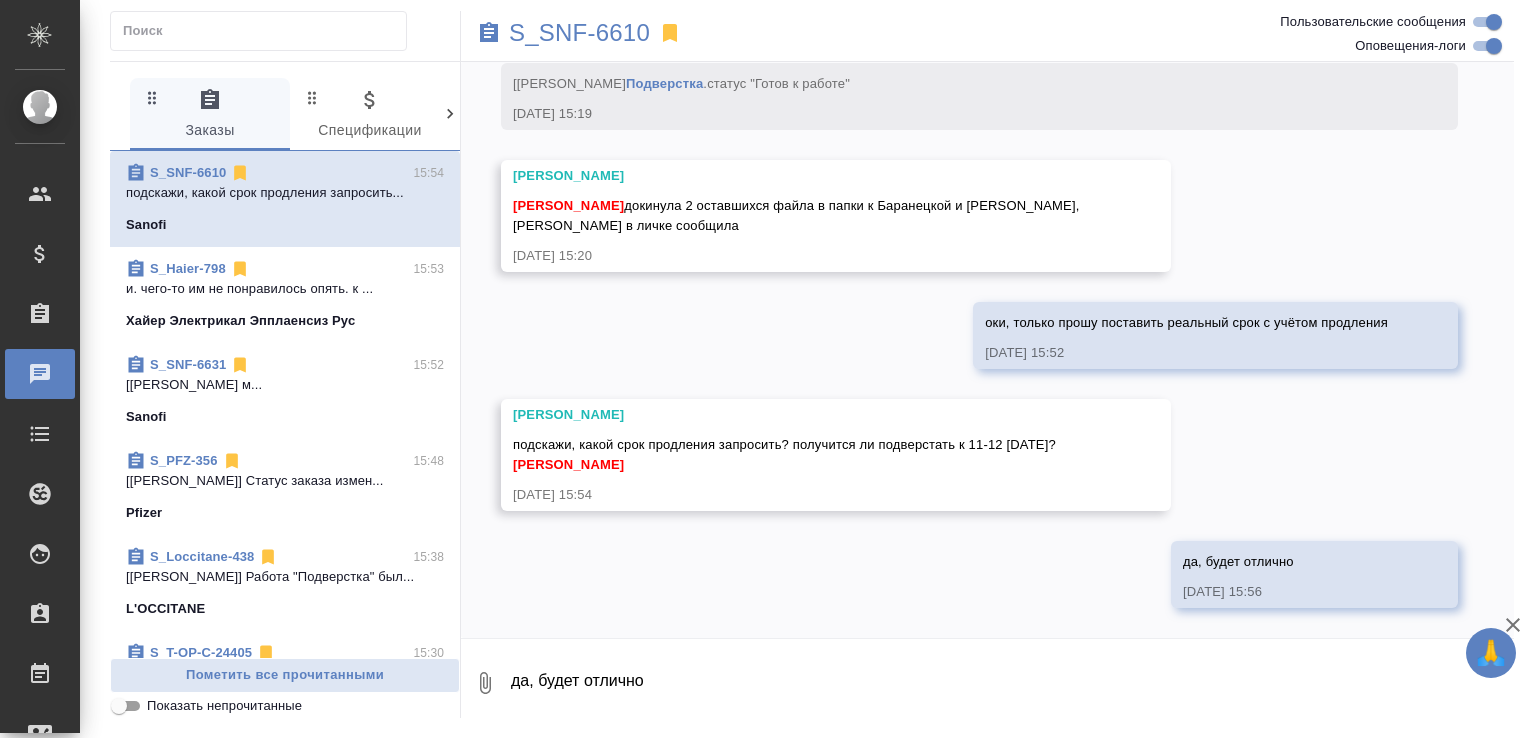scroll, scrollTop: 27899, scrollLeft: 0, axis: vertical 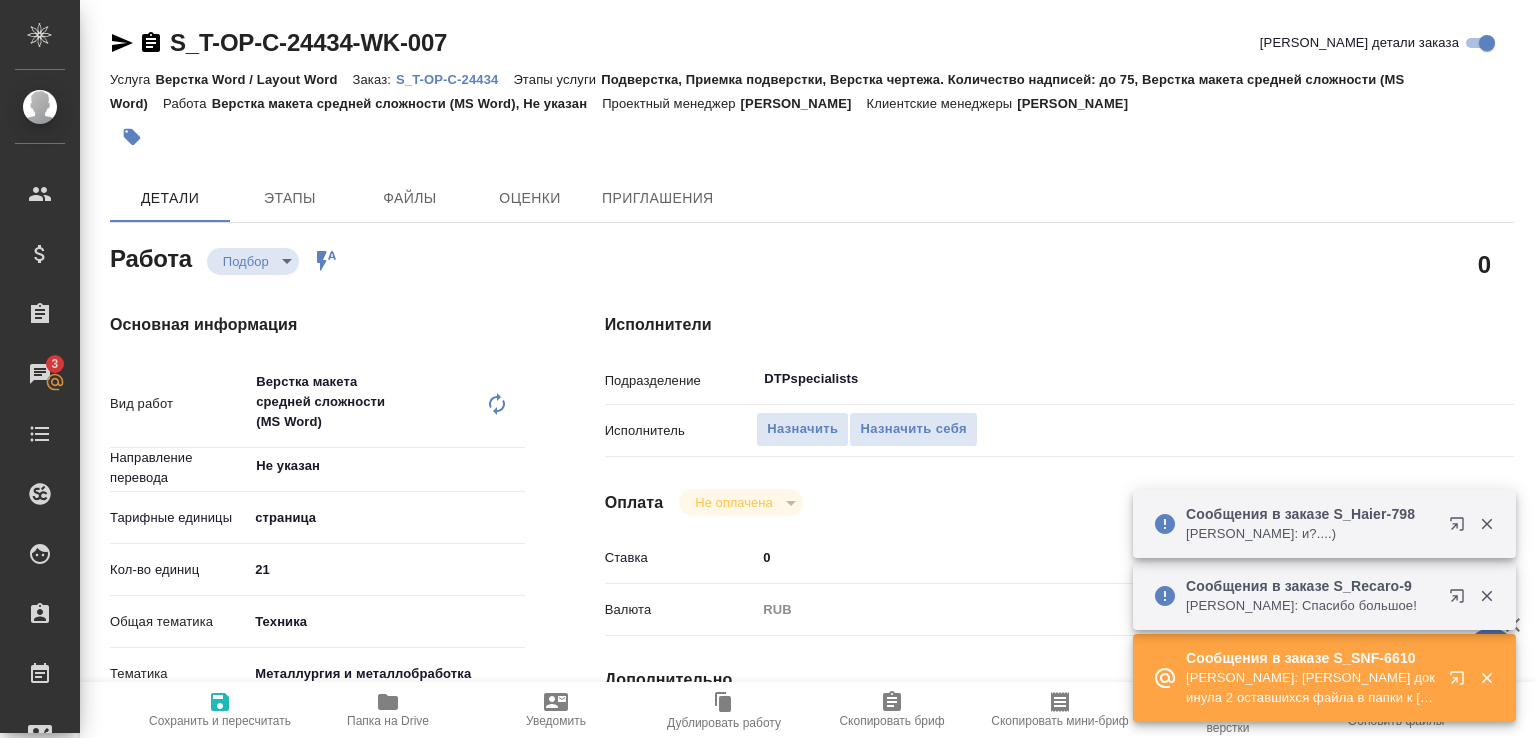 click on "[PERSON_NAME]: [PERSON_NAME] докинула 2 оставшихся файла в папки к [PERSON_NAME] и [PERSON_NAME], [PERSON_NAME] в личке сообщила" at bounding box center [1311, 688] 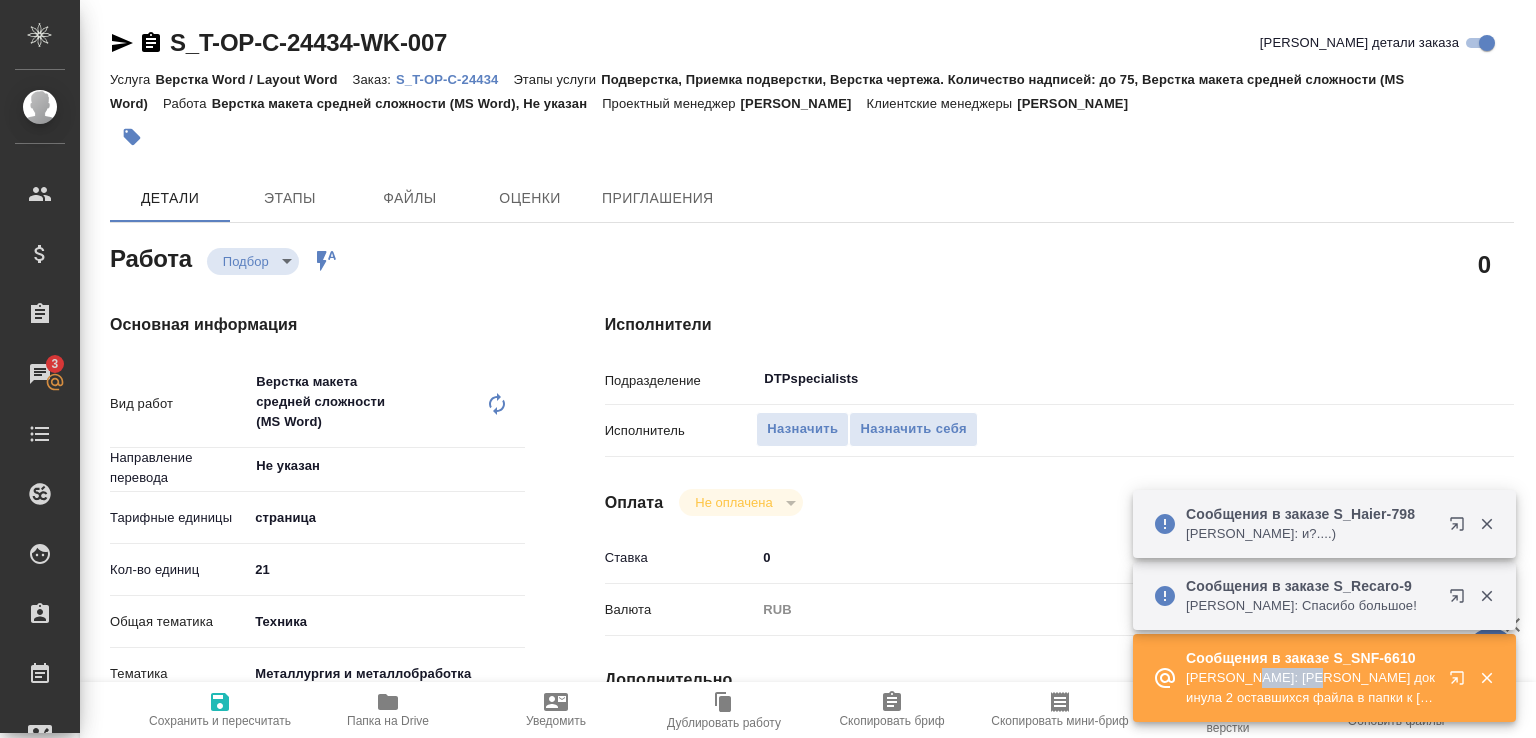 click on "Горшкова Валентина: Малофеева Екатерина докинула 2 оставшихся файла в папки к Баранецкой и Гусельникову, Роману в личке сообщила" at bounding box center (1311, 688) 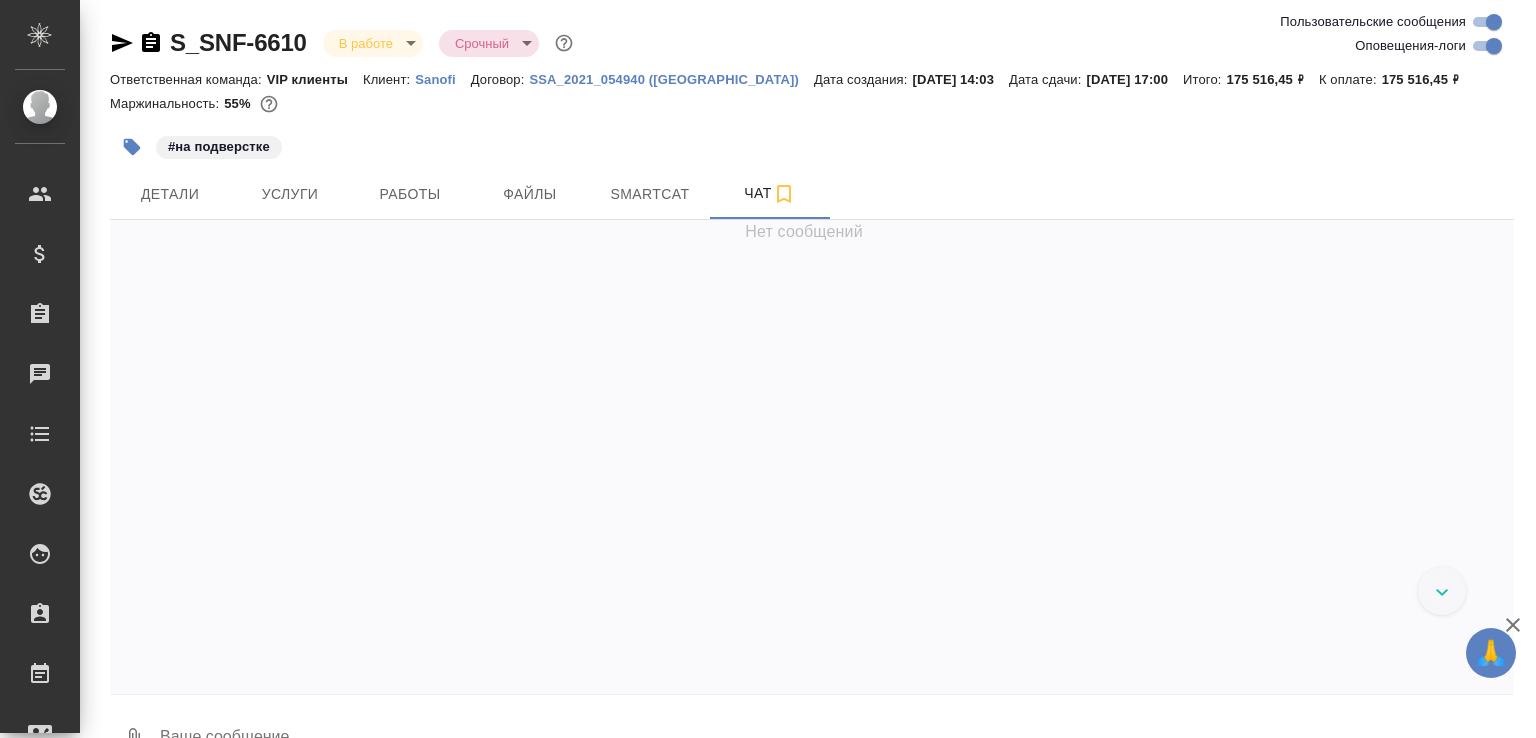 scroll, scrollTop: 0, scrollLeft: 0, axis: both 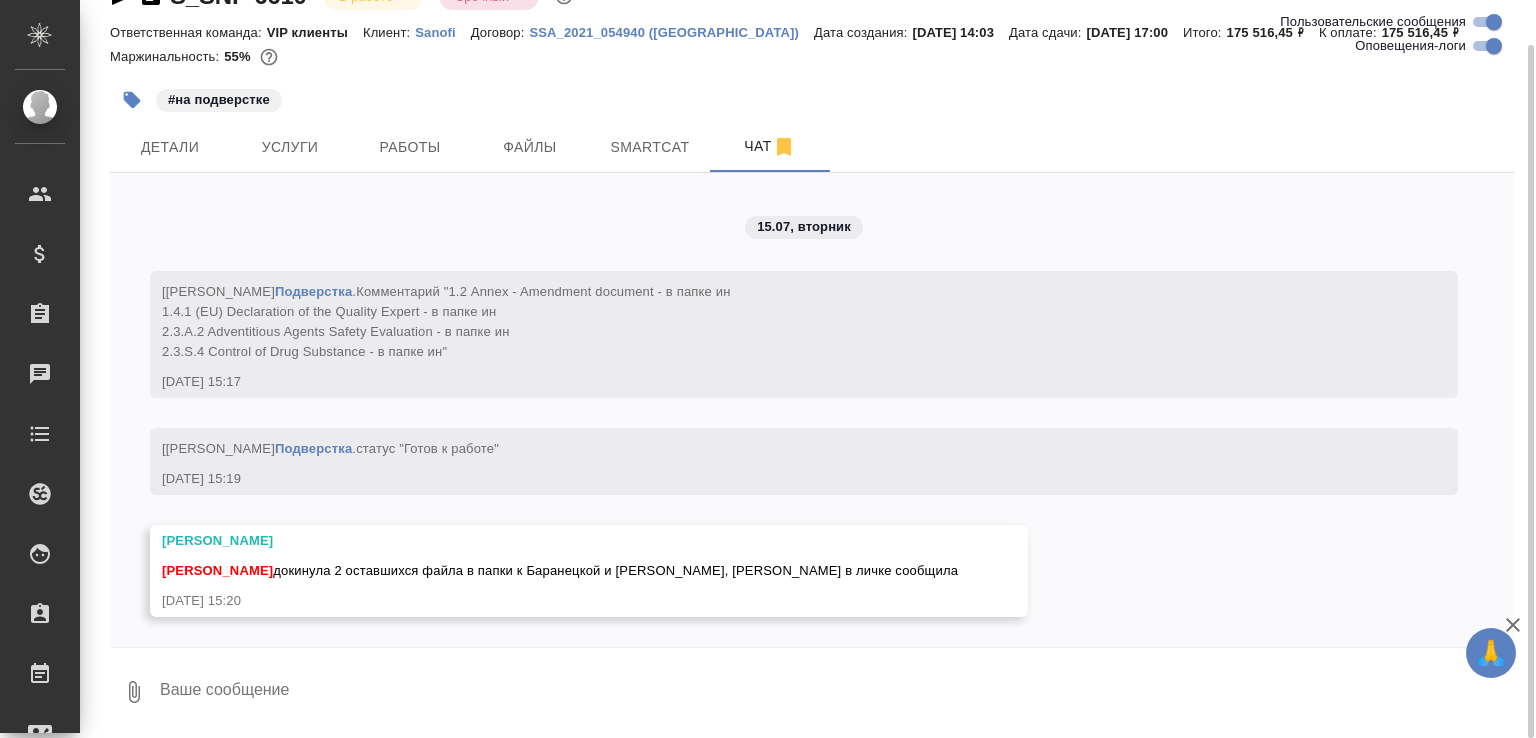 click at bounding box center (836, 692) 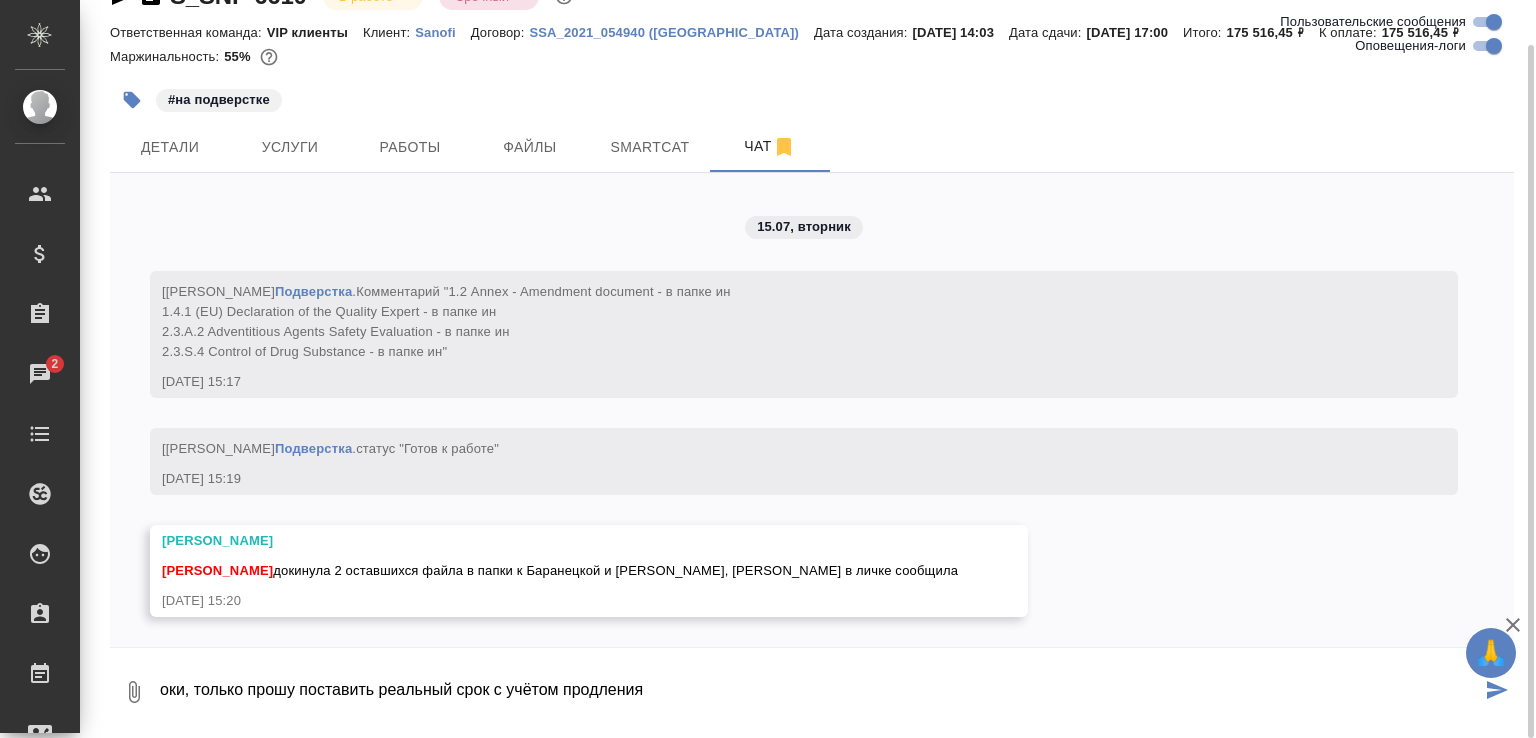 type on "оки, только прошу поставить реальный срок с учётом продления" 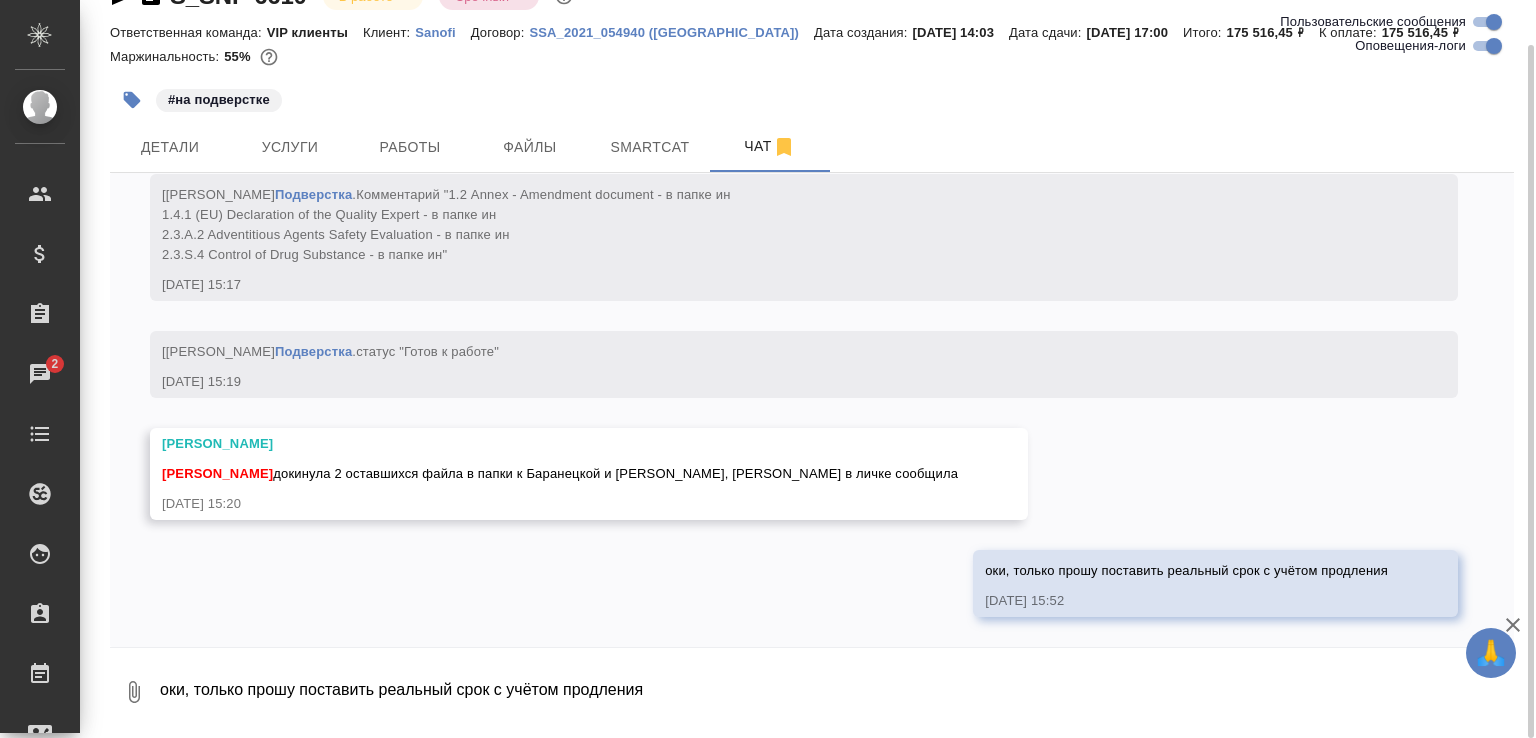 scroll, scrollTop: 25703, scrollLeft: 0, axis: vertical 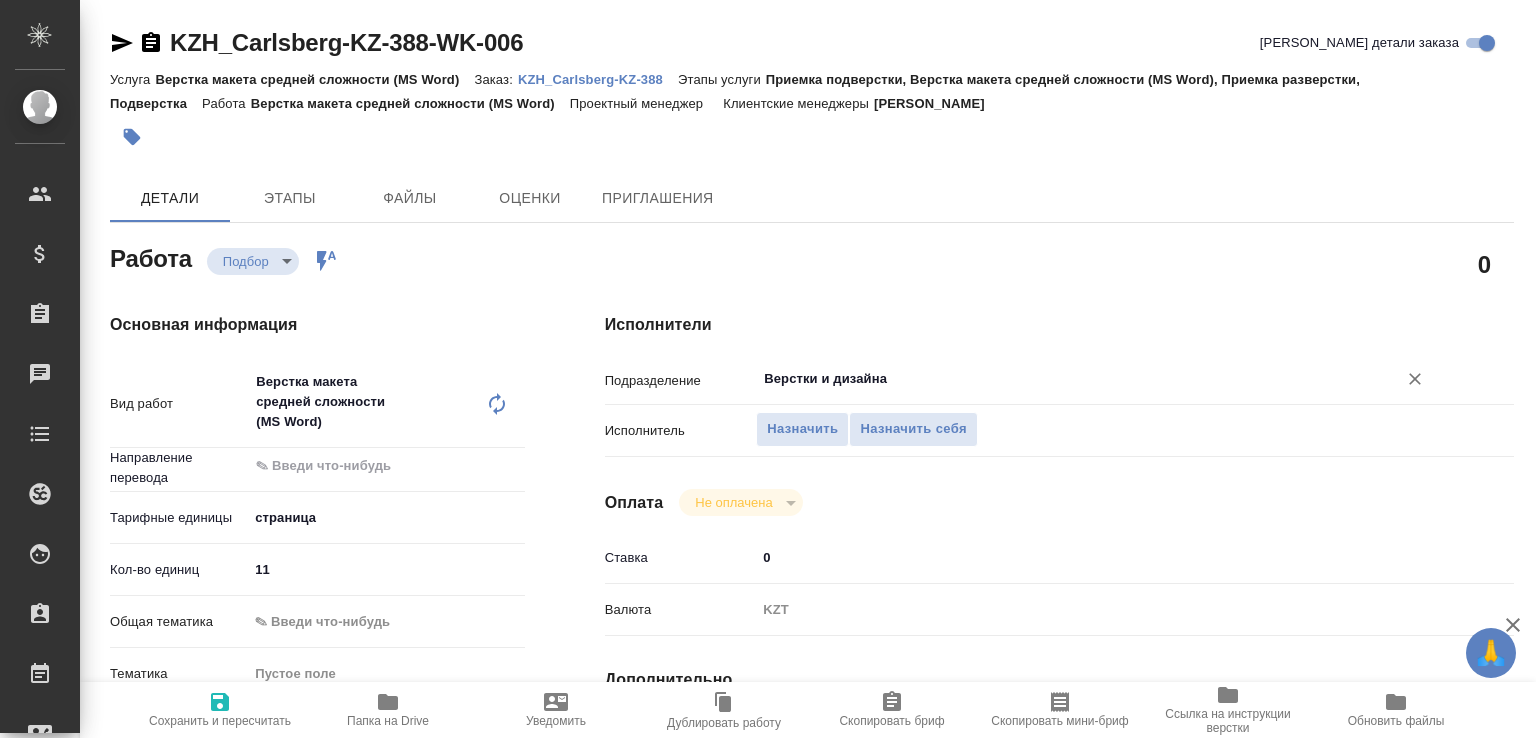 click on "Верстки и дизайна" at bounding box center [1063, 379] 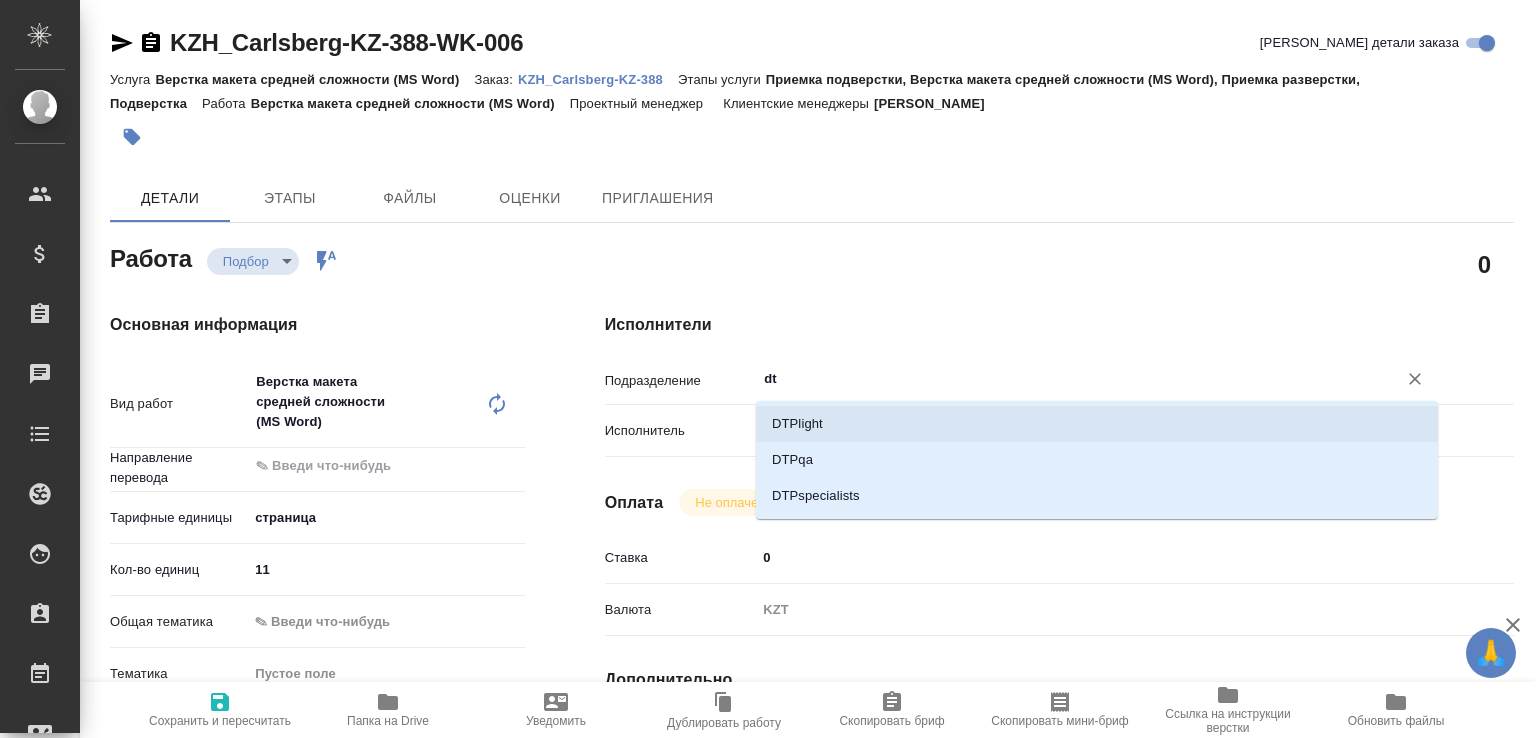 click on "DTPlight" at bounding box center (1097, 424) 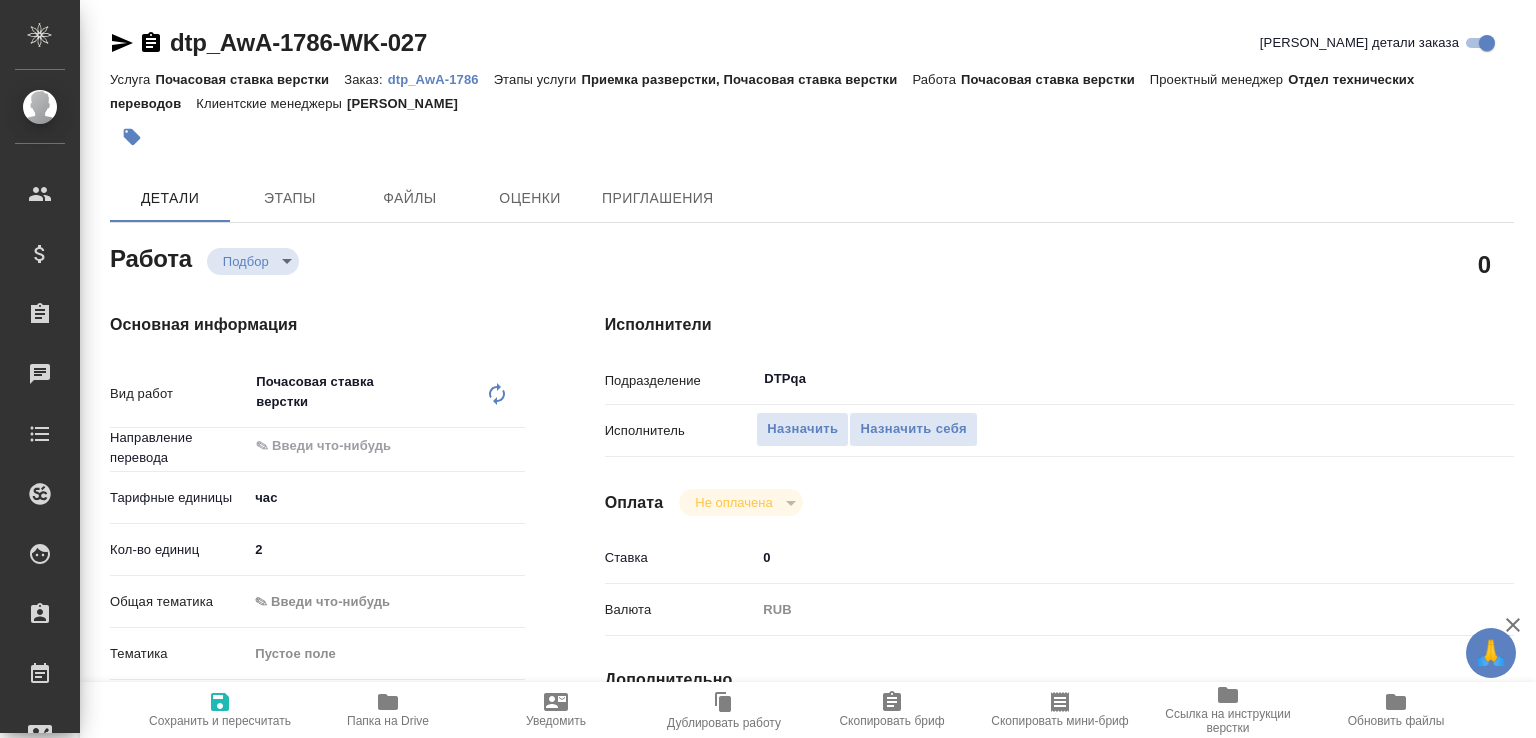 scroll, scrollTop: 0, scrollLeft: 0, axis: both 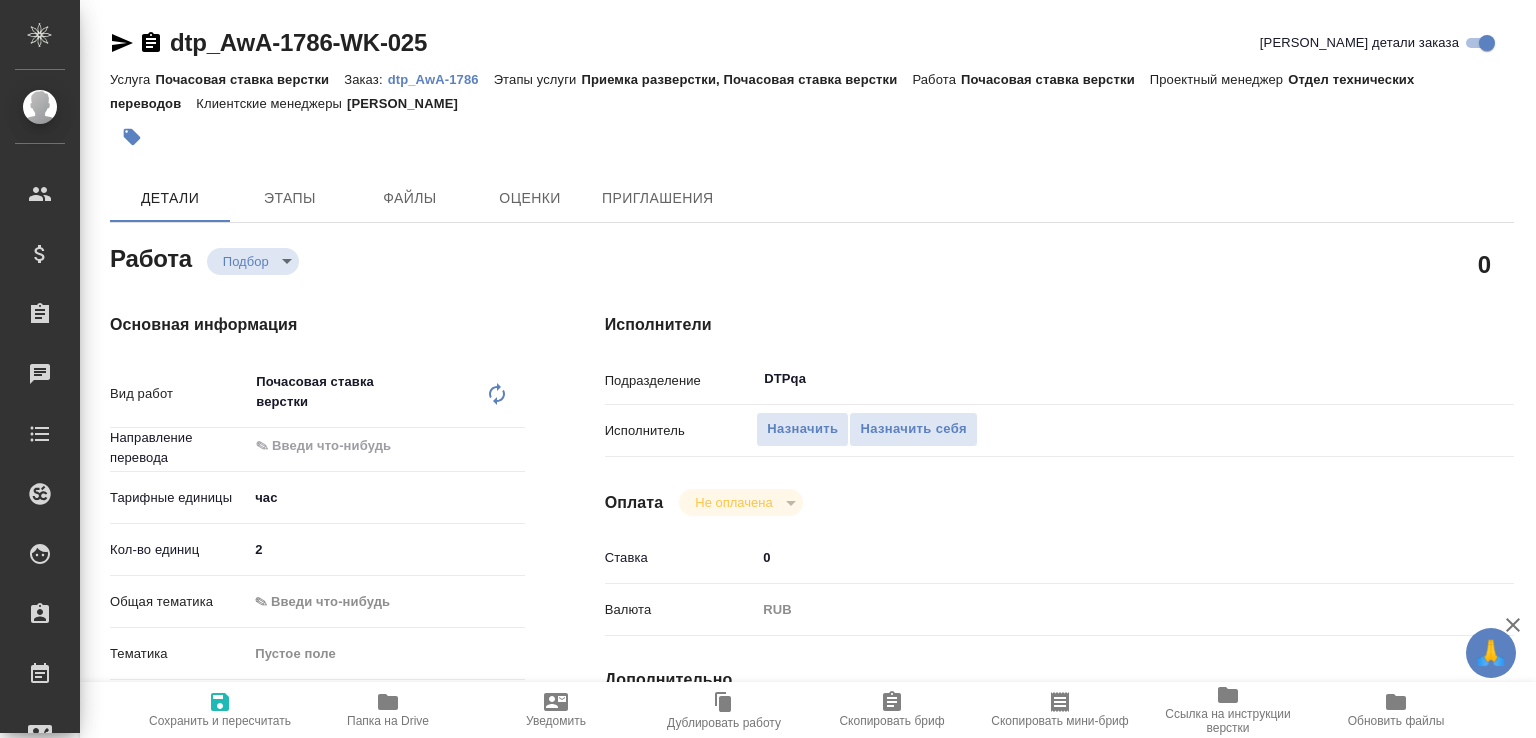 type on "x" 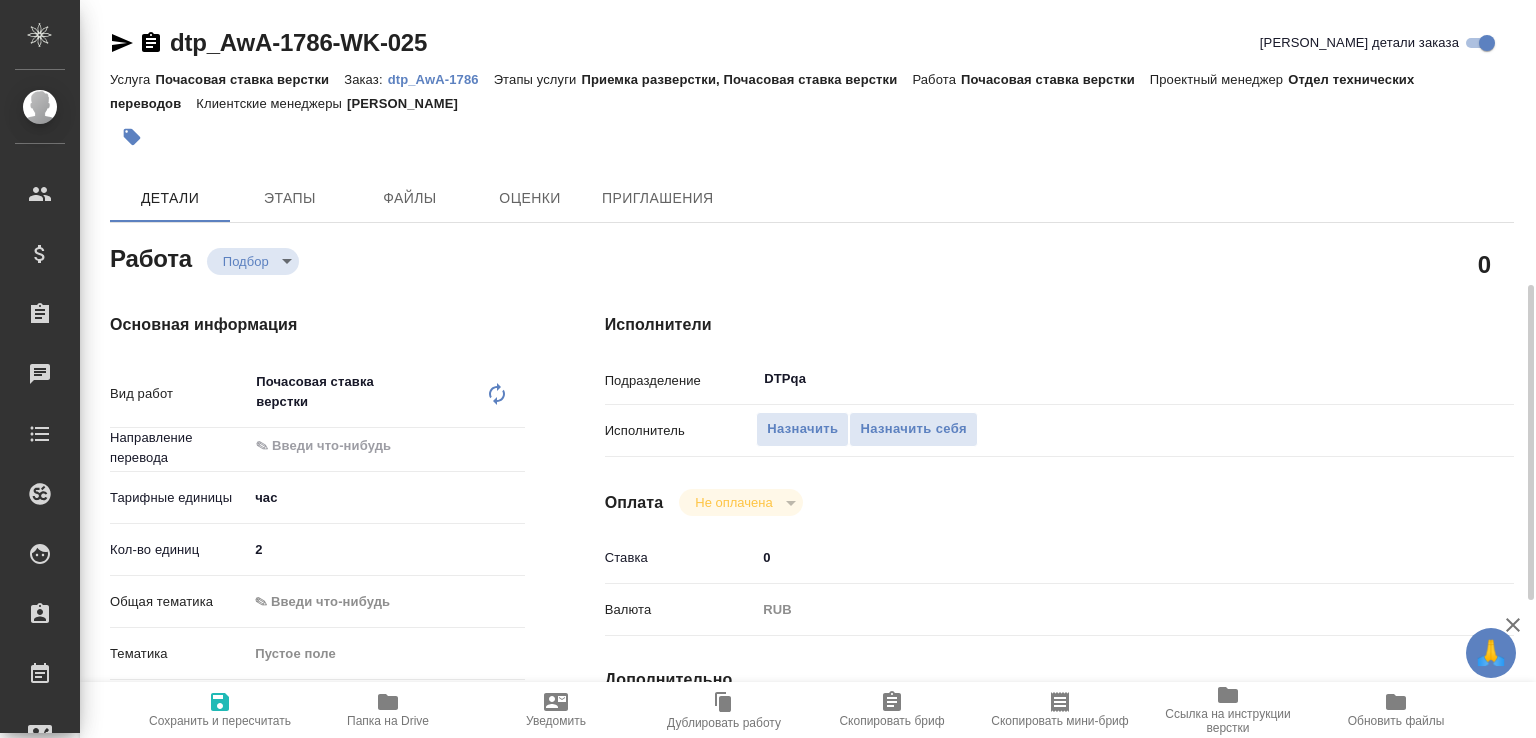 scroll, scrollTop: 200, scrollLeft: 0, axis: vertical 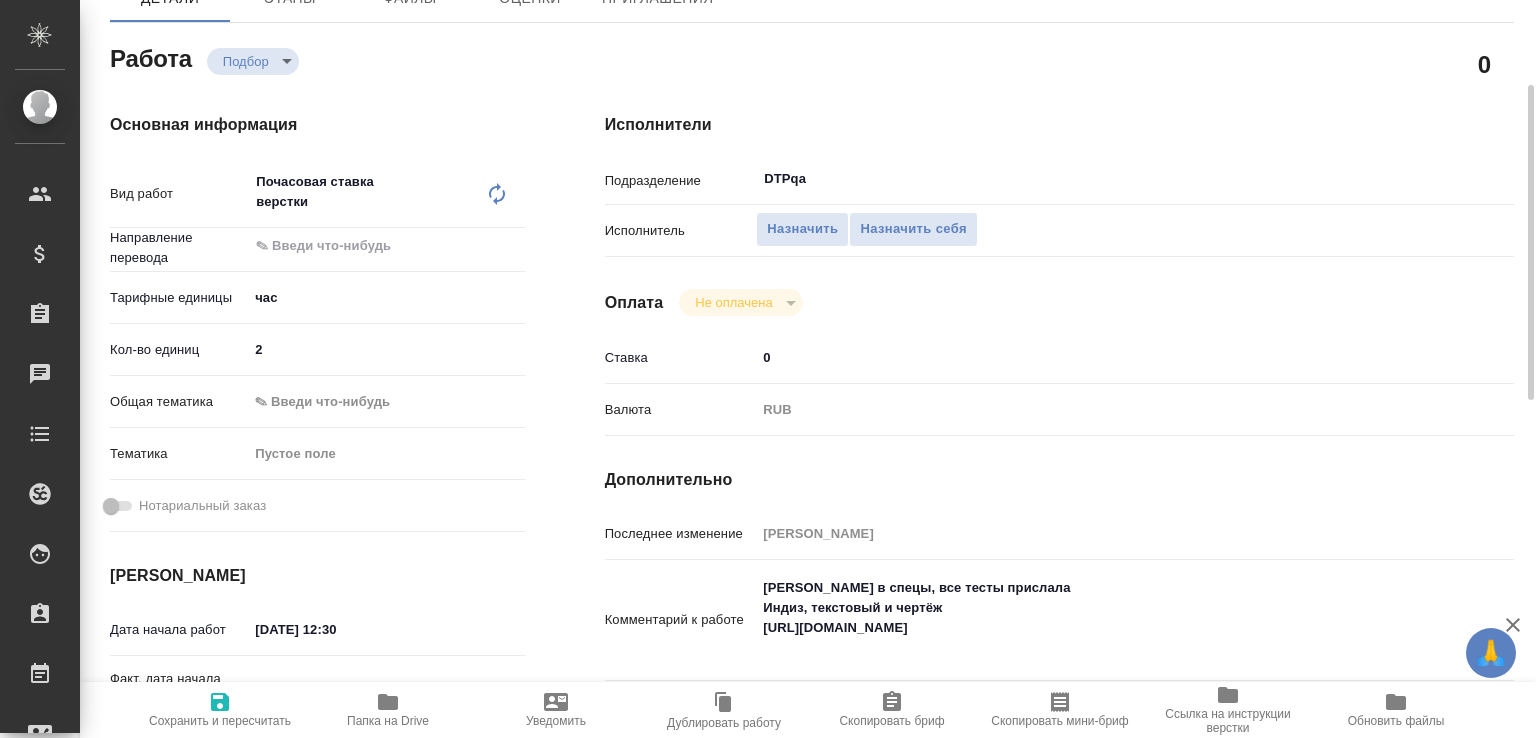 type on "x" 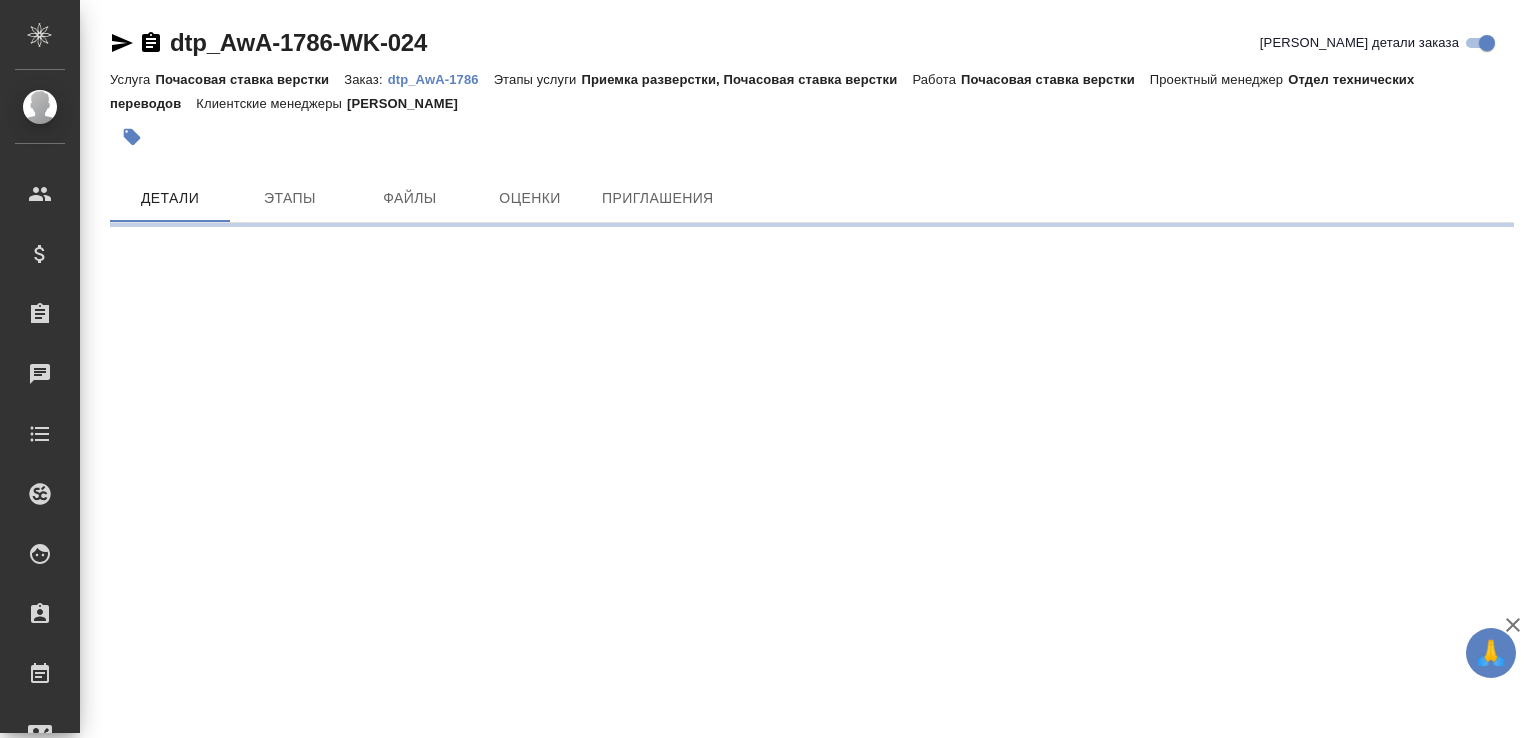 scroll, scrollTop: 0, scrollLeft: 0, axis: both 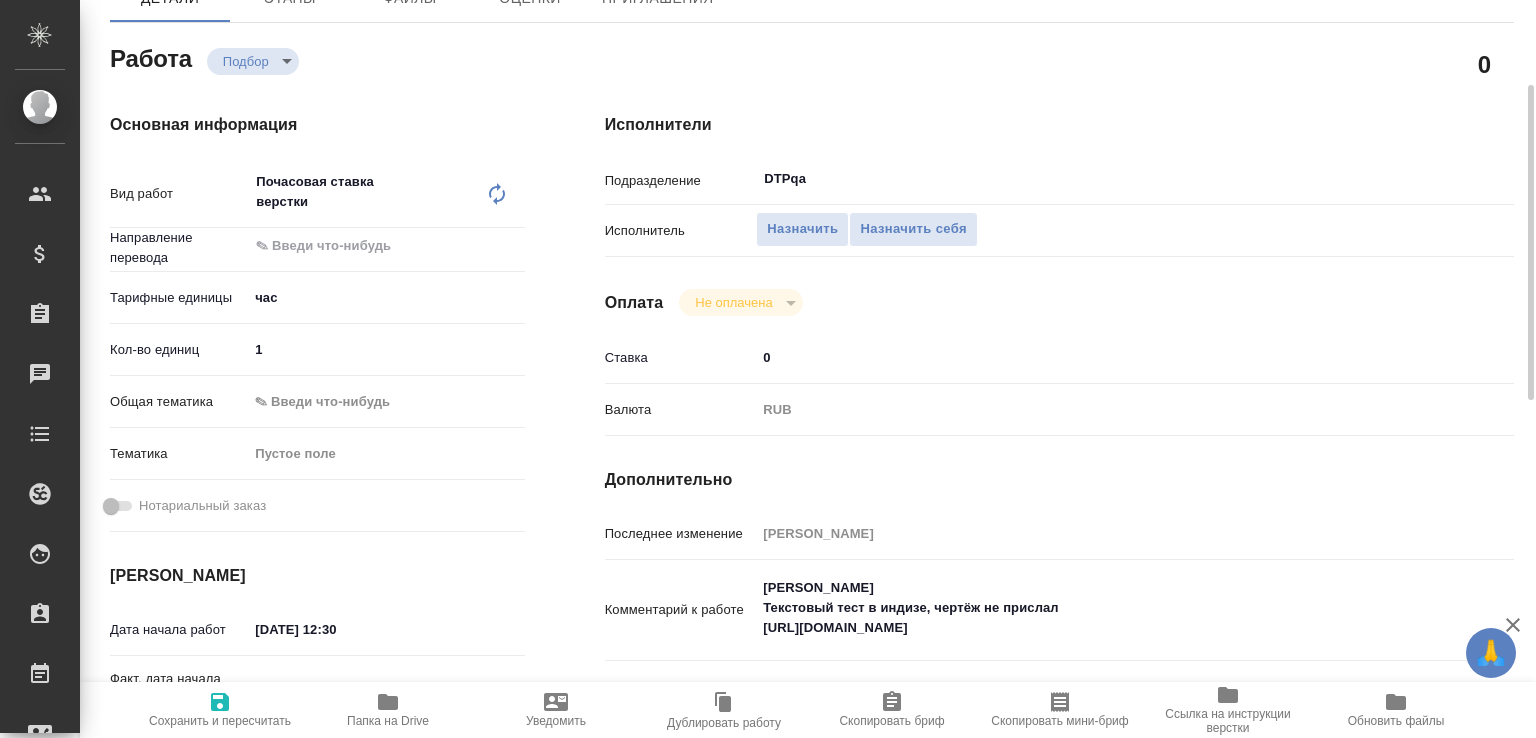 type on "x" 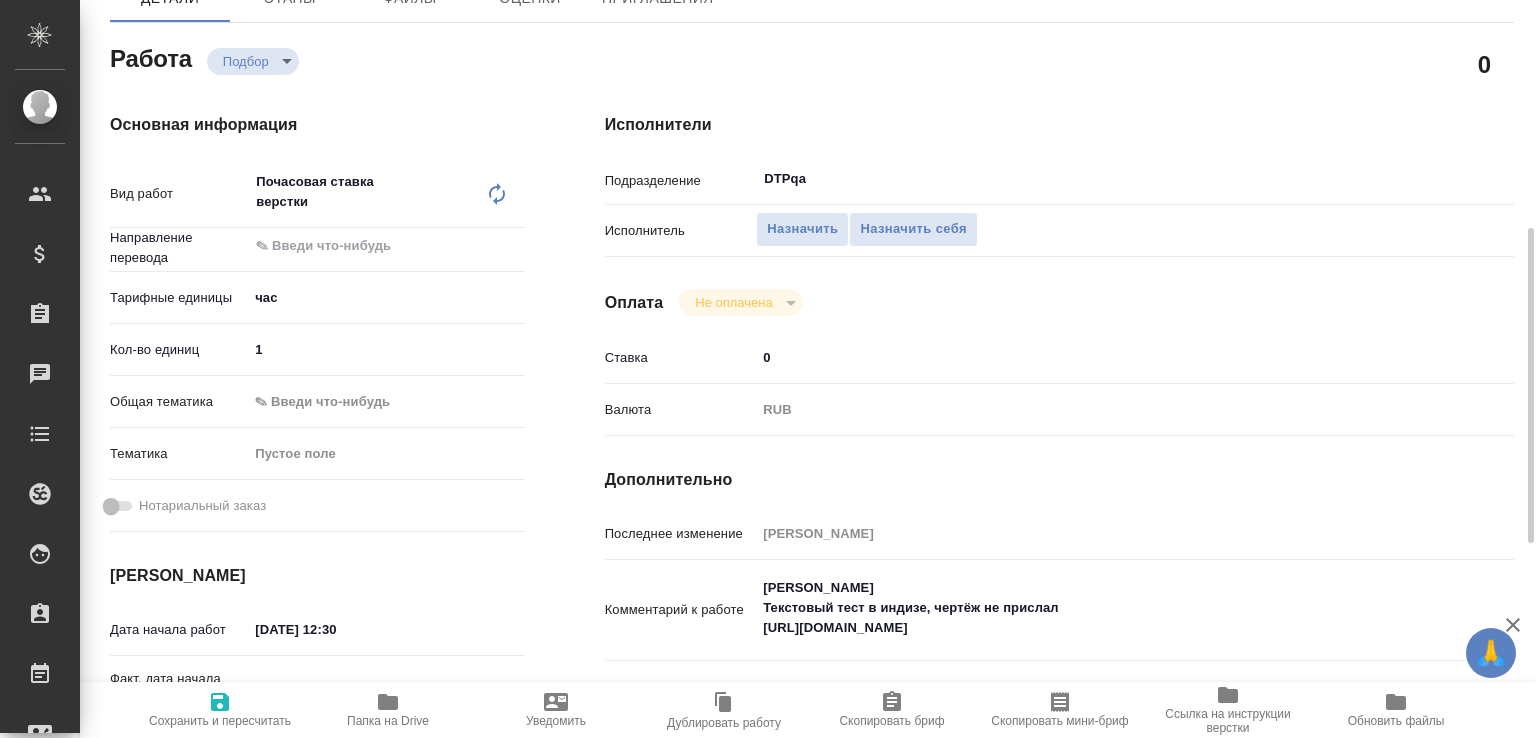 scroll, scrollTop: 300, scrollLeft: 0, axis: vertical 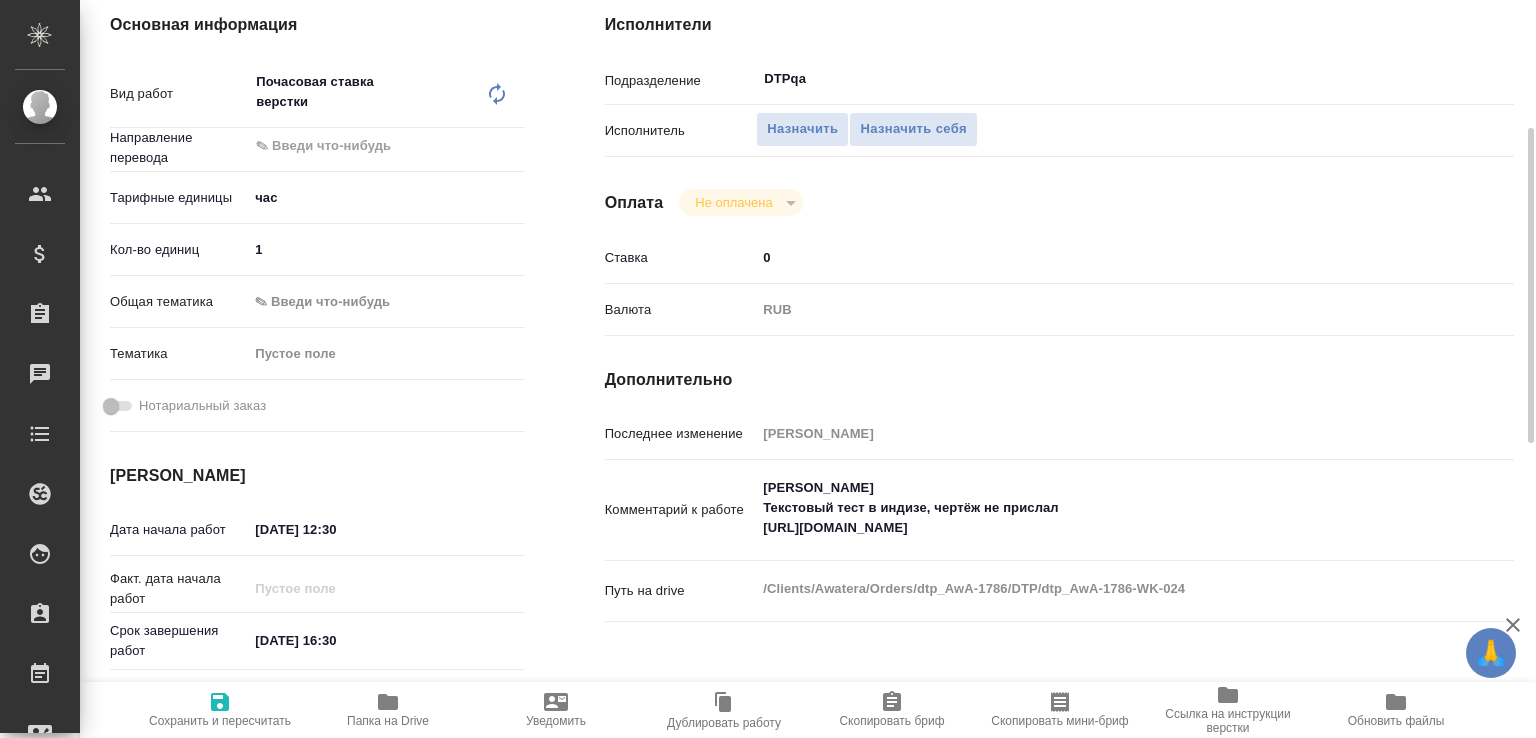 type on "x" 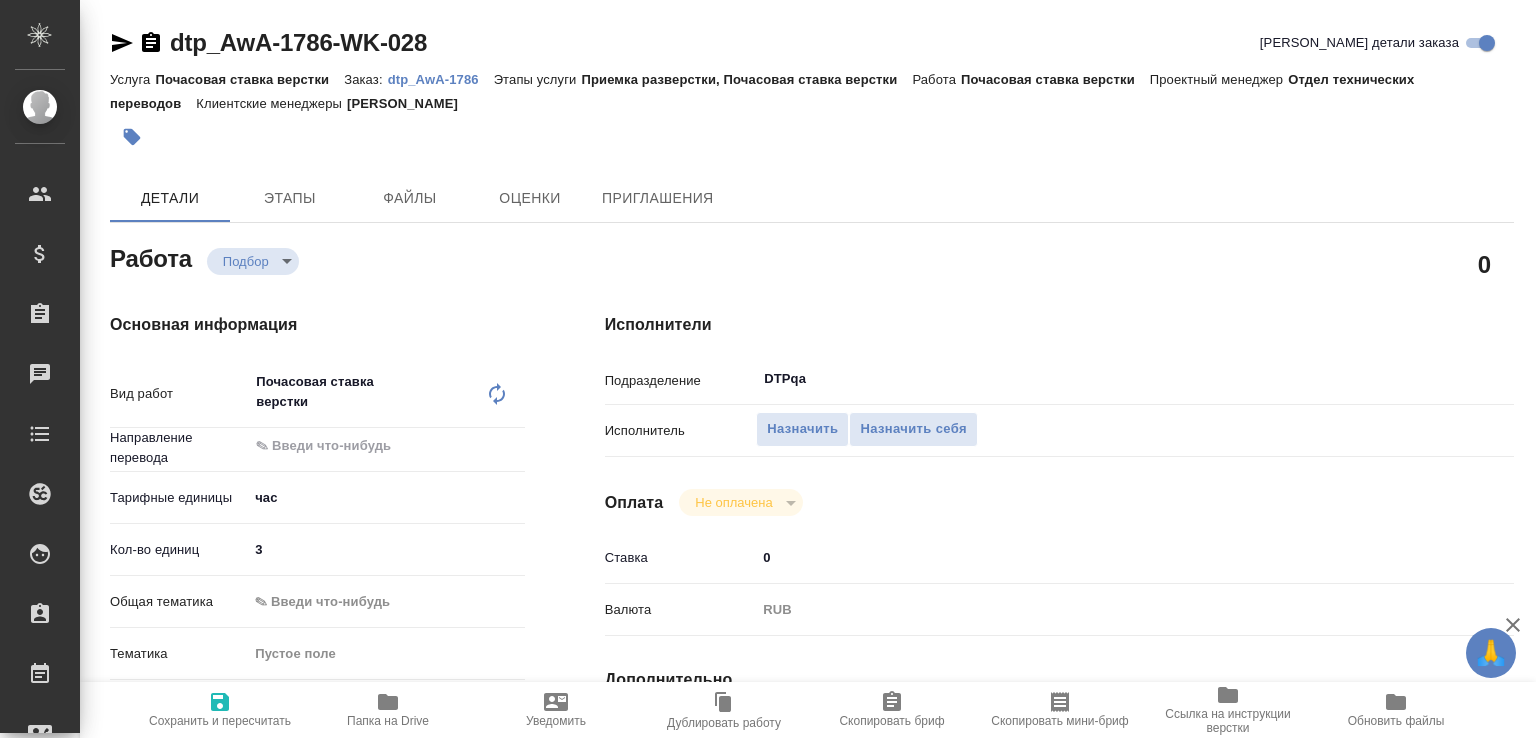 scroll, scrollTop: 0, scrollLeft: 0, axis: both 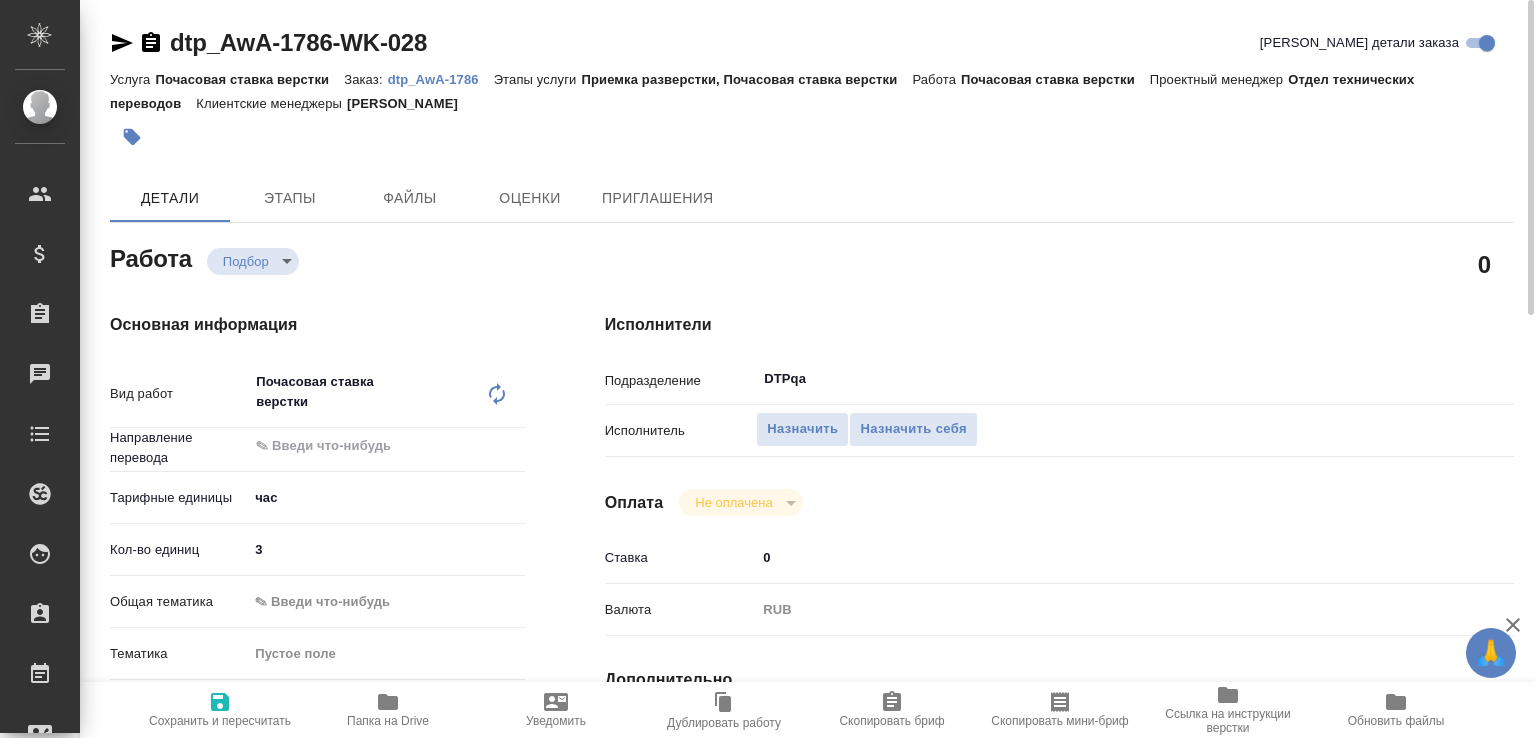 click 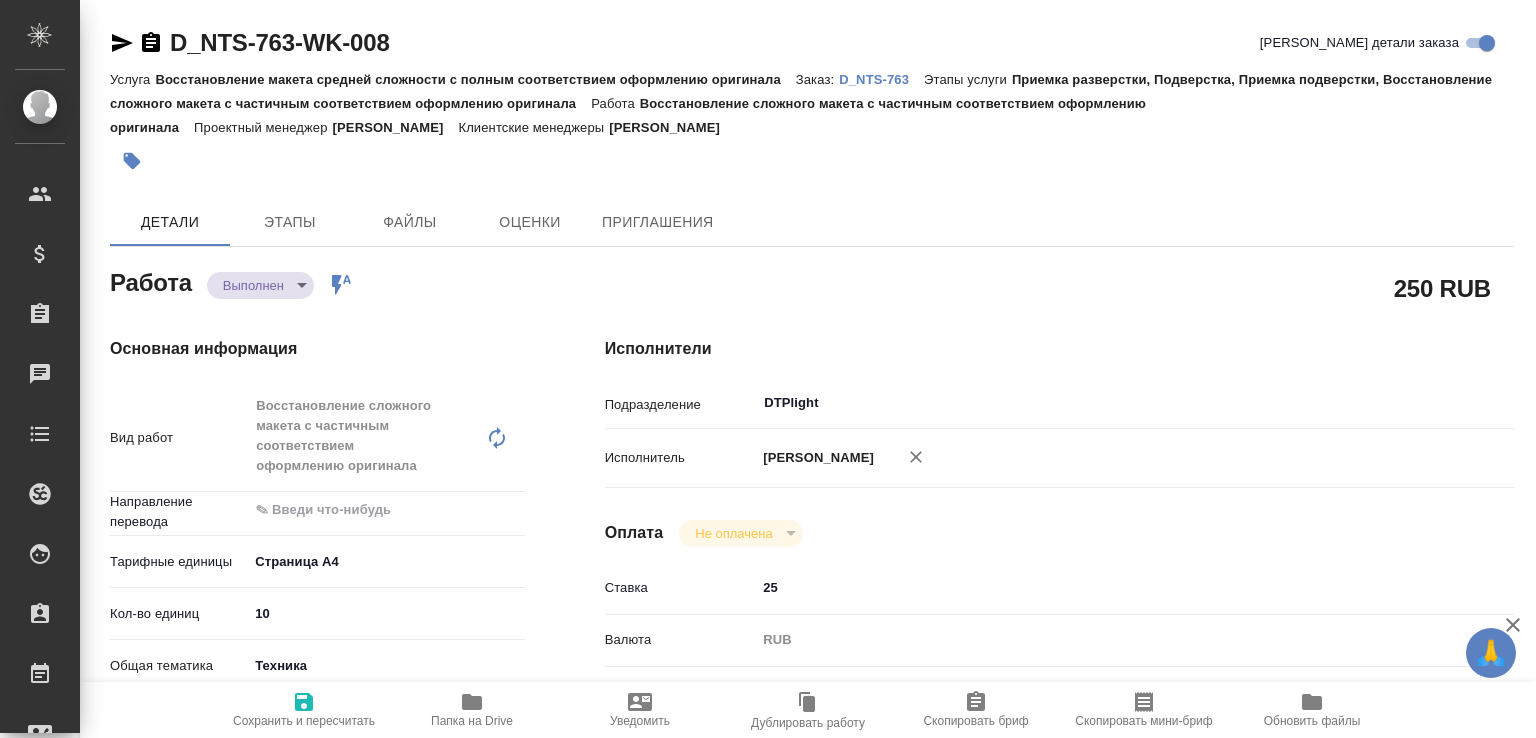 scroll, scrollTop: 0, scrollLeft: 0, axis: both 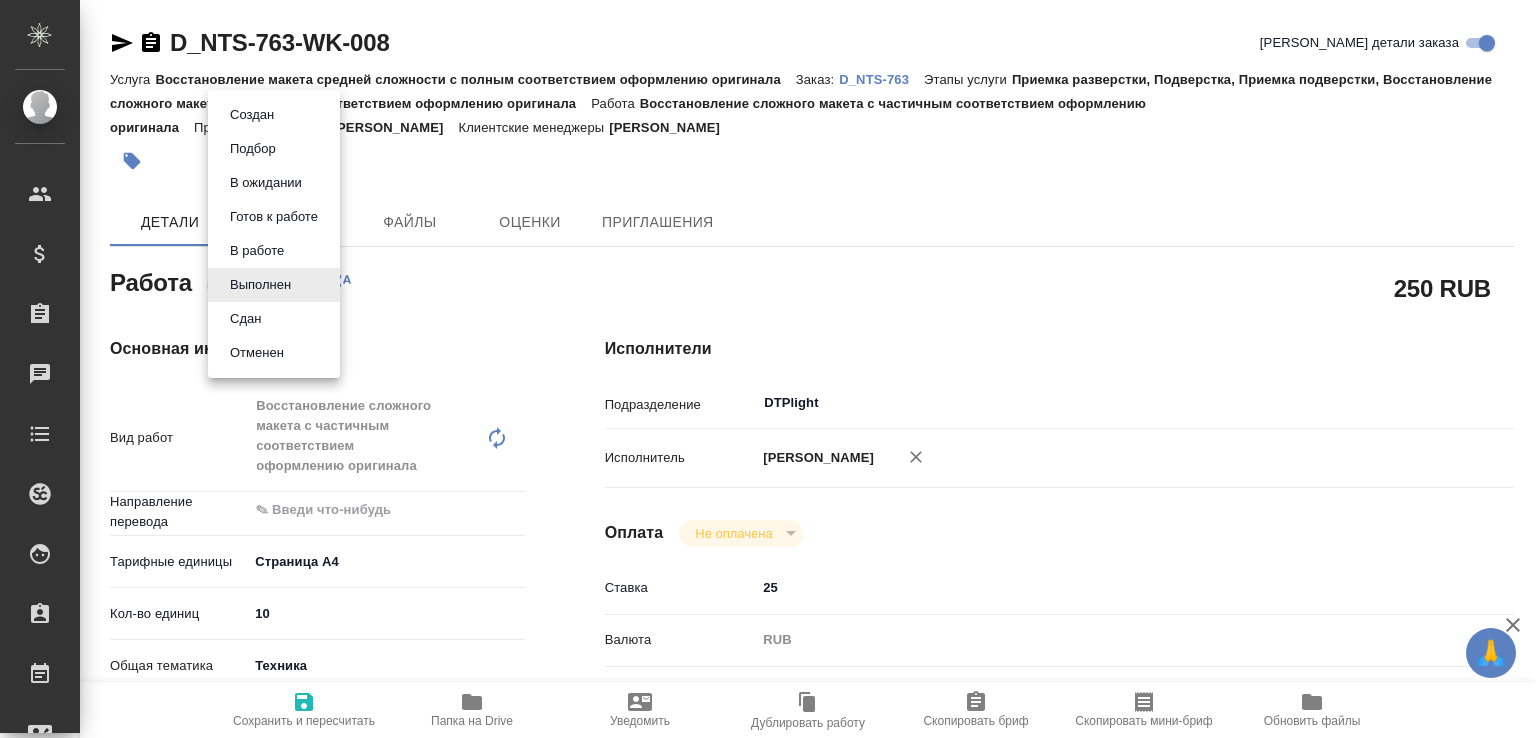 click on "Сдан" at bounding box center [274, 319] 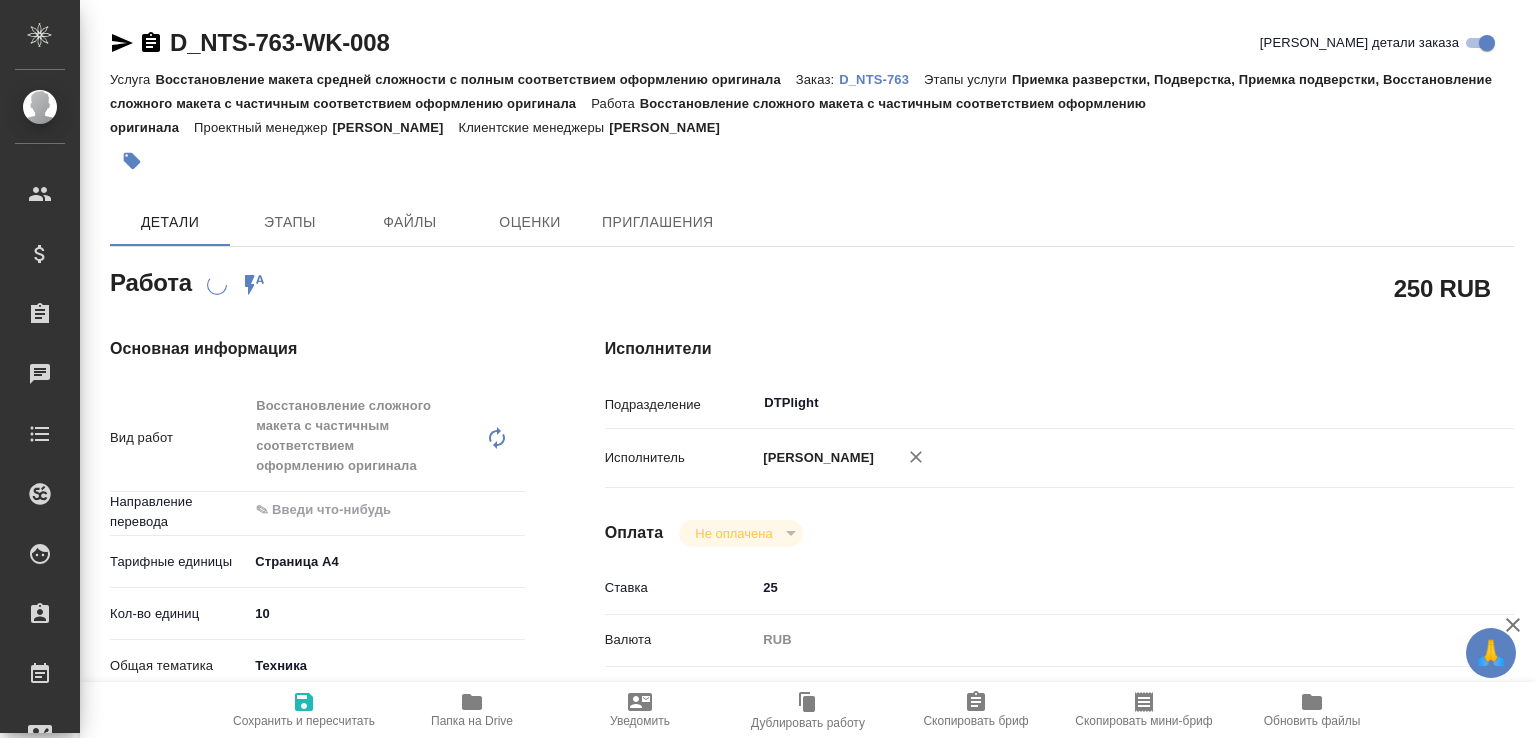 click on "Папка на Drive" at bounding box center [472, 709] 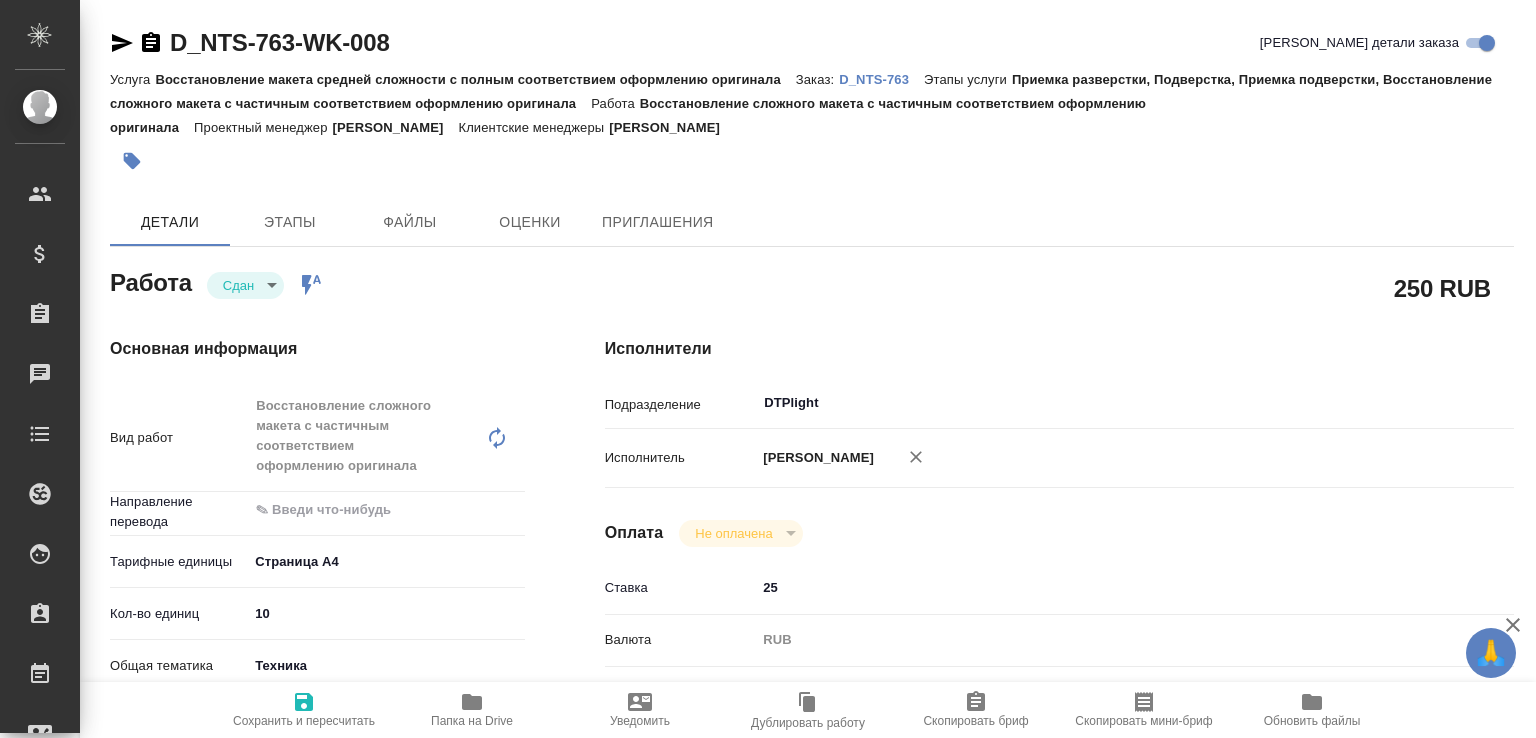 type on "x" 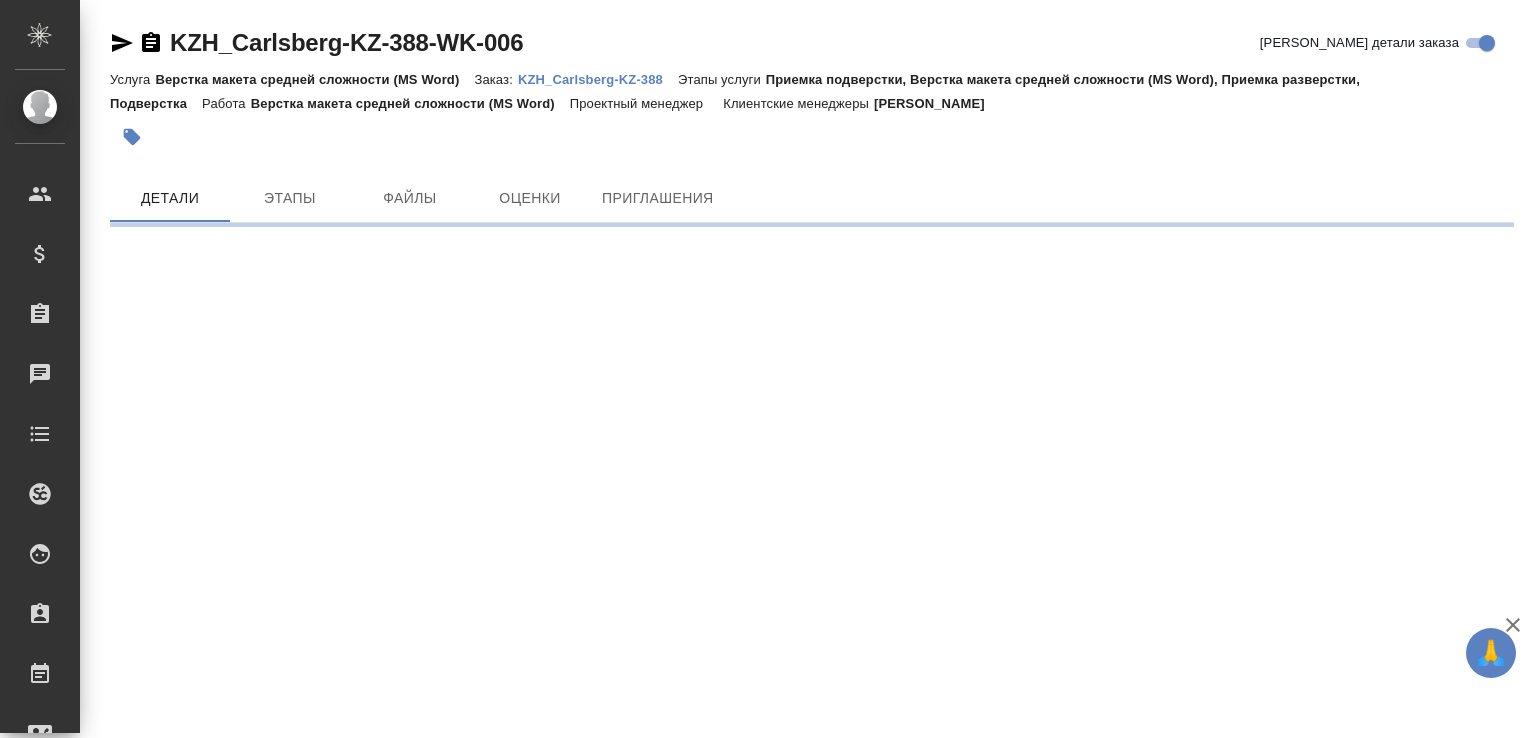 scroll, scrollTop: 0, scrollLeft: 0, axis: both 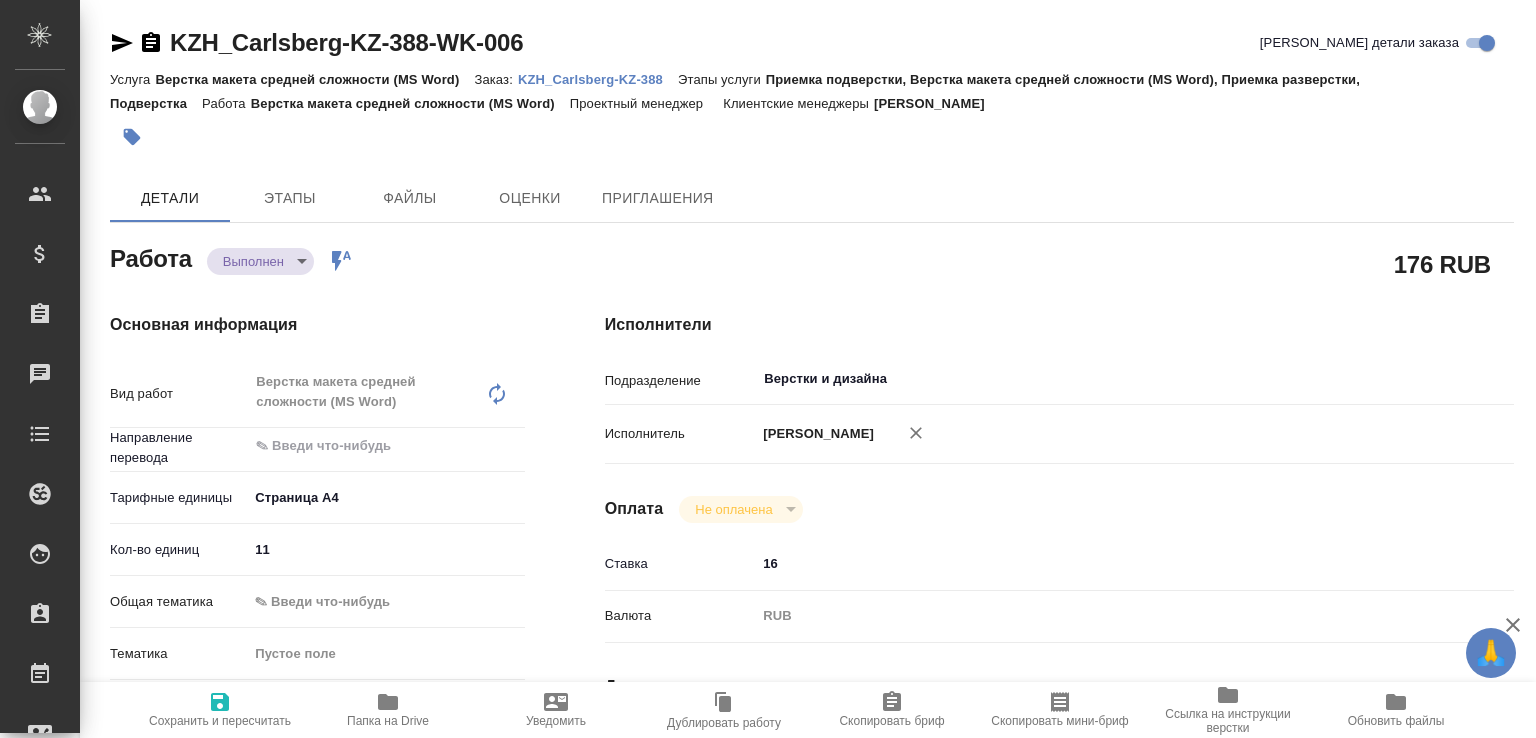 type on "x" 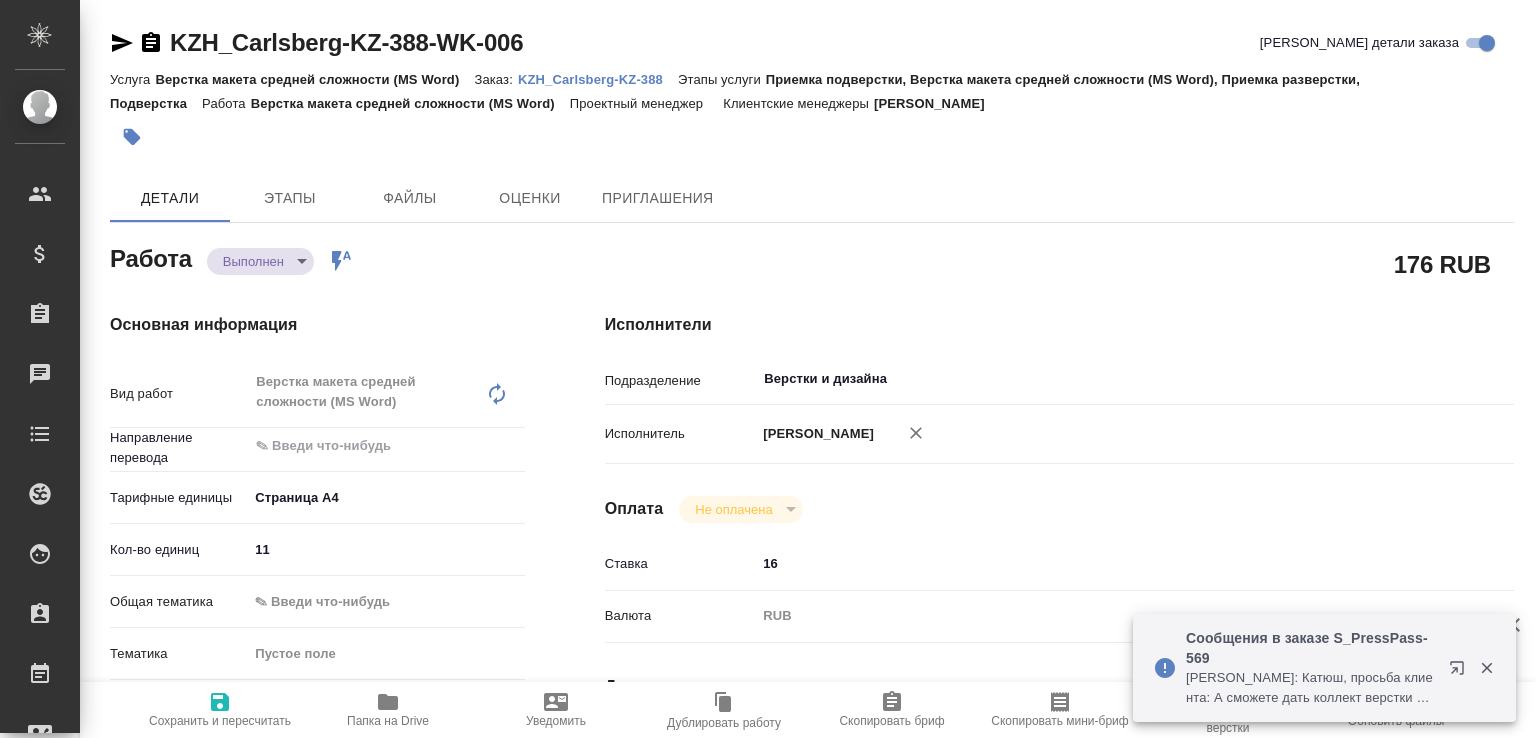 click on "Сообщения в заказе S_PressPass-569" at bounding box center [1311, 648] 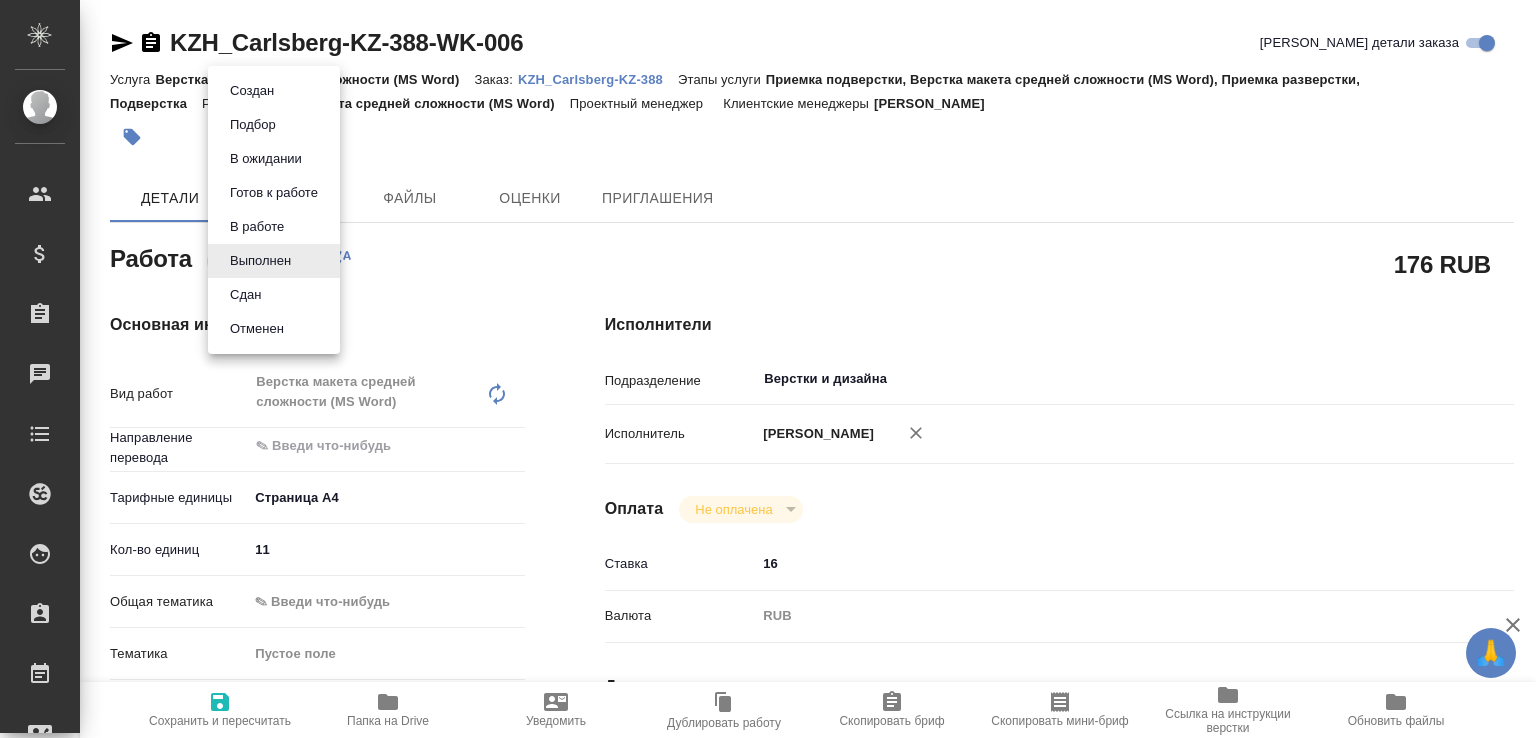 click on "🙏 .cls-1
fill:#fff;
AWATERA Малофеева Екатерина e.malofeeva Клиенты Спецификации Заказы 0 Чаты Todo Проекты SC Исполнители Кандидаты Работы Входящие заявки Заявки на доставку Рекламации Проекты процессинга Конференции Выйти KZH_Carlsberg-KZ-388-WK-006 Кратко детали заказа Услуга Верстка макета средней сложности (MS Word) Заказ: KZH_Carlsberg-KZ-388 Этапы услуги Приемка подверстки, Верстка макета средней сложности (MS Word), Приемка разверстки, Подверстка Работа Верстка макета средней сложности (MS Word) Проектный менеджер Клиентские менеджеры Кошербаева Назерке Детали Этапы Файлы x ​" at bounding box center [768, 369] 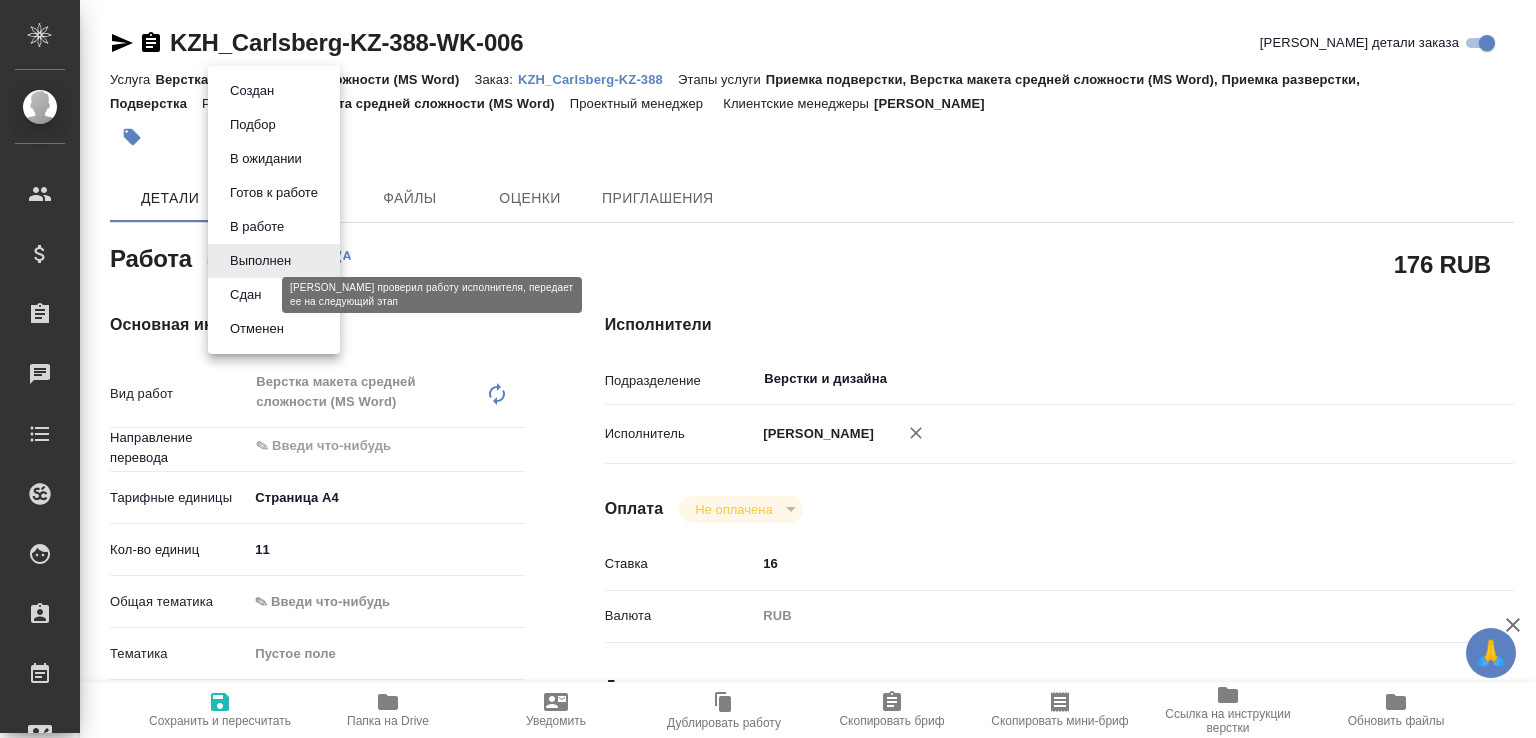 click on "Сдан" at bounding box center [245, 295] 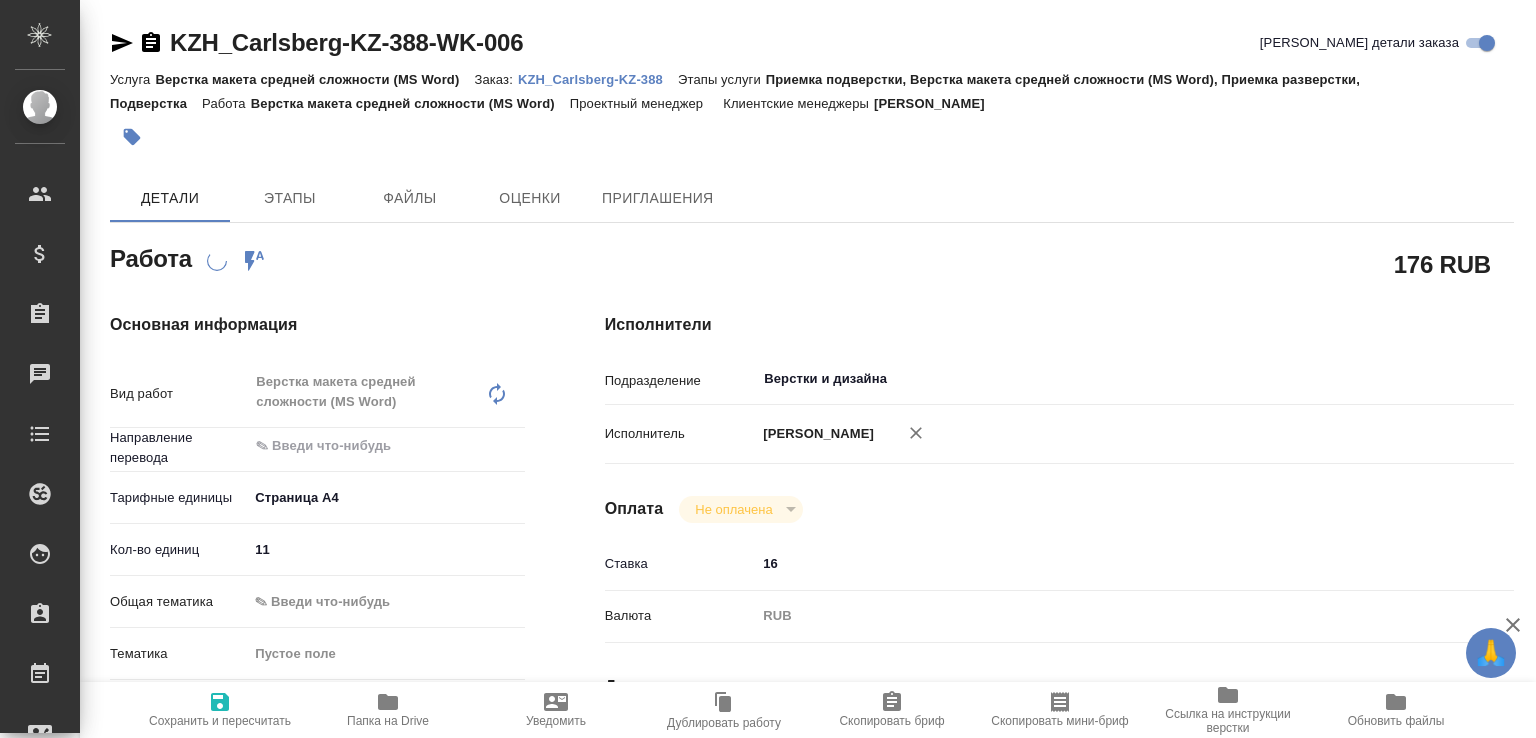 click 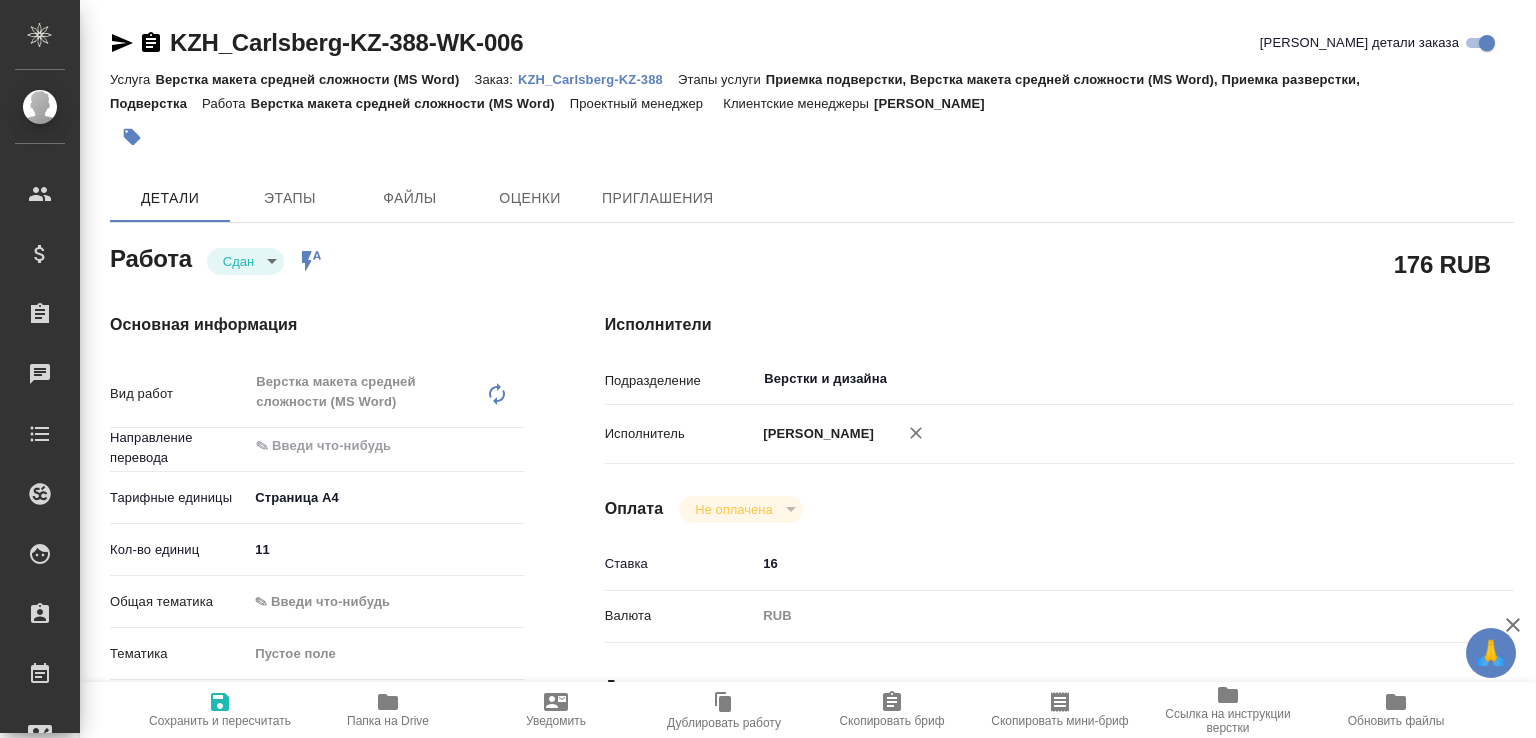 type on "x" 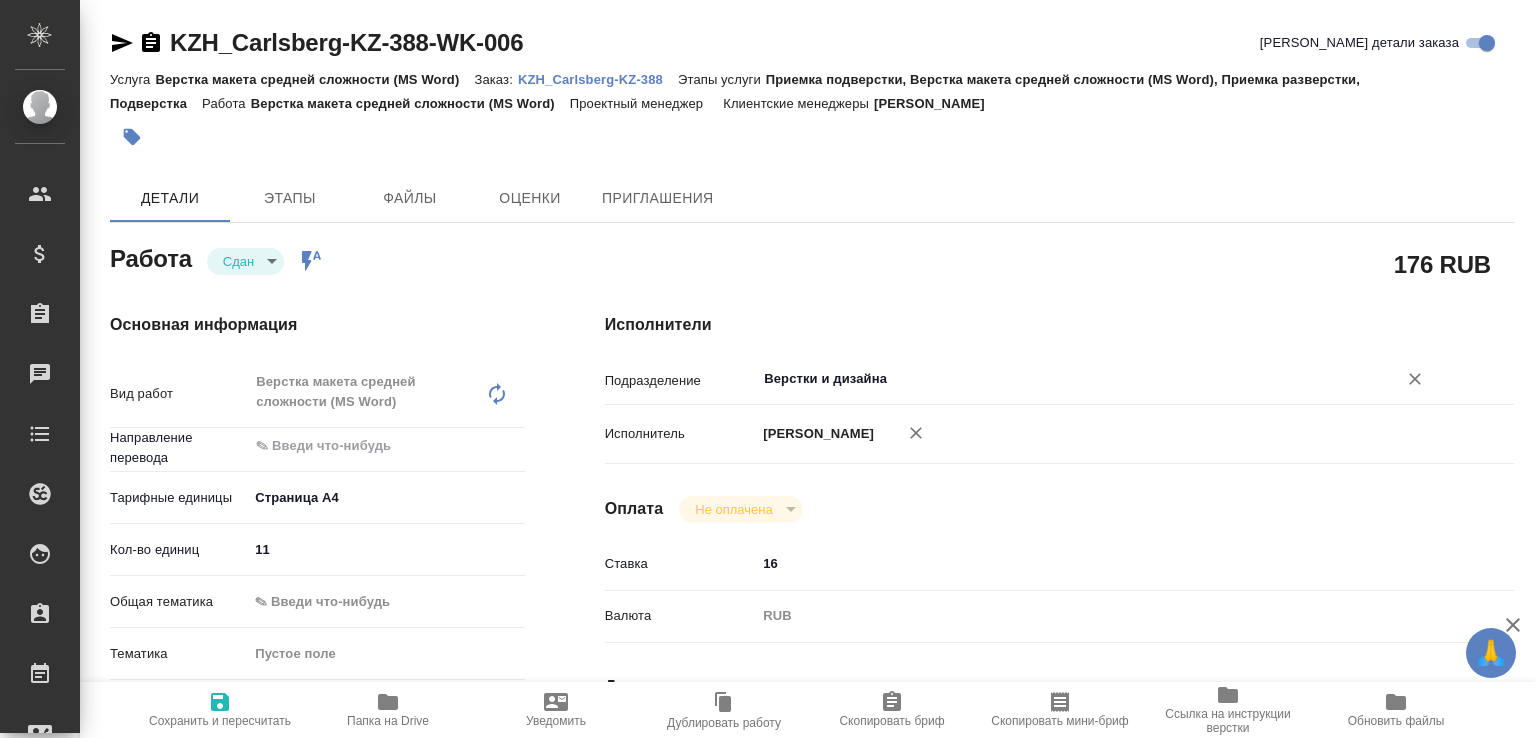 click on "Верстки и дизайна" at bounding box center [1063, 379] 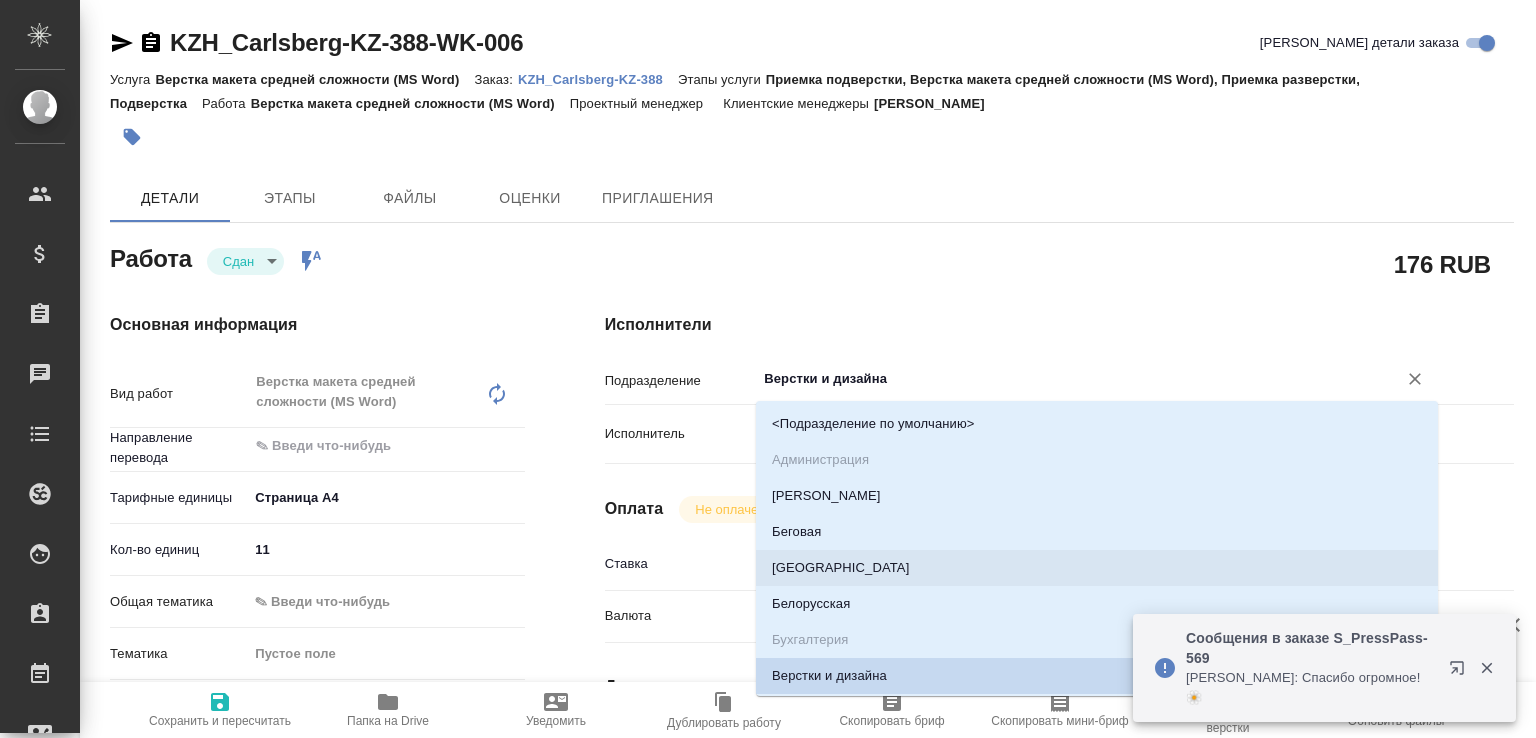 click on "Загородних Виктория: Спасибо огромное!🌼" at bounding box center [1311, 688] 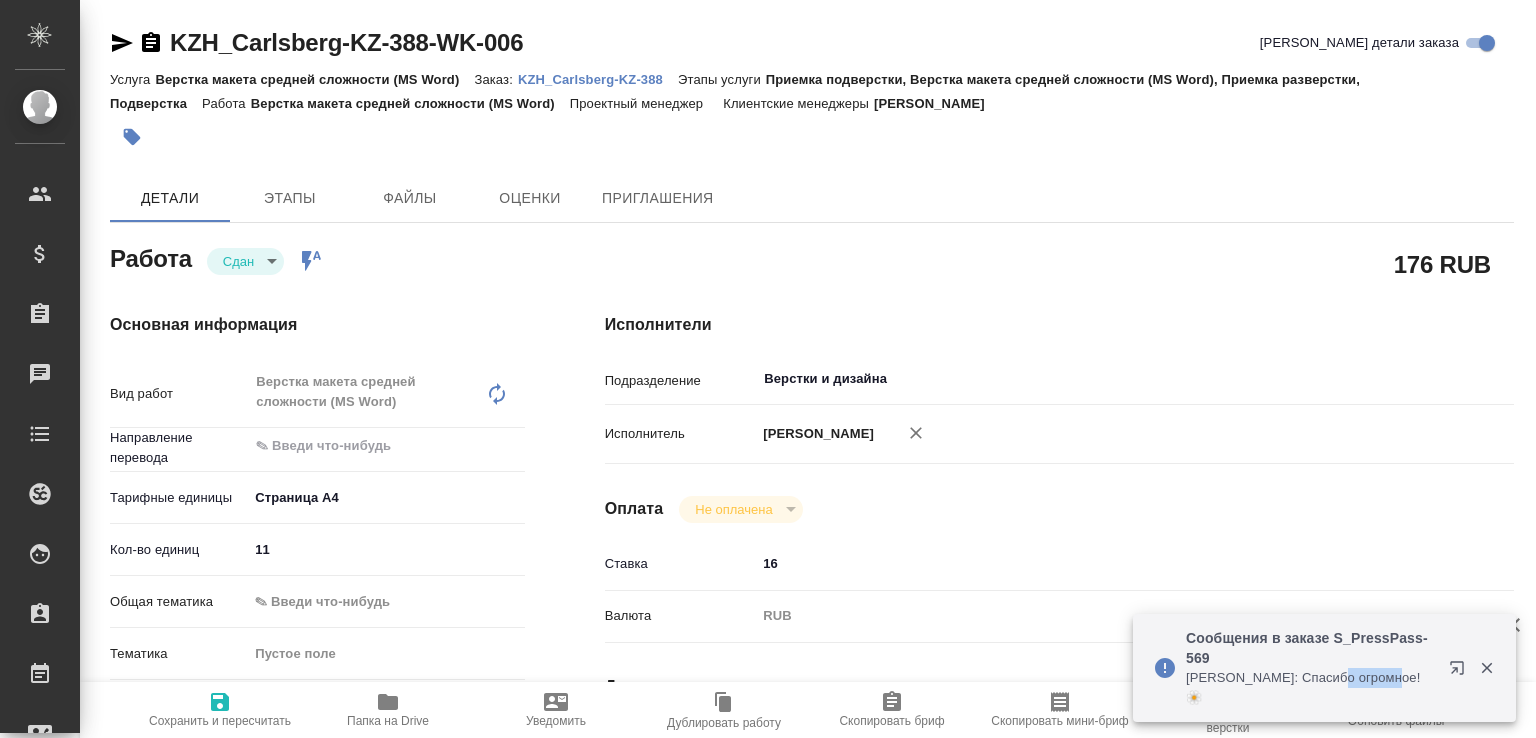 click on "Загородних Виктория: Спасибо огромное!🌼" at bounding box center [1311, 688] 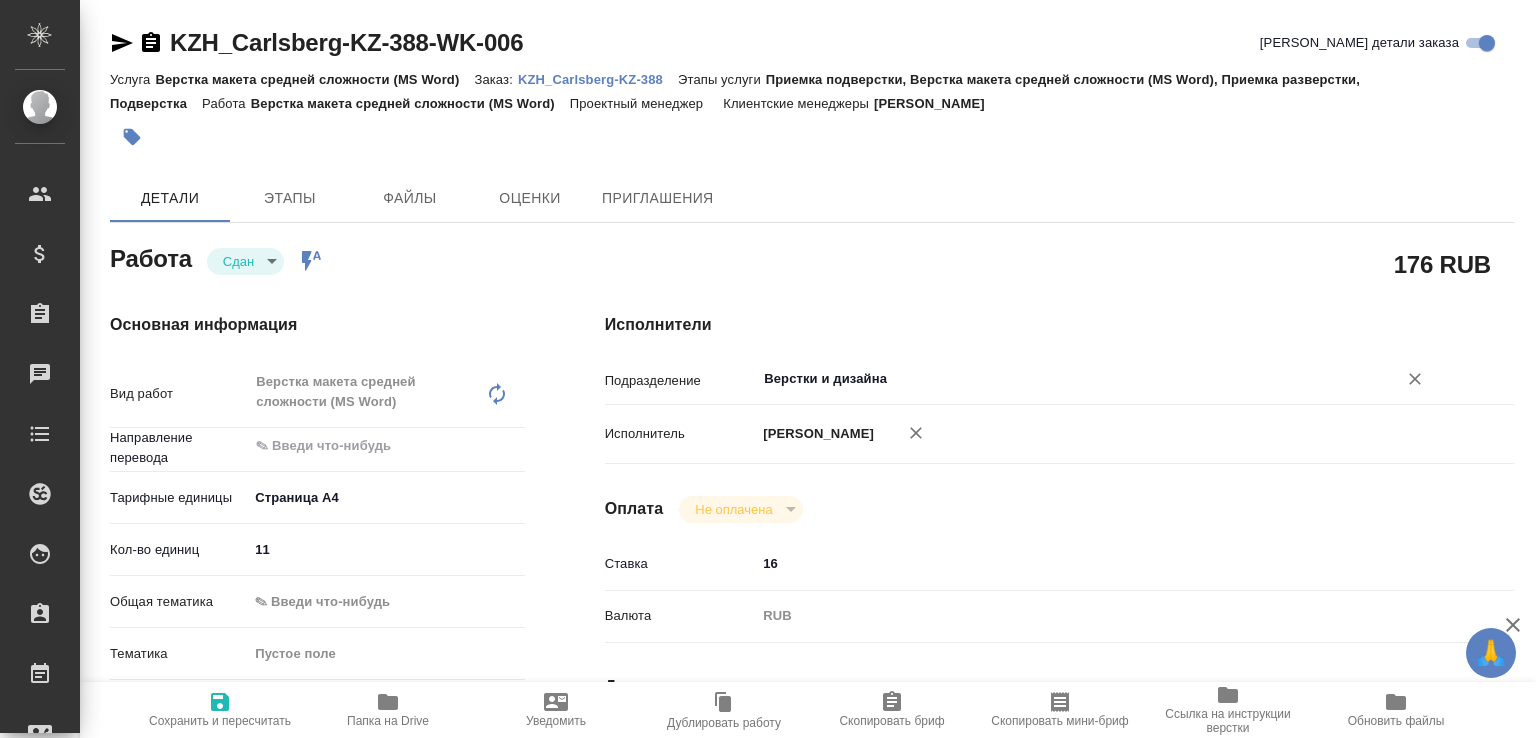 click on "Верстки и дизайна" at bounding box center (1063, 379) 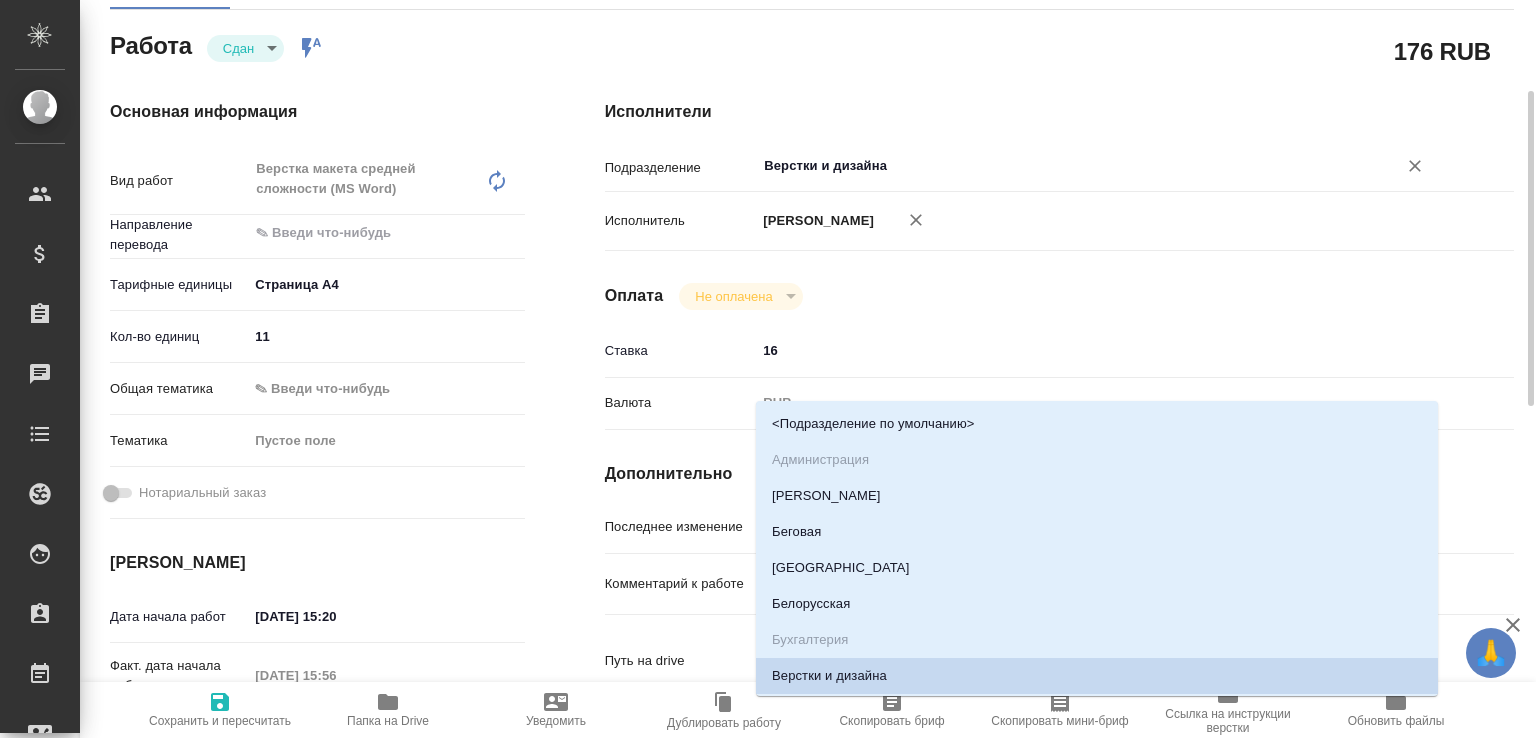 scroll, scrollTop: 313, scrollLeft: 0, axis: vertical 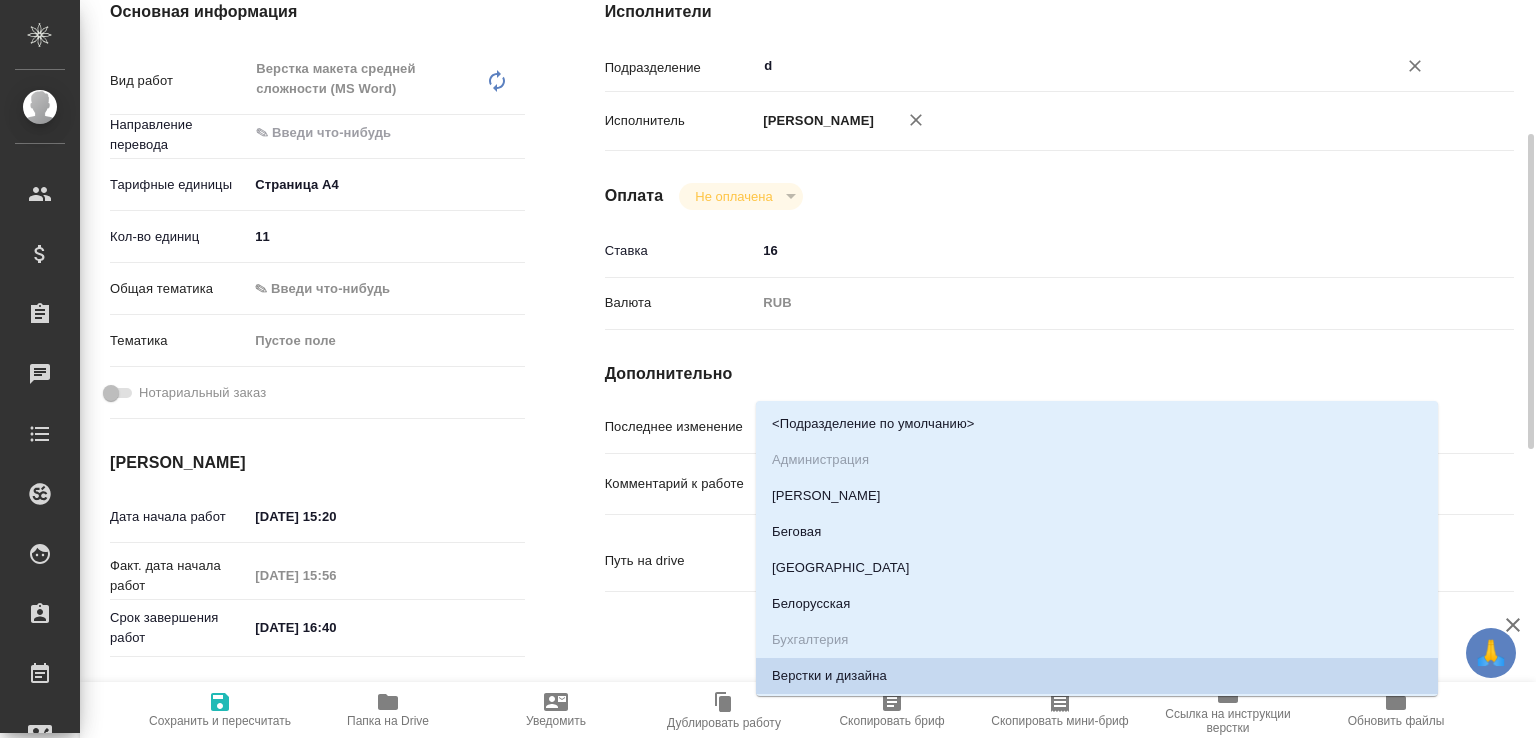 type on "dt" 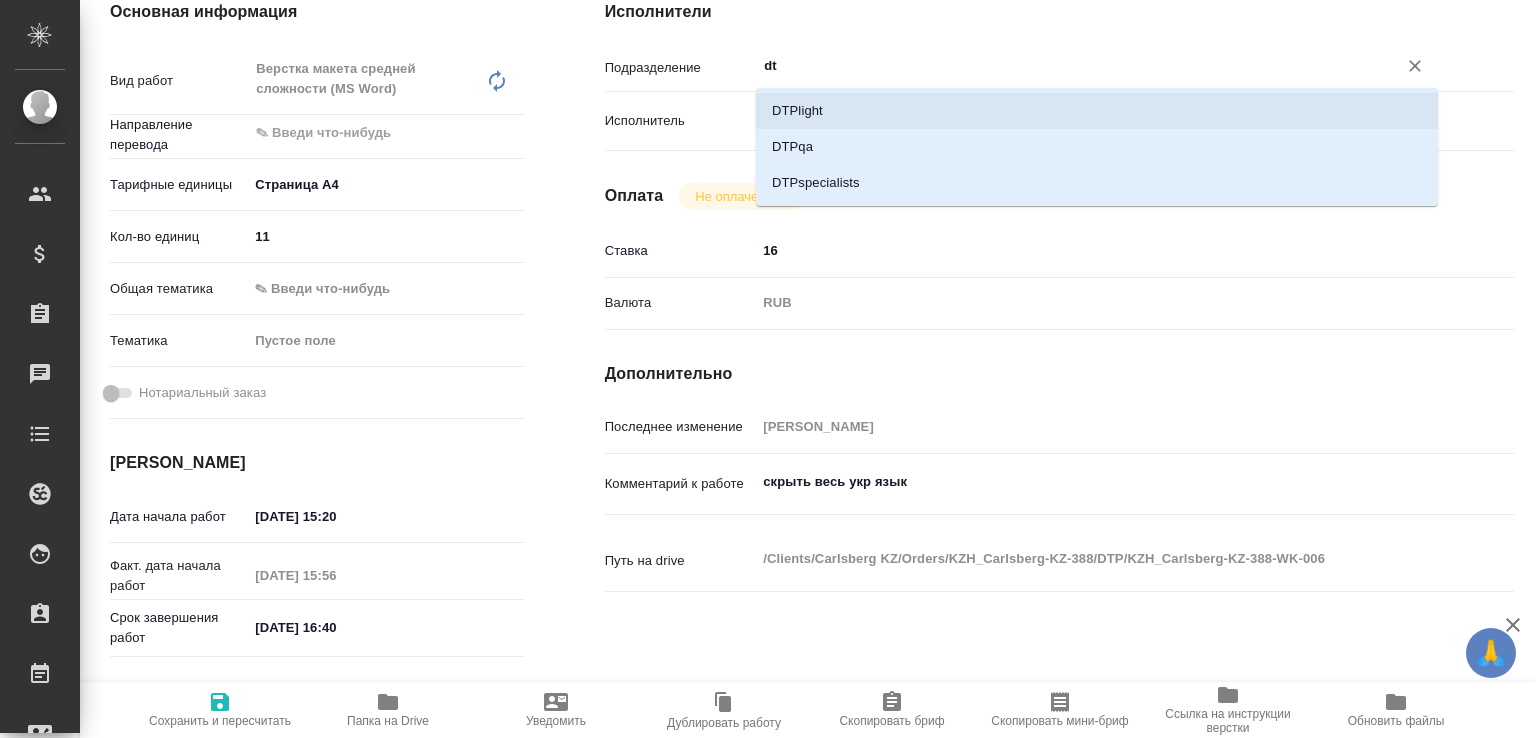 click on "DTPlight" at bounding box center (1097, 111) 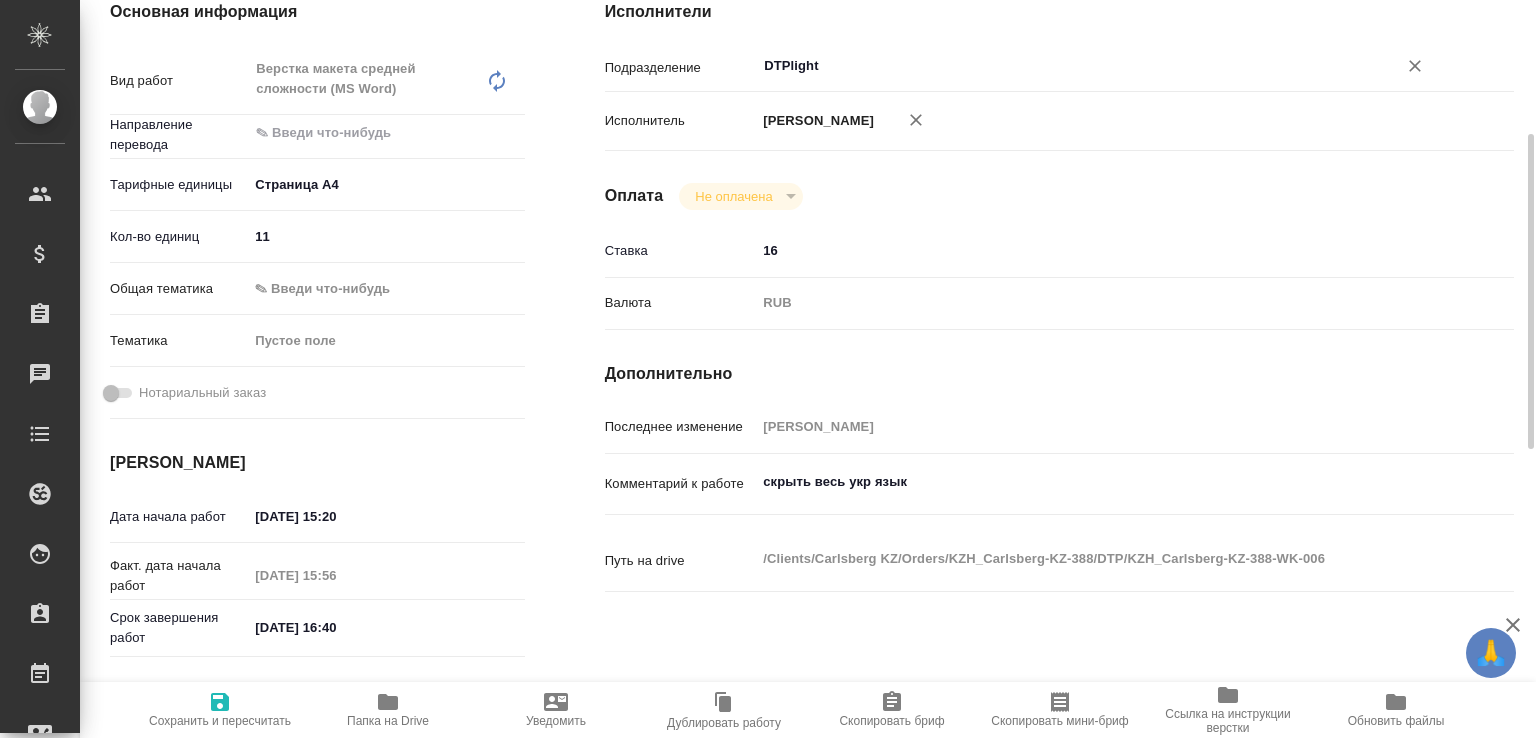 type on "DTPlight" 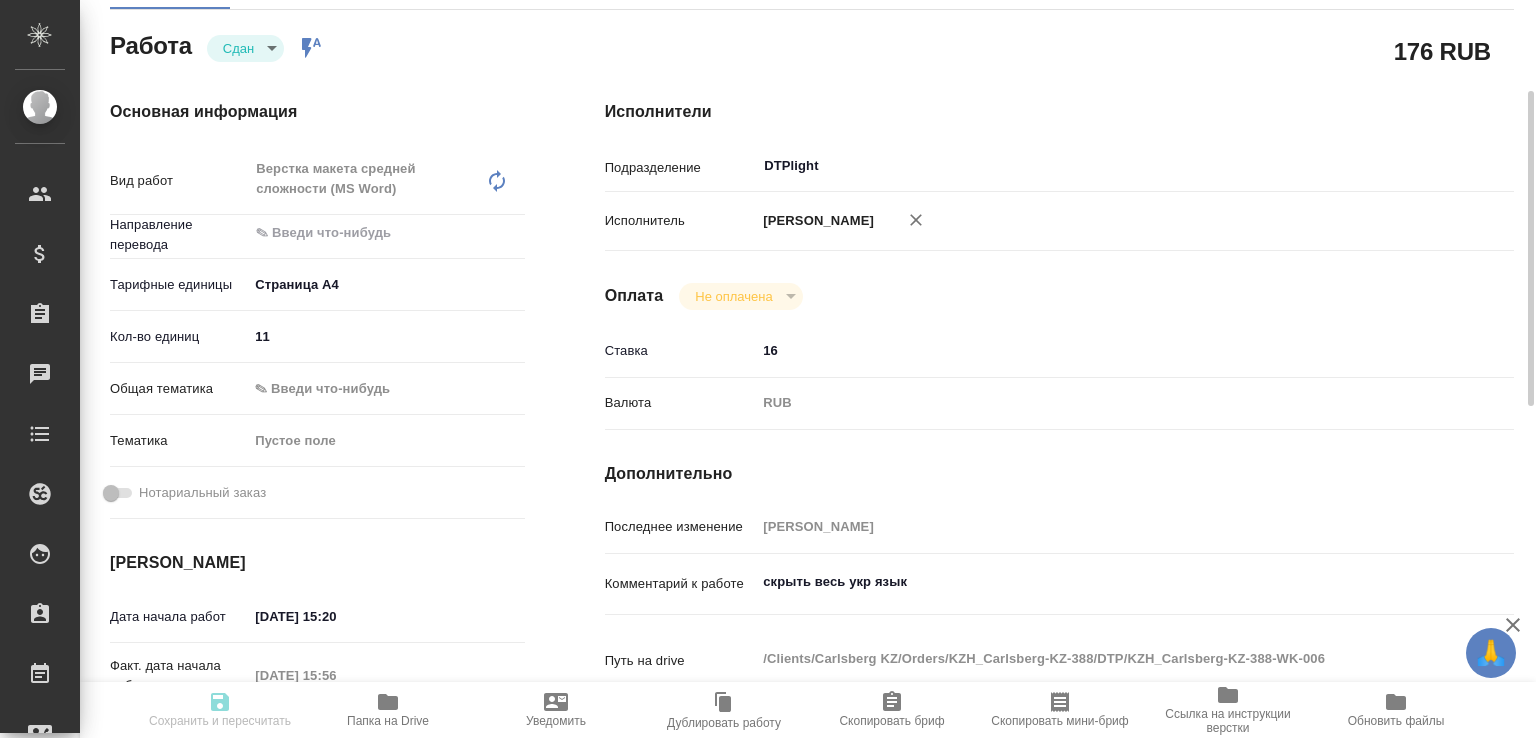 scroll, scrollTop: 0, scrollLeft: 0, axis: both 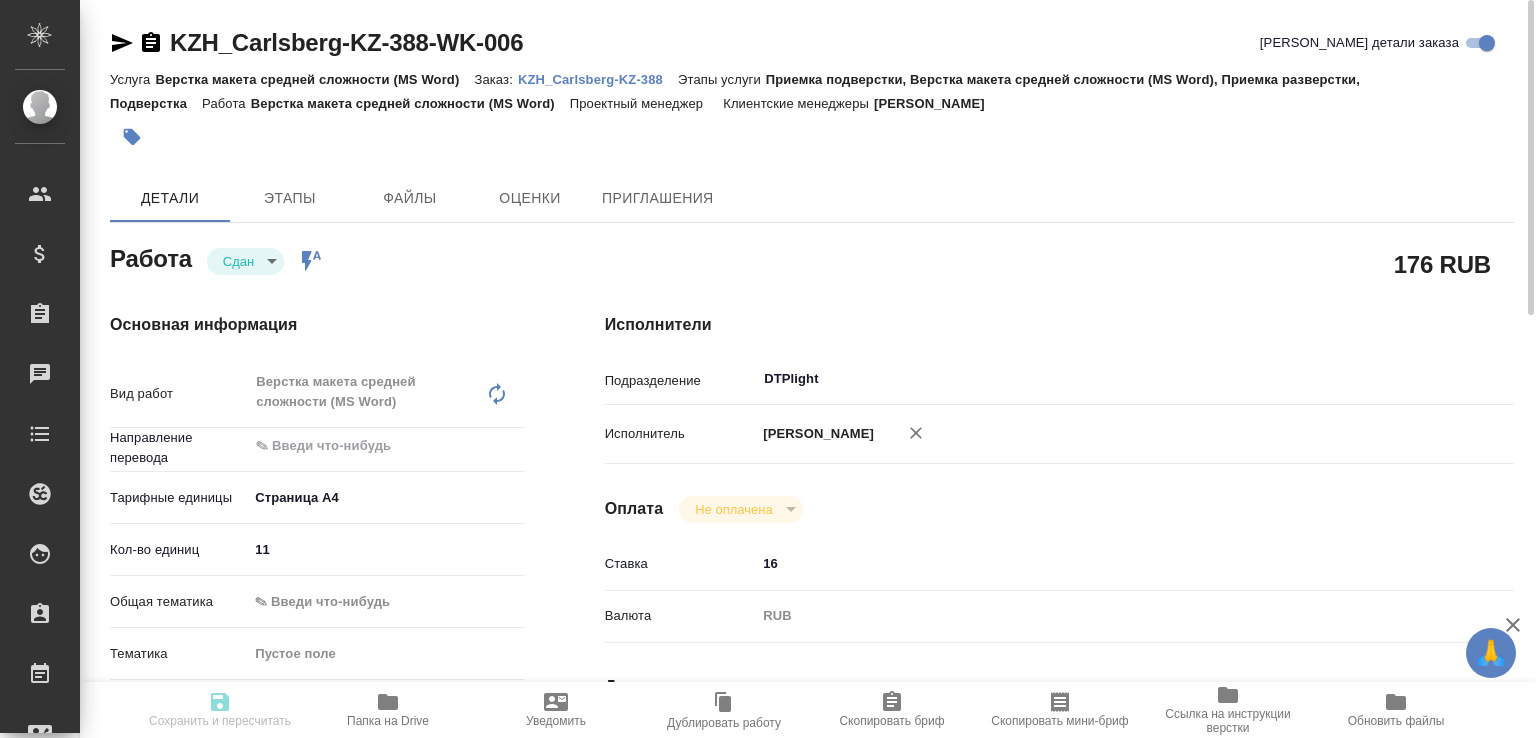 type on "closed" 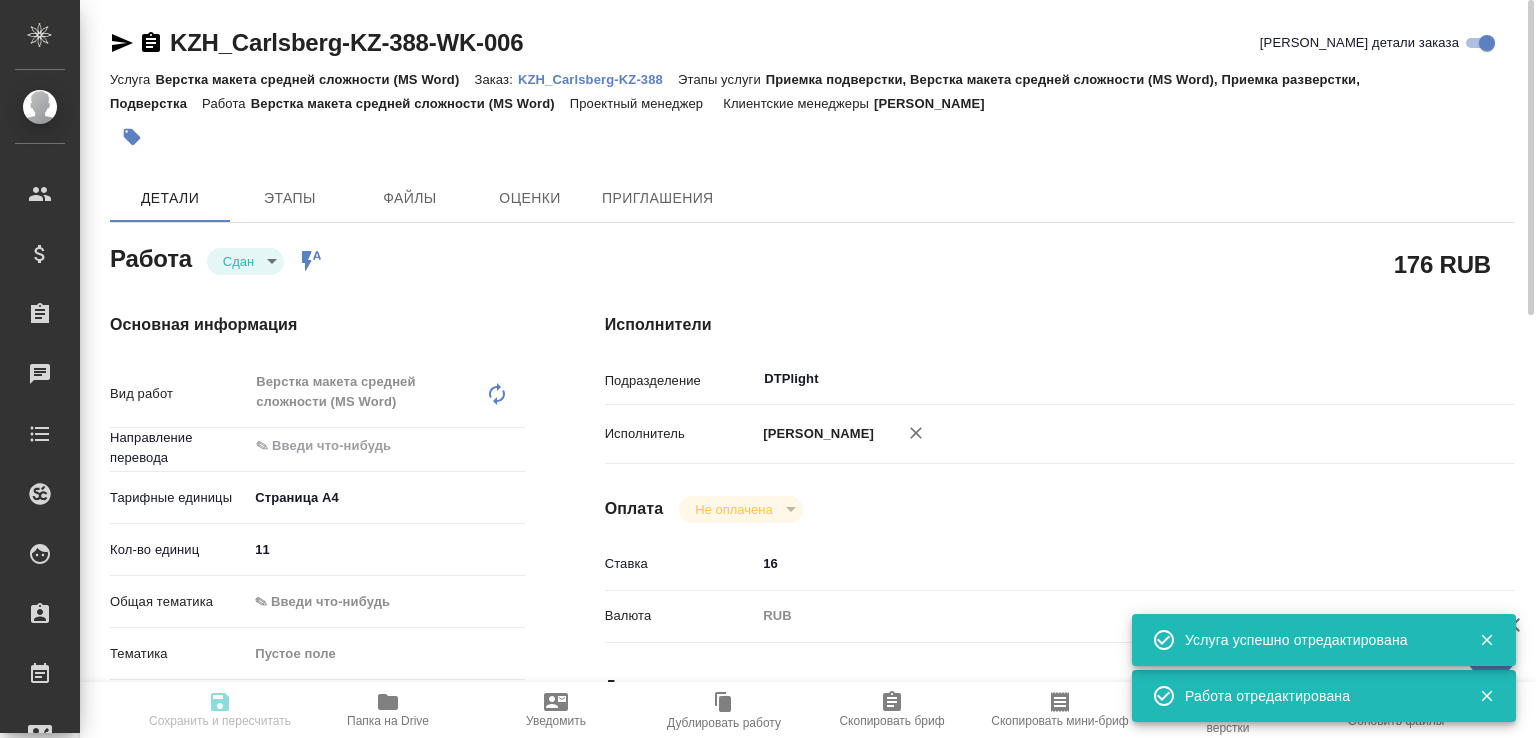 type on "x" 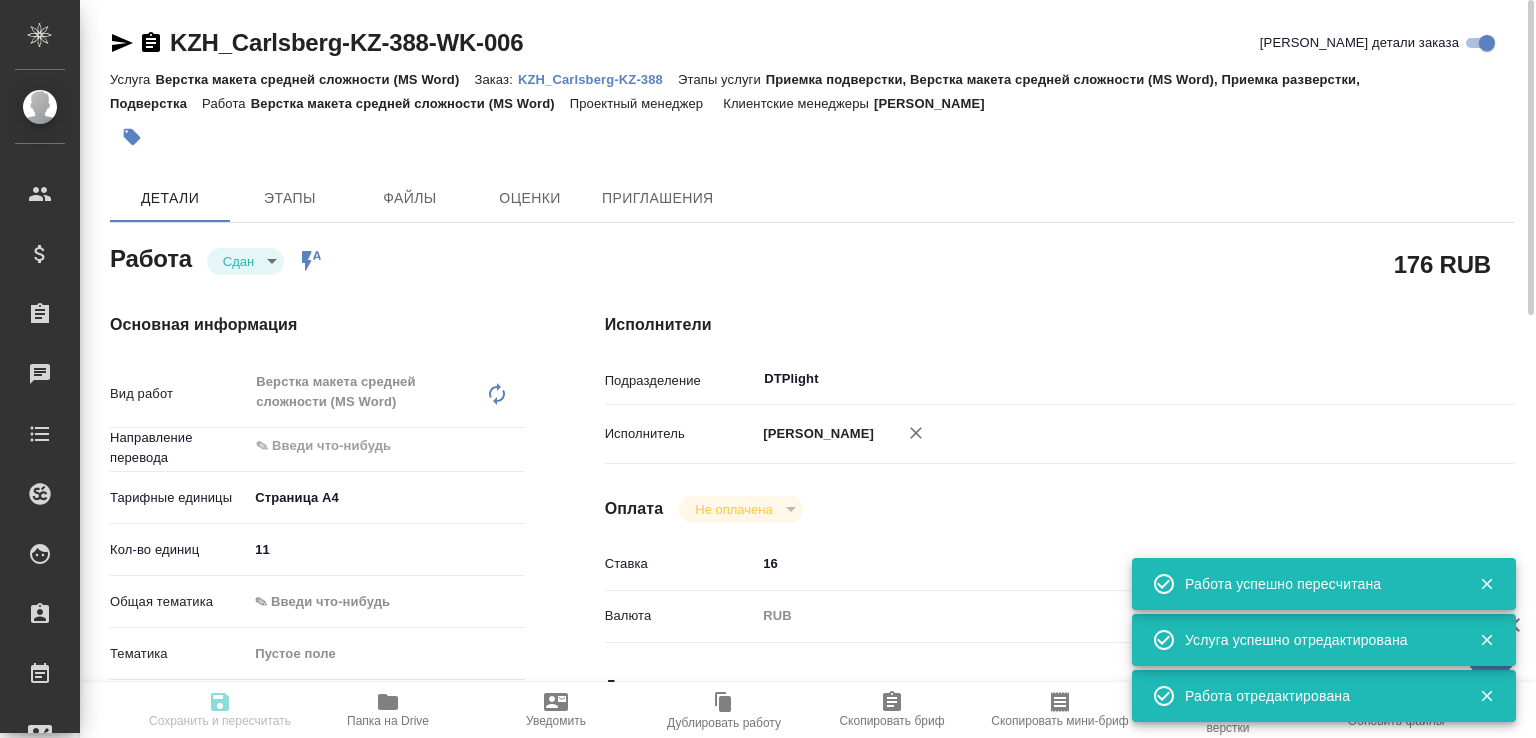 type on "closed" 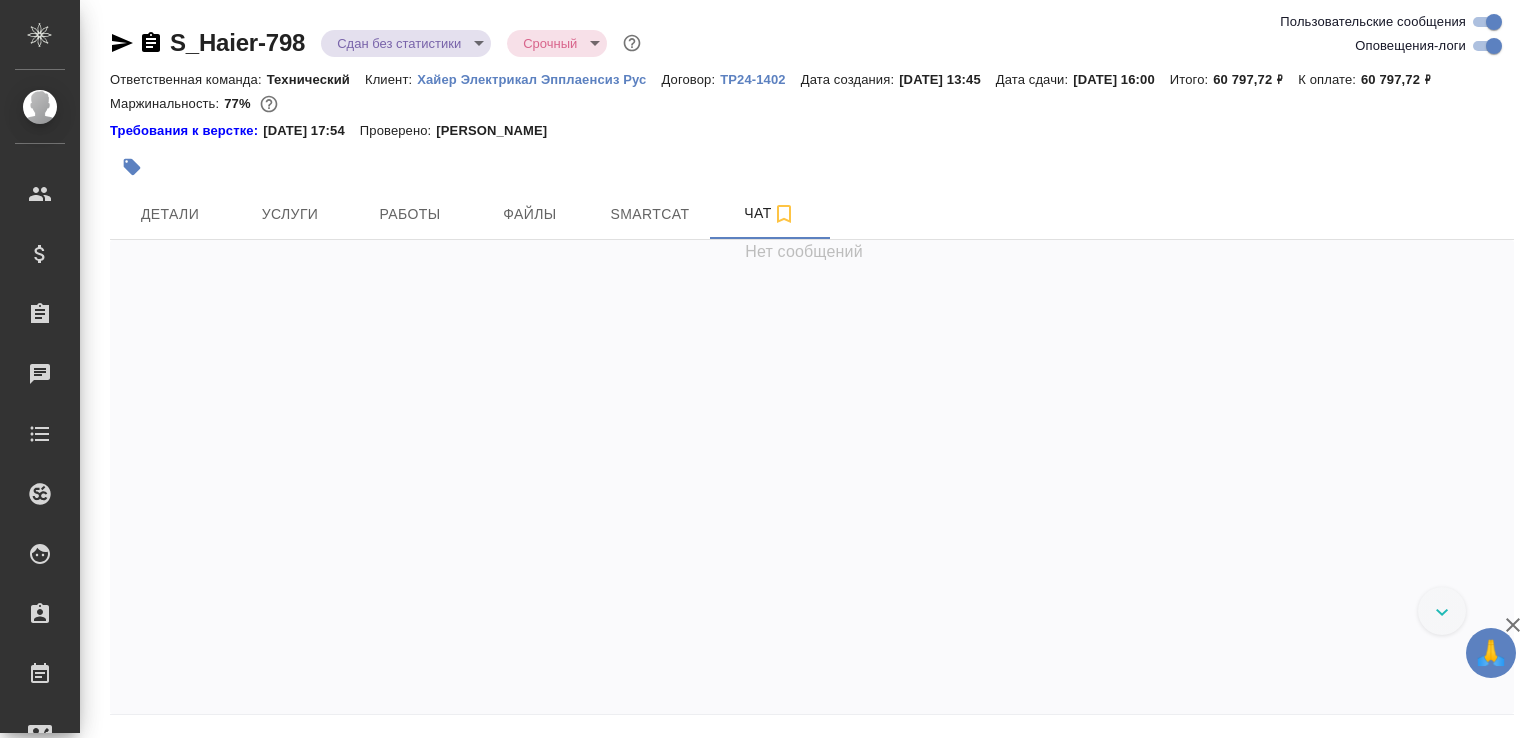 scroll, scrollTop: 0, scrollLeft: 0, axis: both 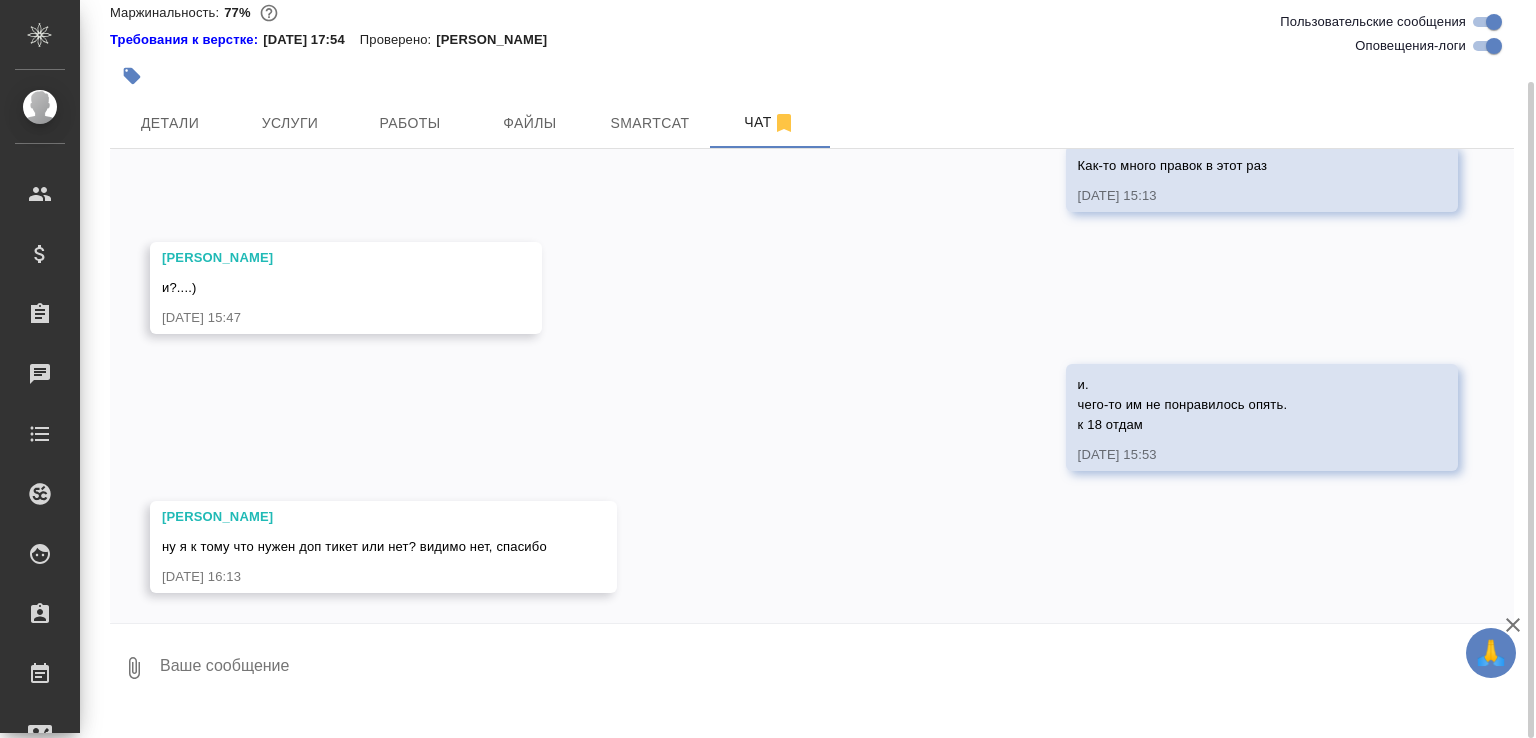 click at bounding box center [836, 668] 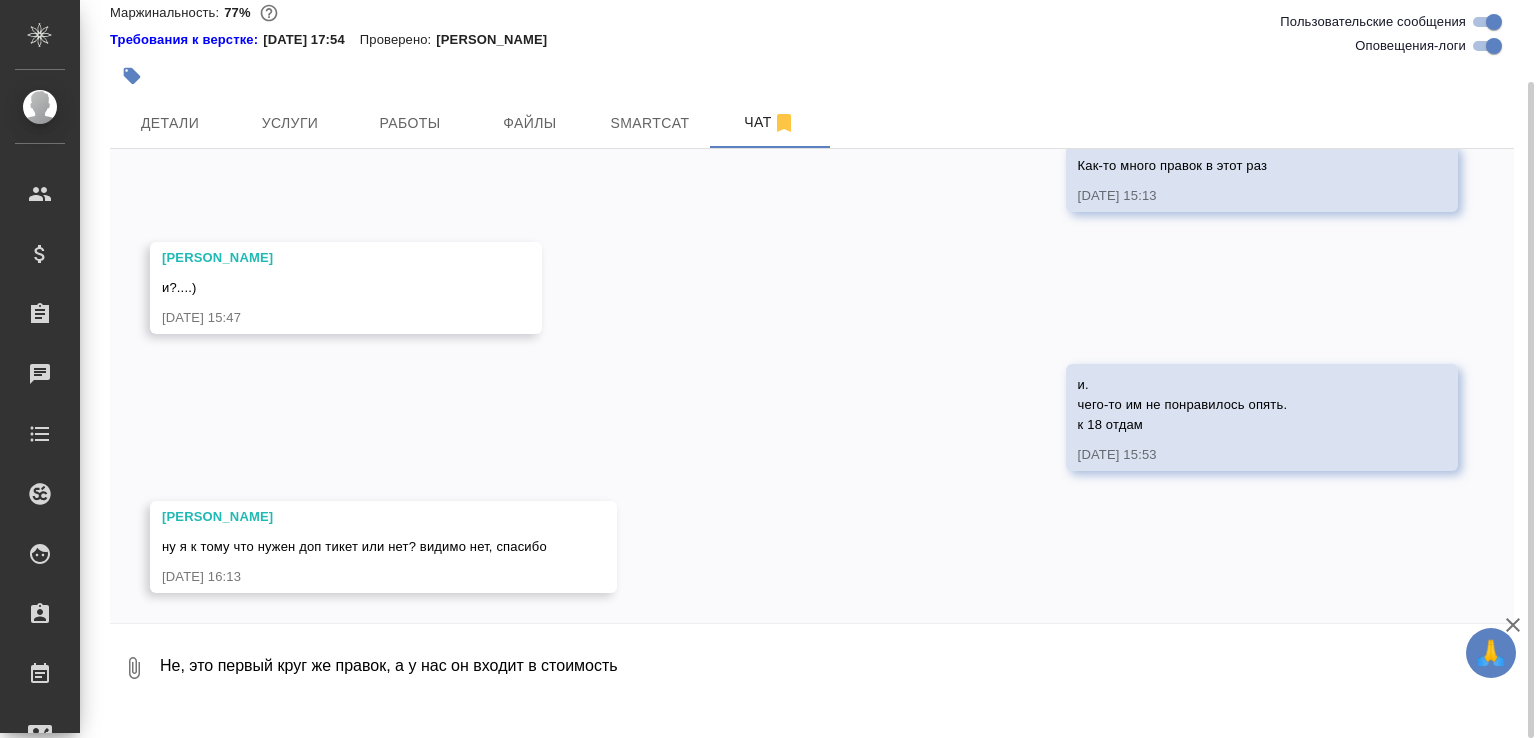 type on "Не, это первый круг же правок, а у нас он входит в стоимость" 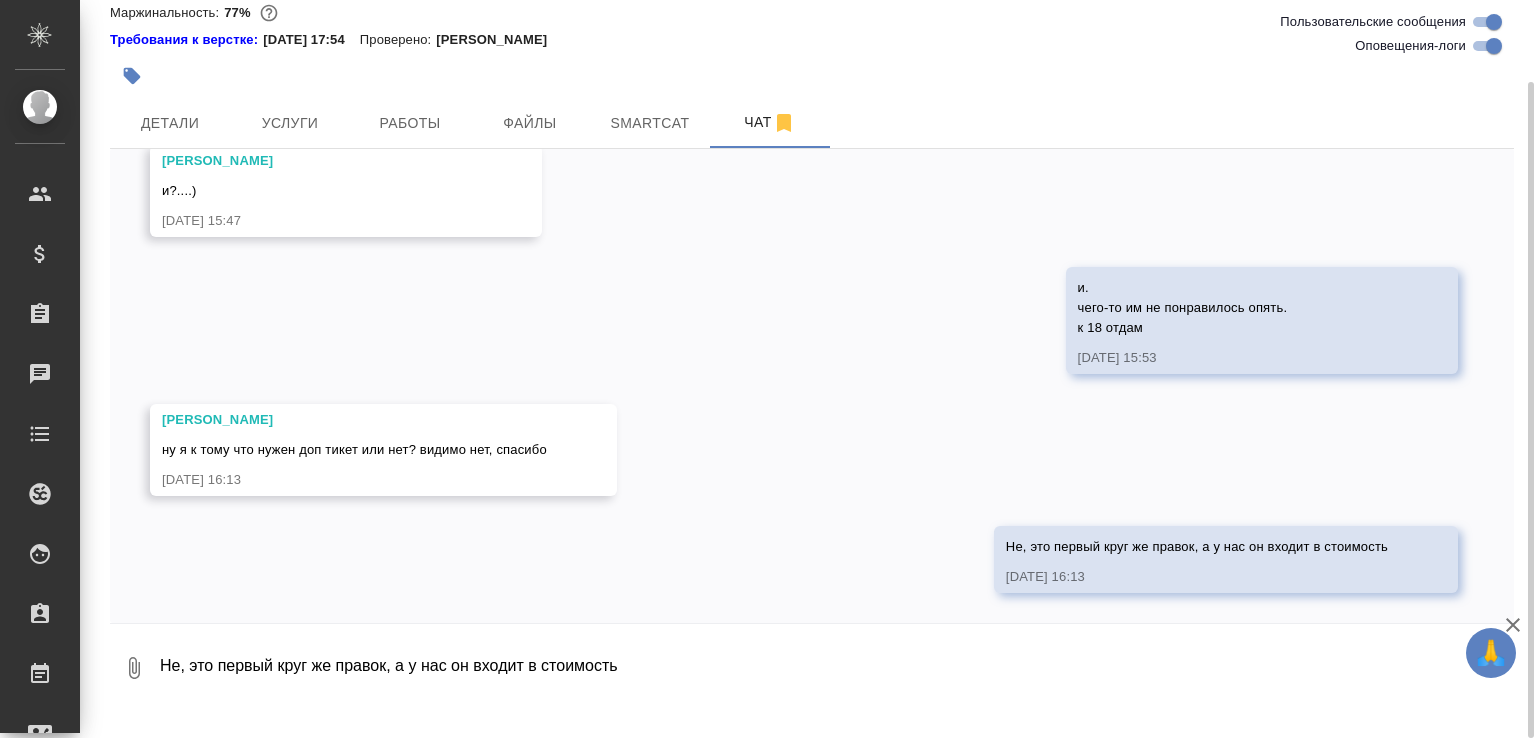 scroll, scrollTop: 14717, scrollLeft: 0, axis: vertical 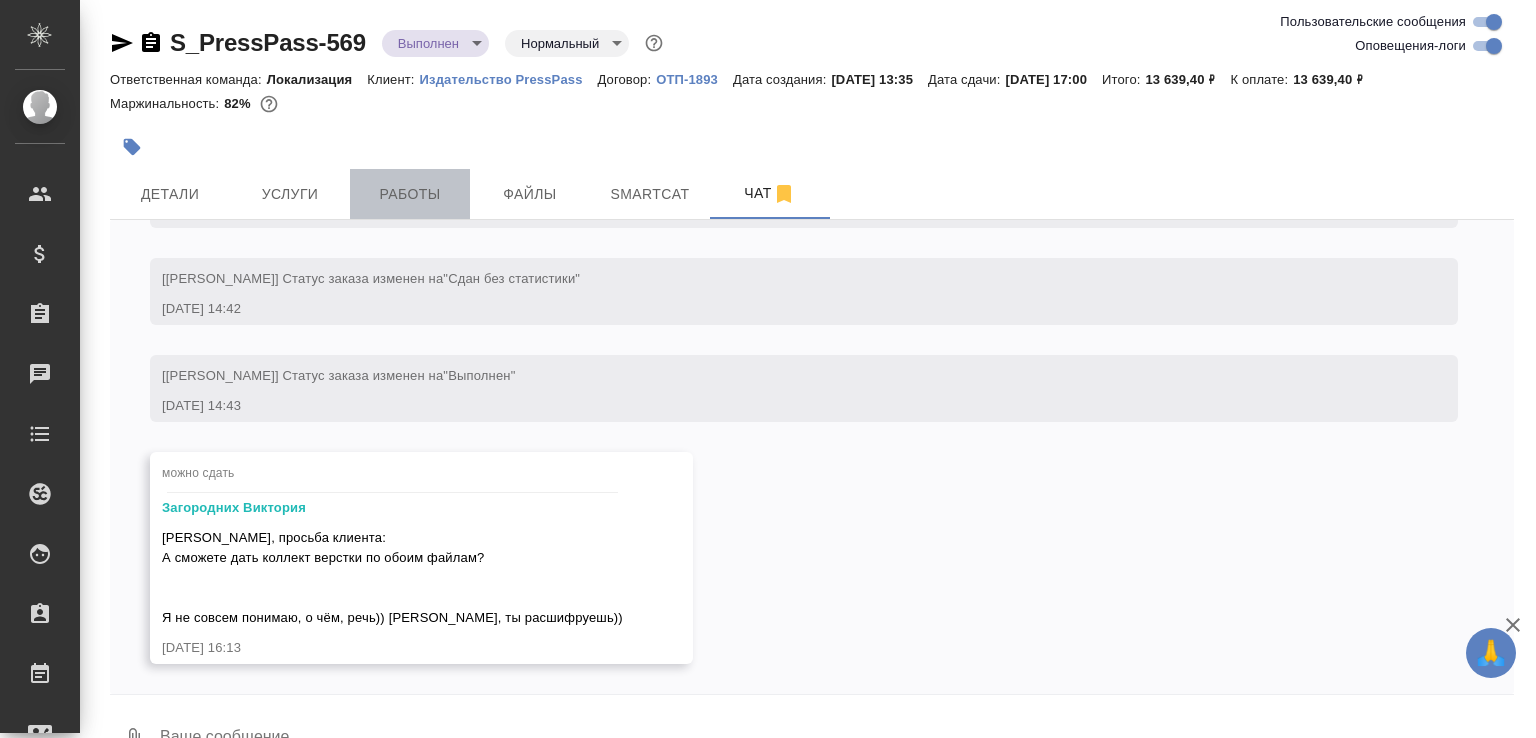 click on "Работы" at bounding box center (410, 194) 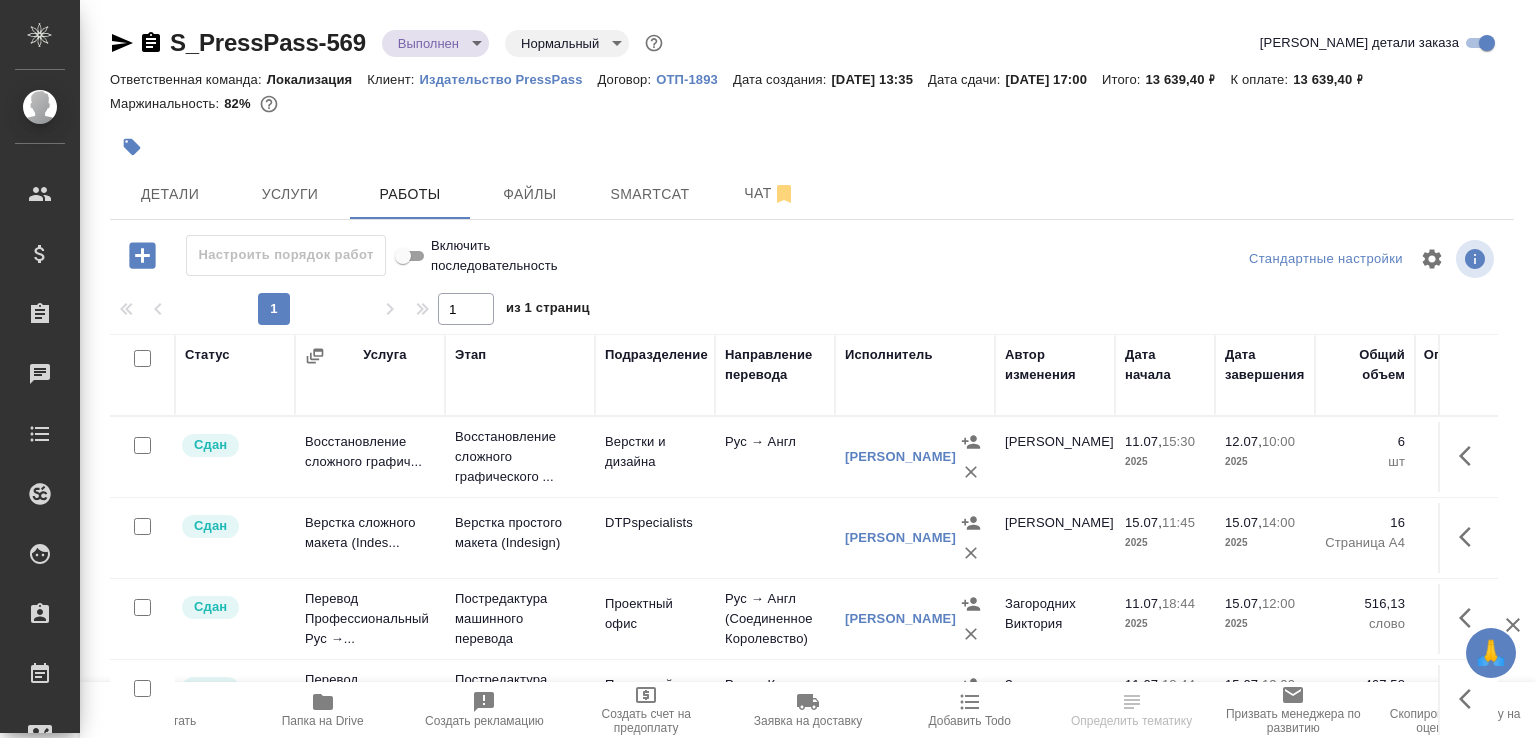 click on "Папка на Drive" at bounding box center (323, 721) 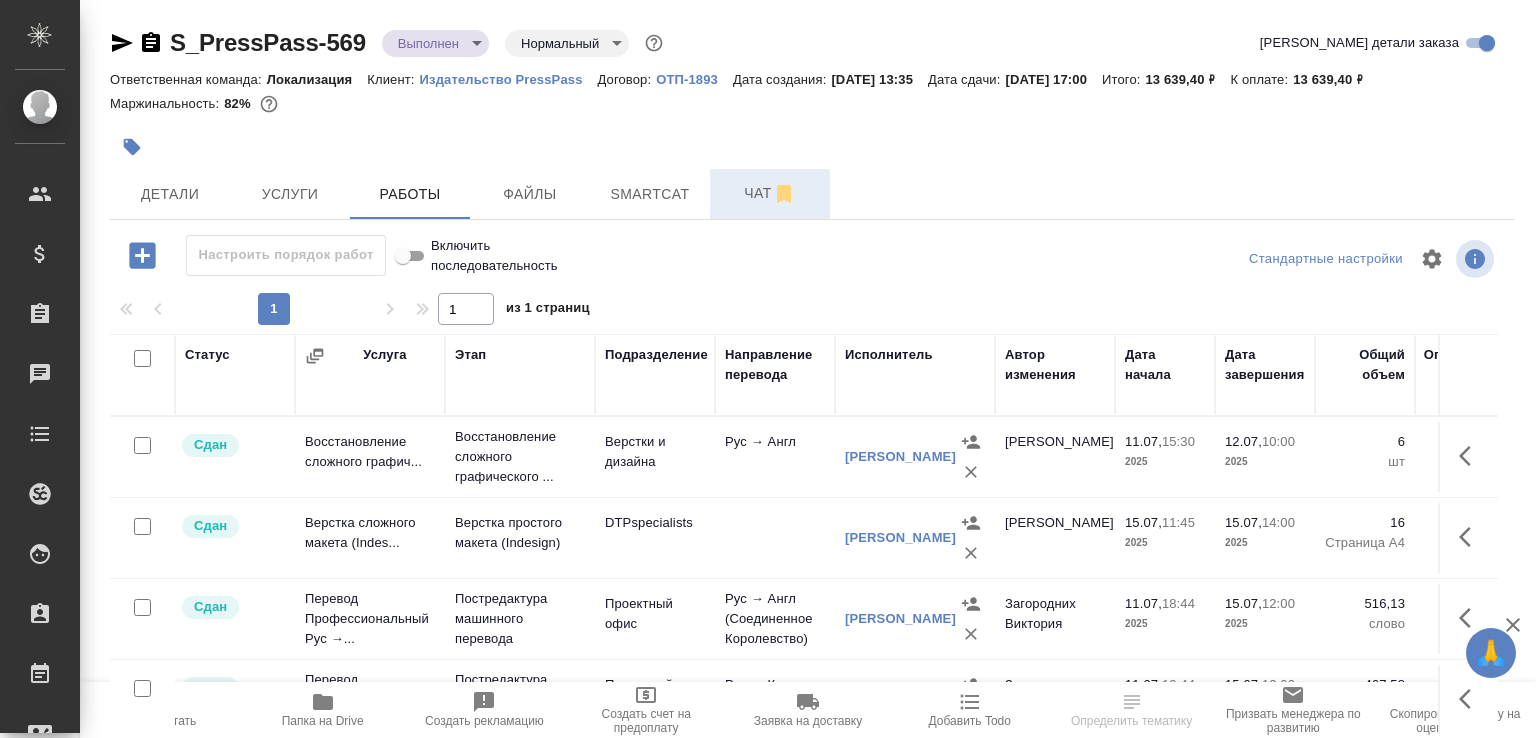 click on "Чат" at bounding box center [770, 193] 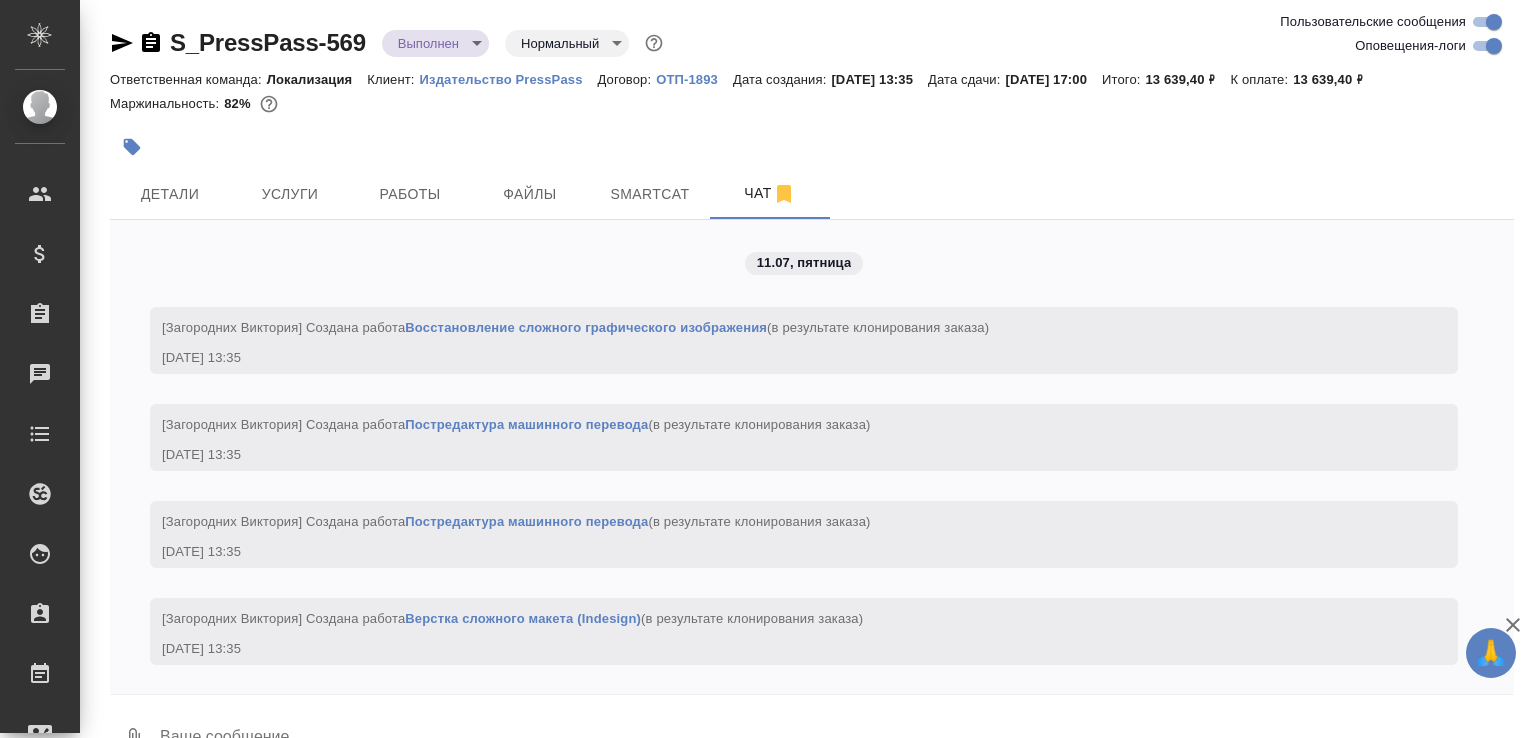 scroll, scrollTop: 9190, scrollLeft: 0, axis: vertical 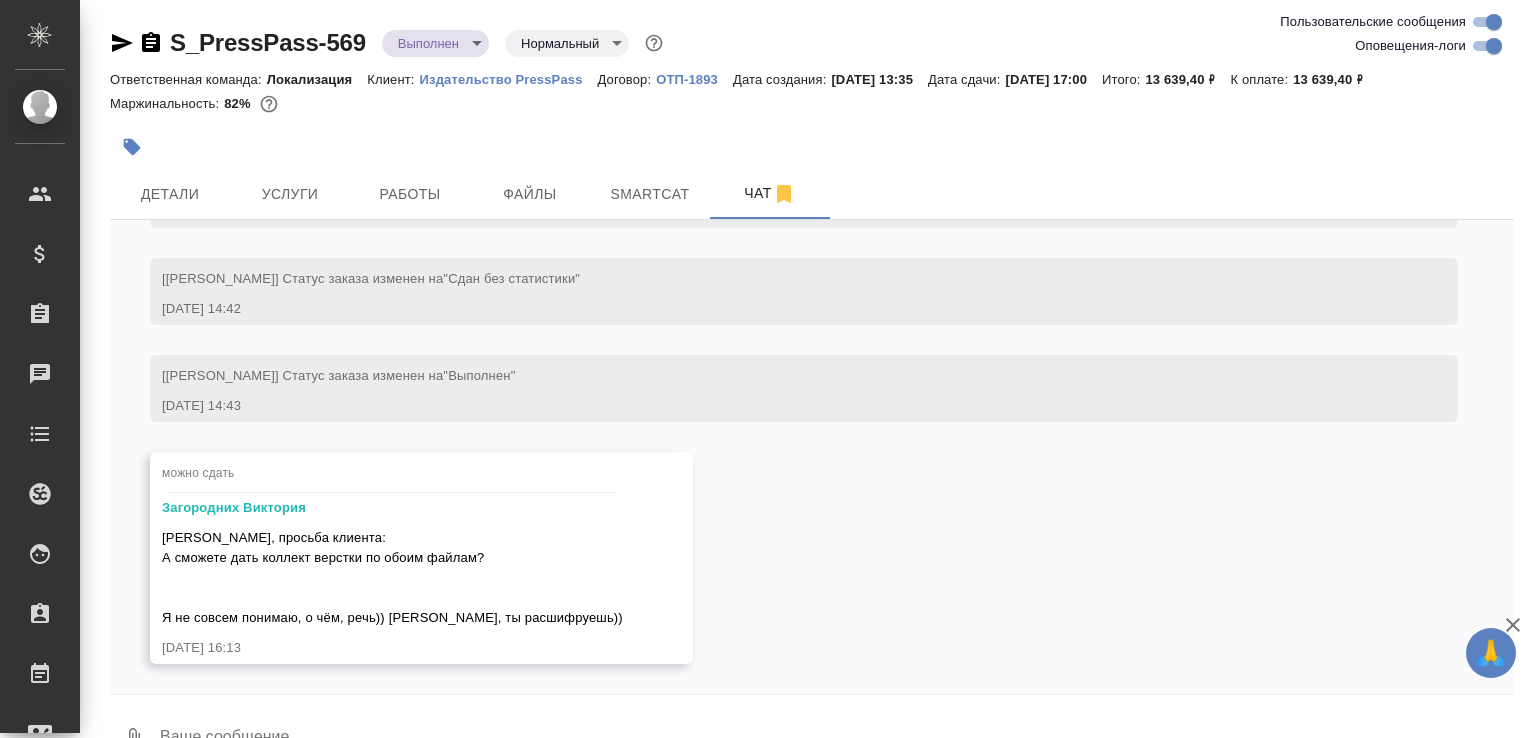 click at bounding box center (836, 739) 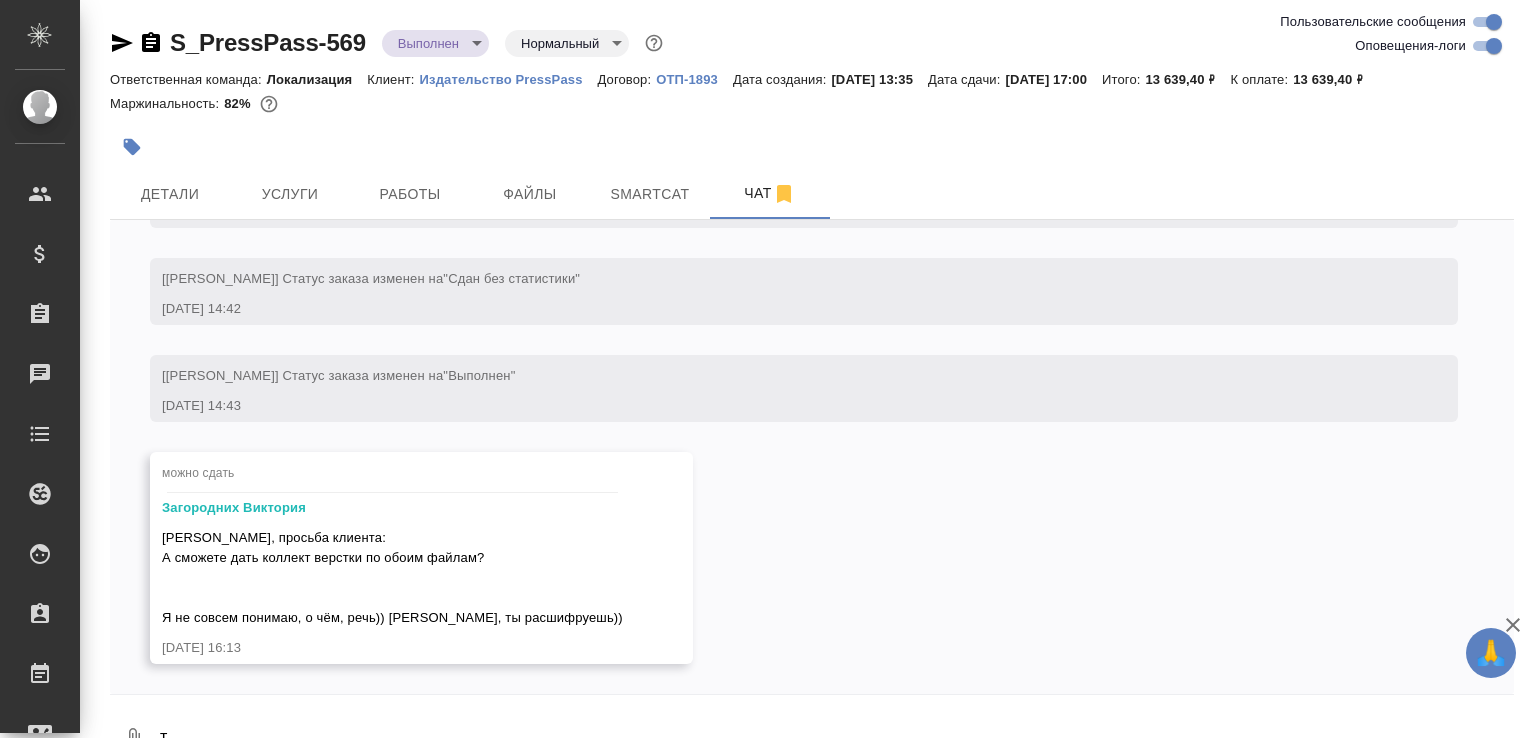 scroll, scrollTop: 8, scrollLeft: 0, axis: vertical 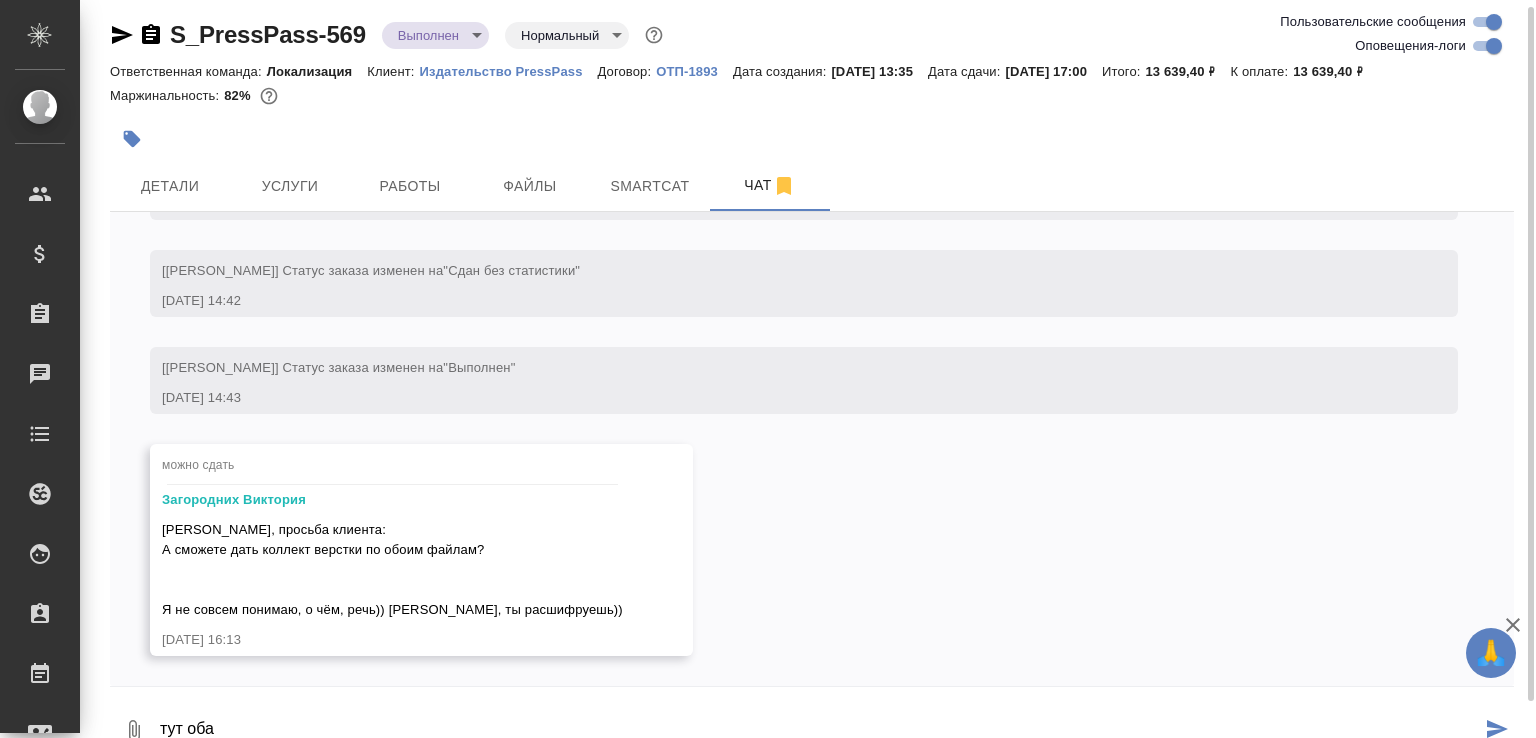 paste on "https://drive.awatera.com/s/ifE7oj9YP9N3owt" 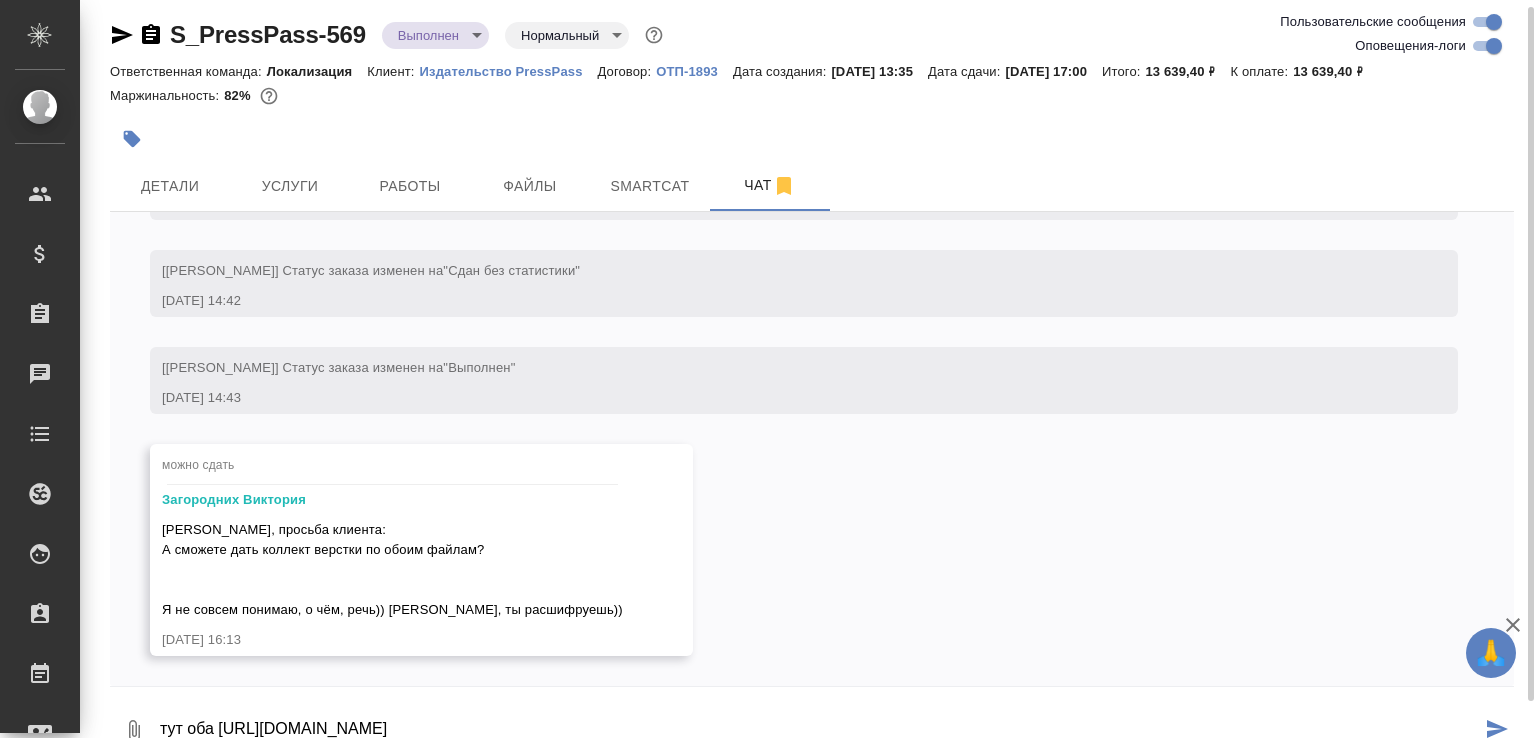 type on "тут оба https://drive.awatera.com/s/ifE7oj9YP9N3owt" 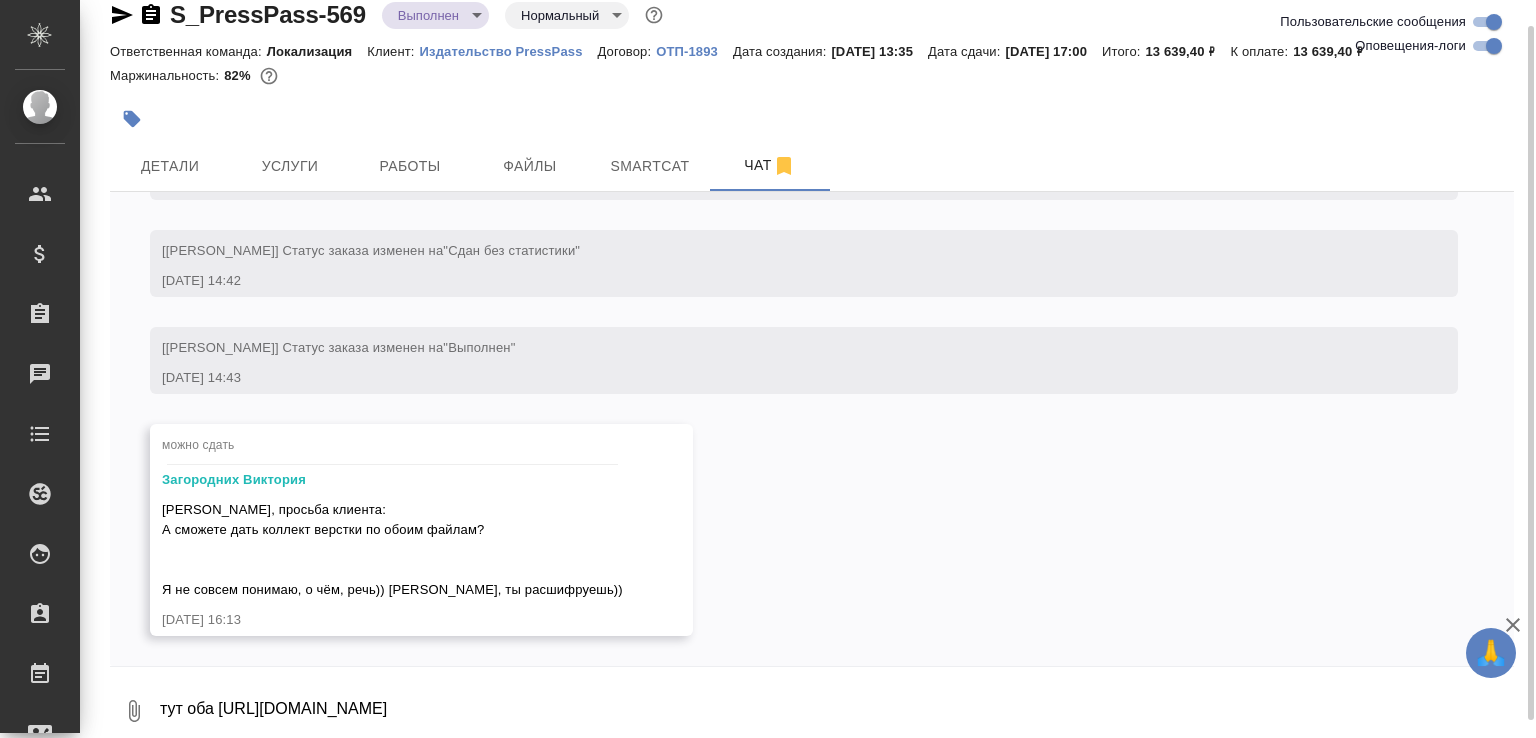 scroll, scrollTop: 9287, scrollLeft: 0, axis: vertical 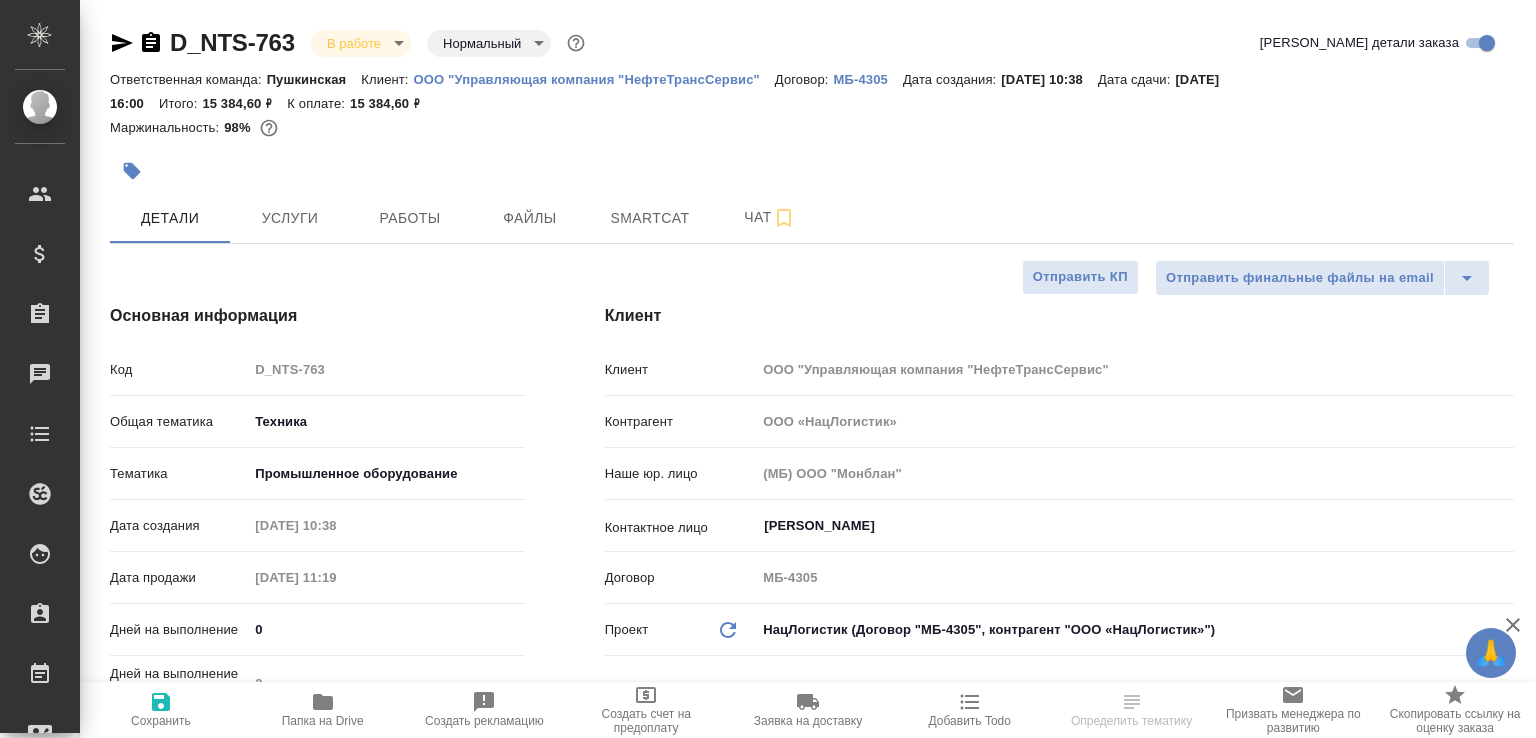 select on "RU" 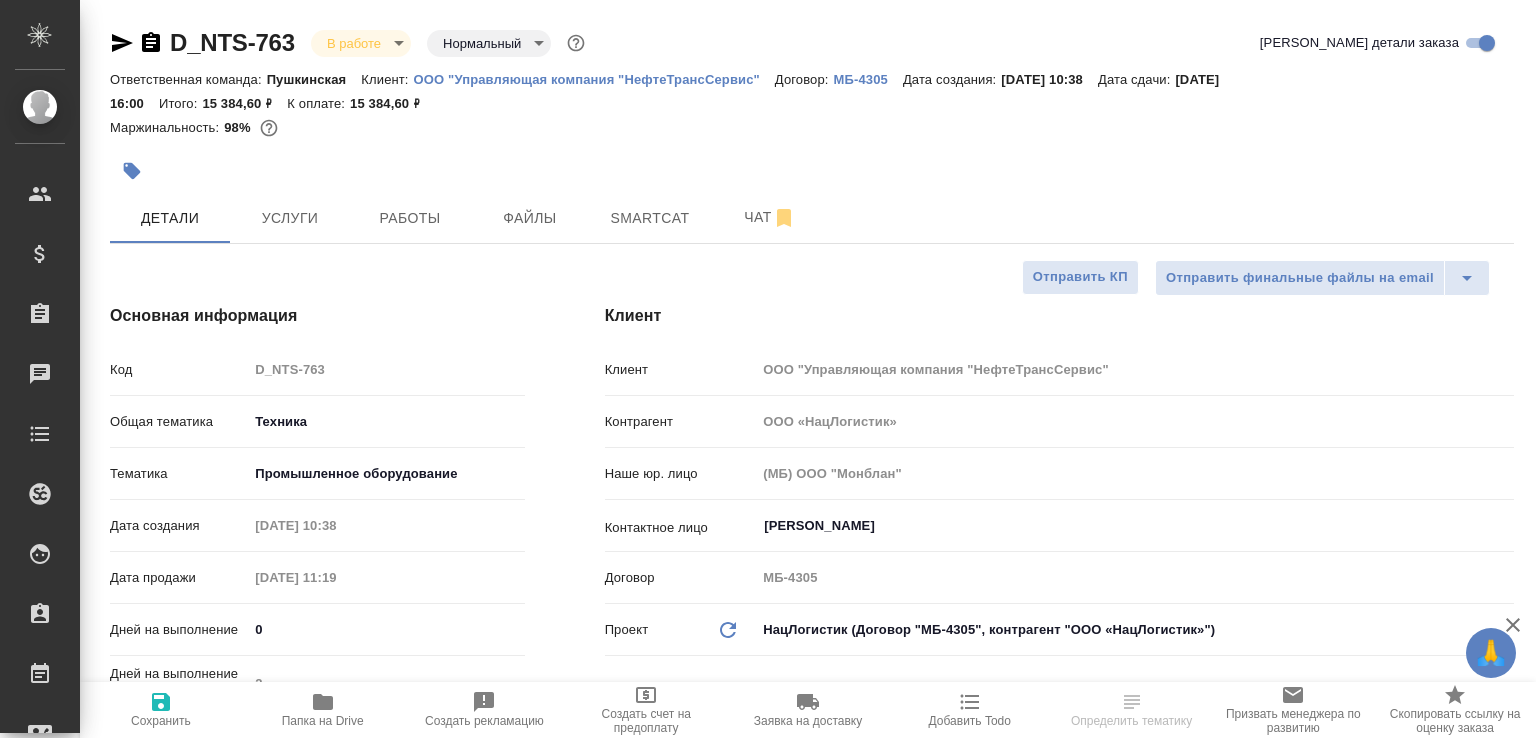 scroll, scrollTop: 0, scrollLeft: 0, axis: both 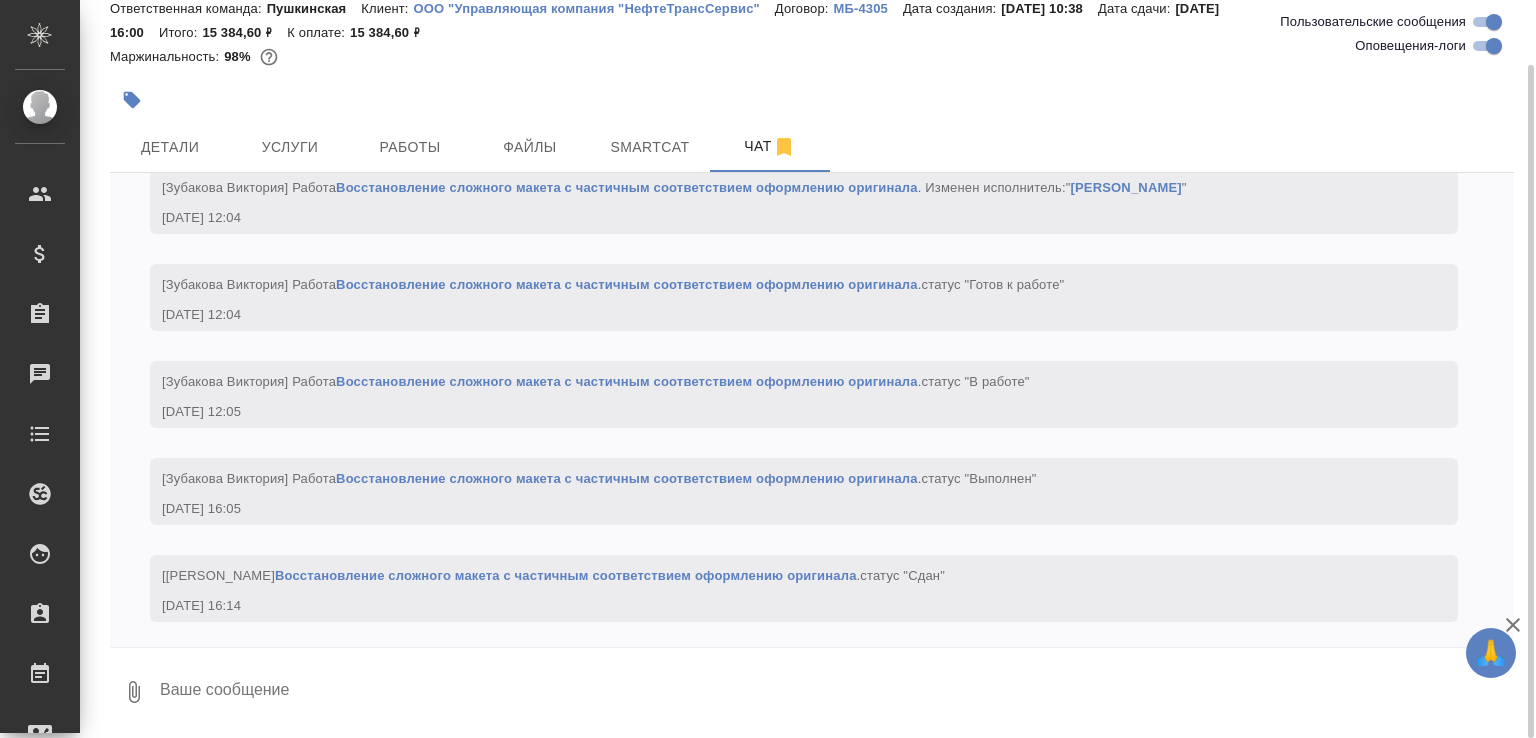 click at bounding box center [836, 692] 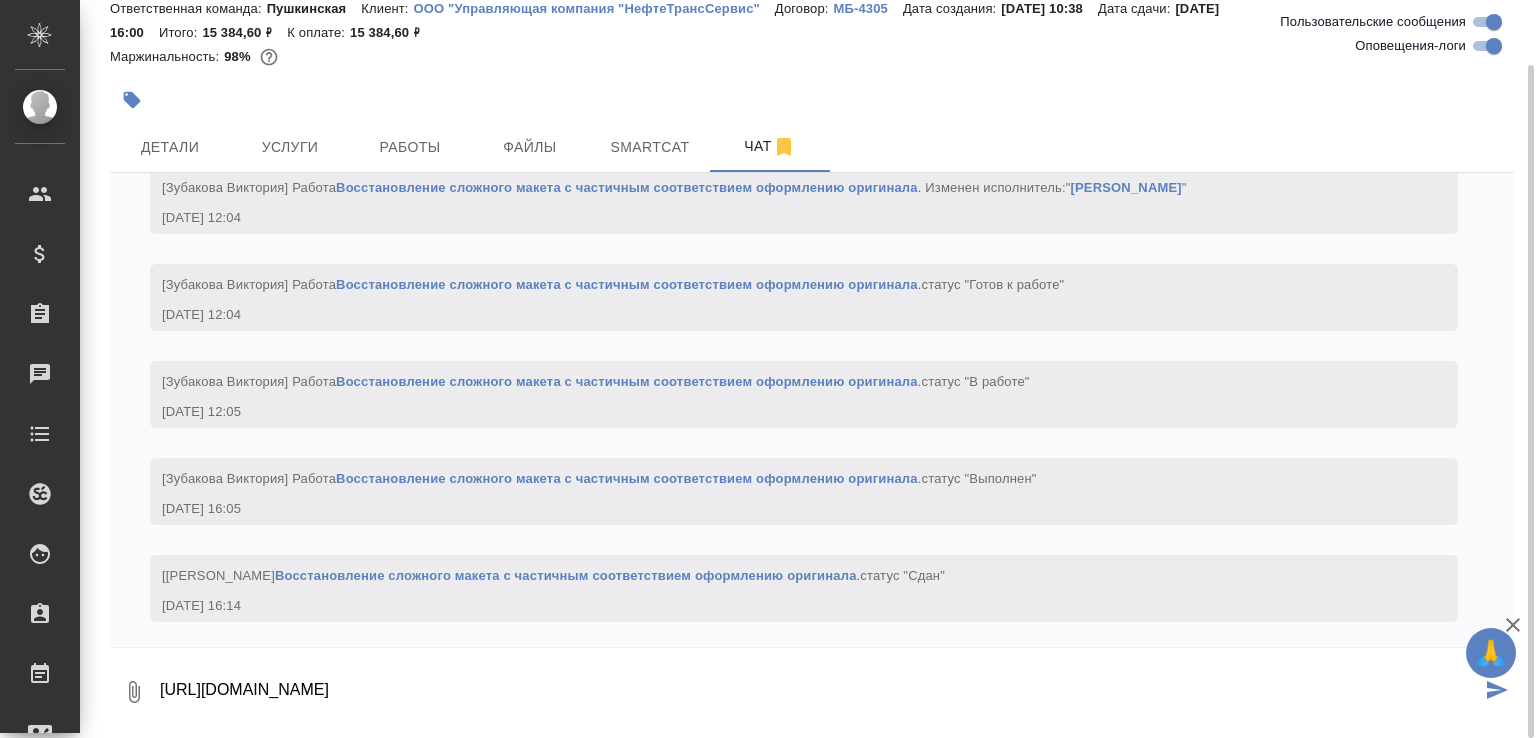 scroll, scrollTop: 33, scrollLeft: 0, axis: vertical 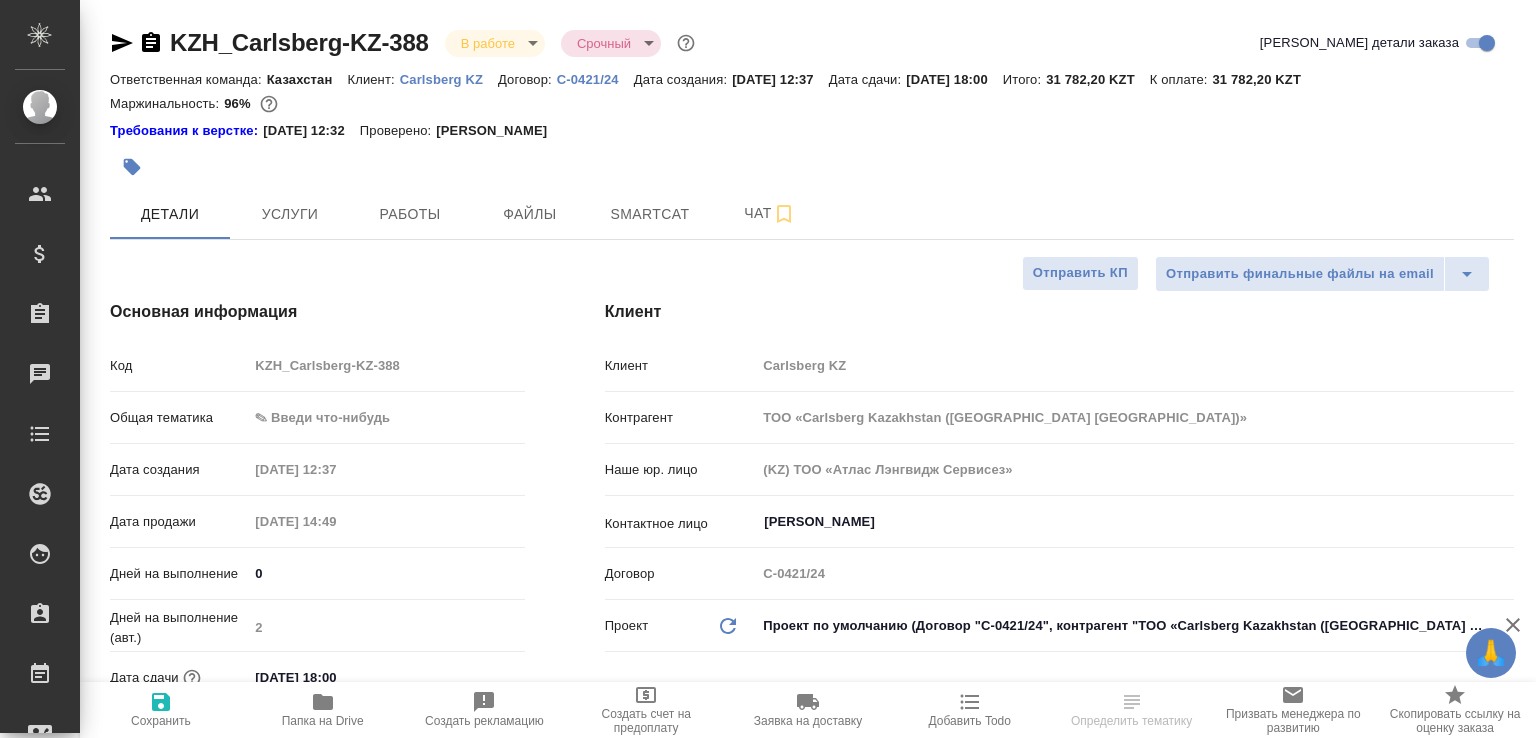 select on "RU" 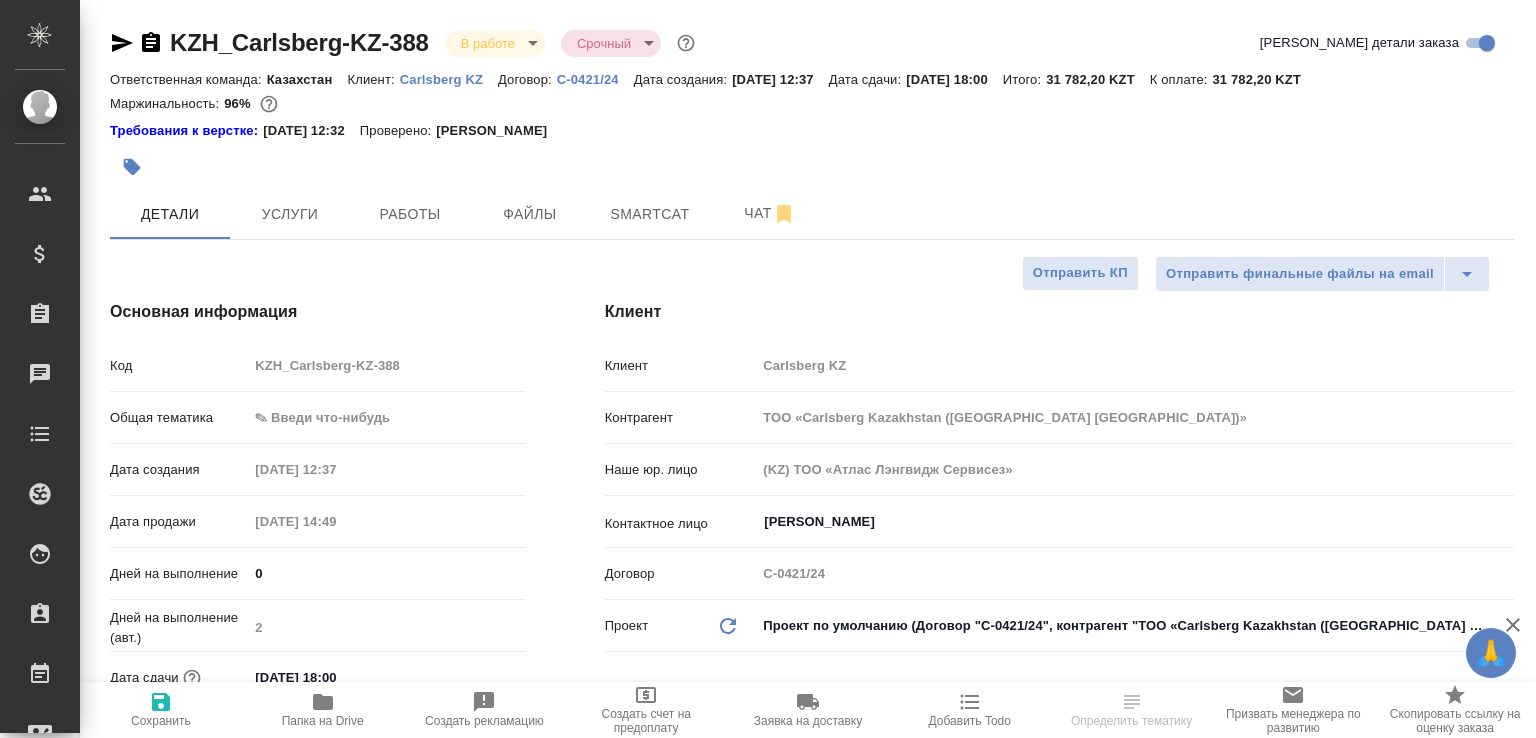select on "RU" 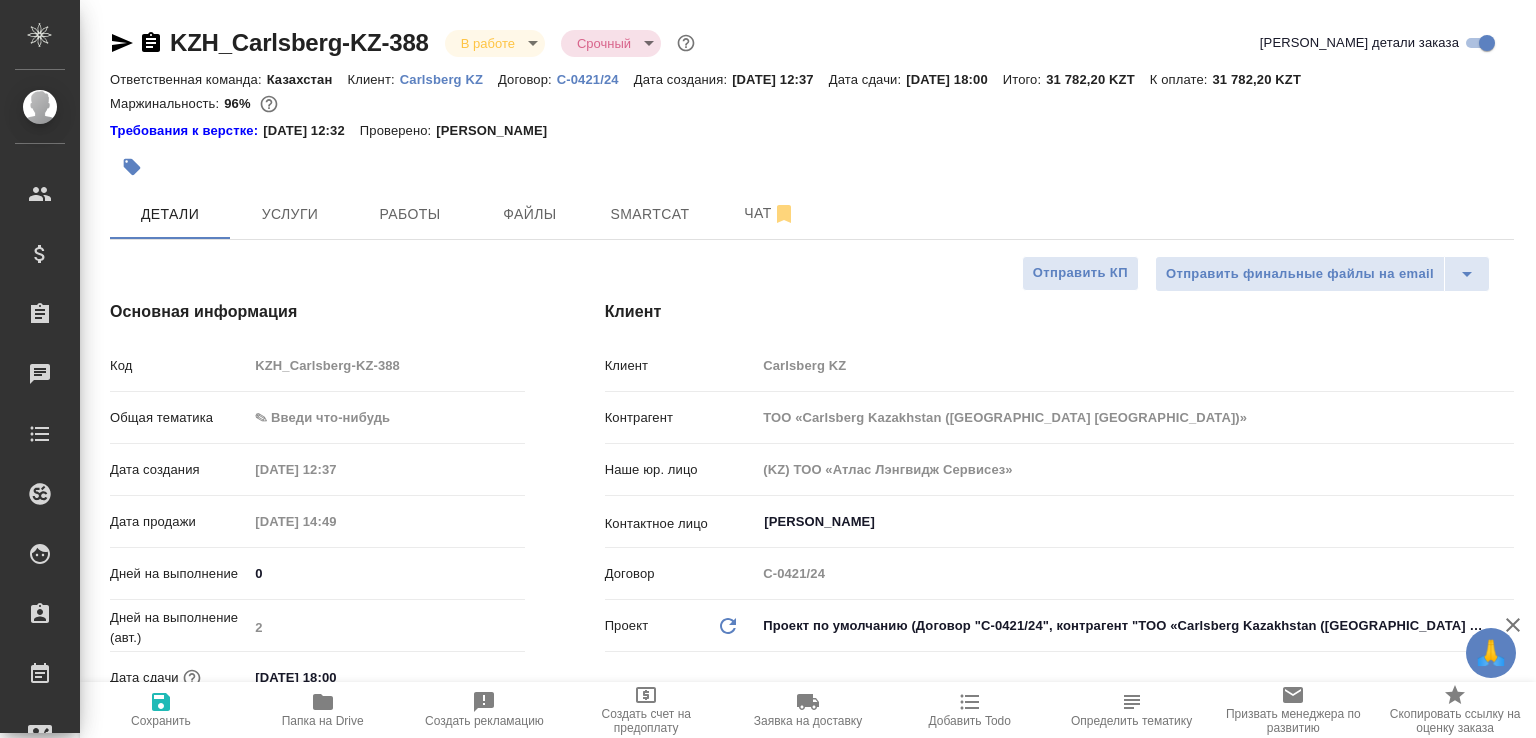 type on "x" 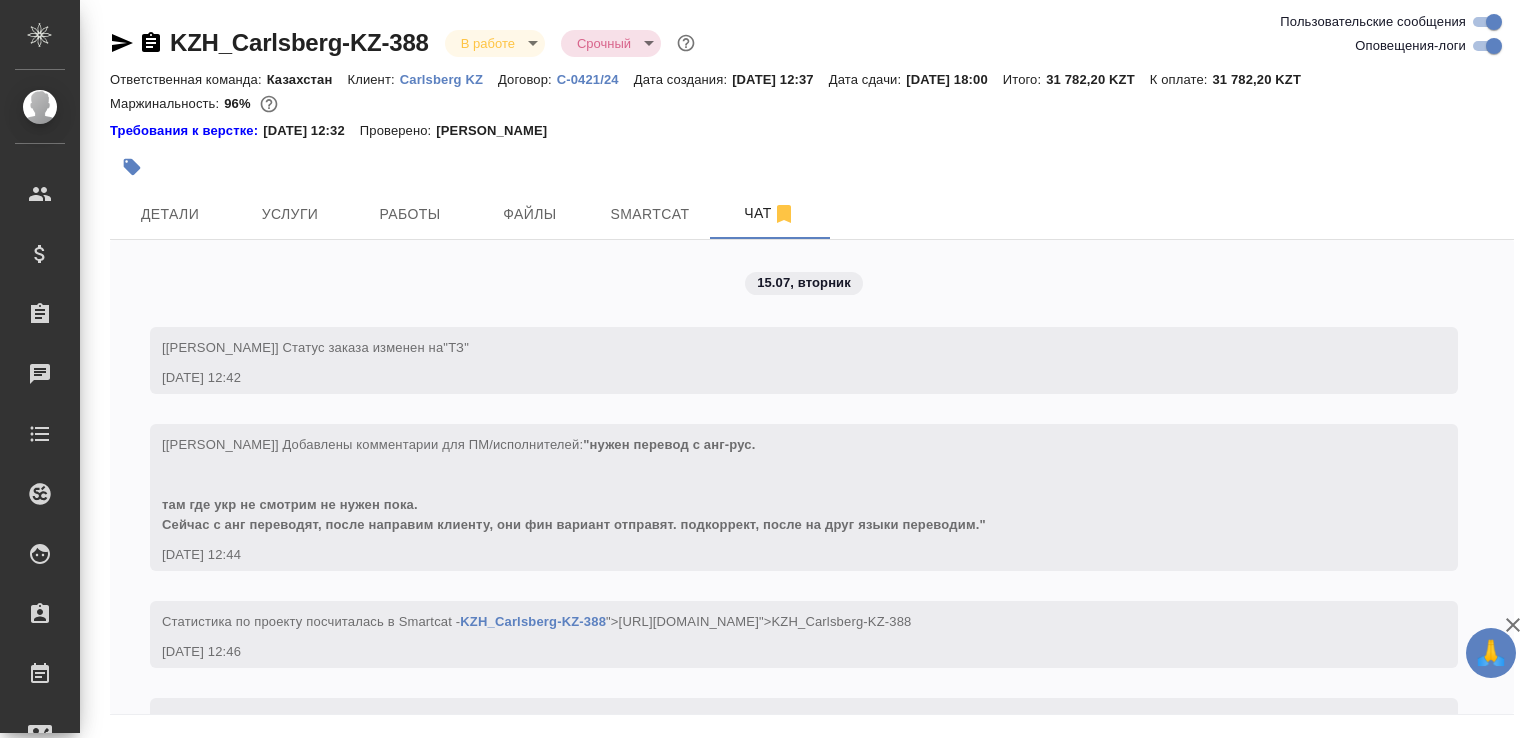 scroll, scrollTop: 1753, scrollLeft: 0, axis: vertical 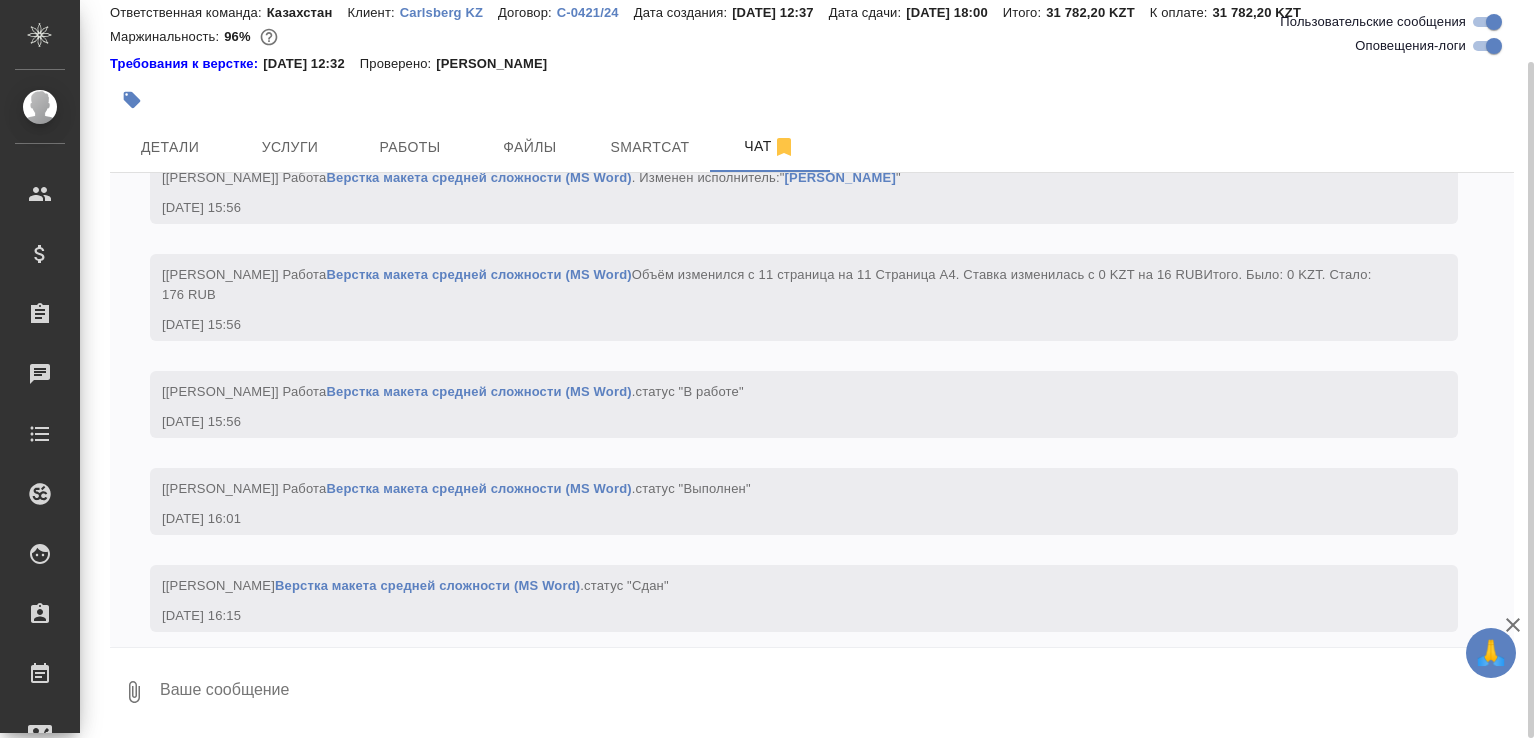 click at bounding box center [836, 692] 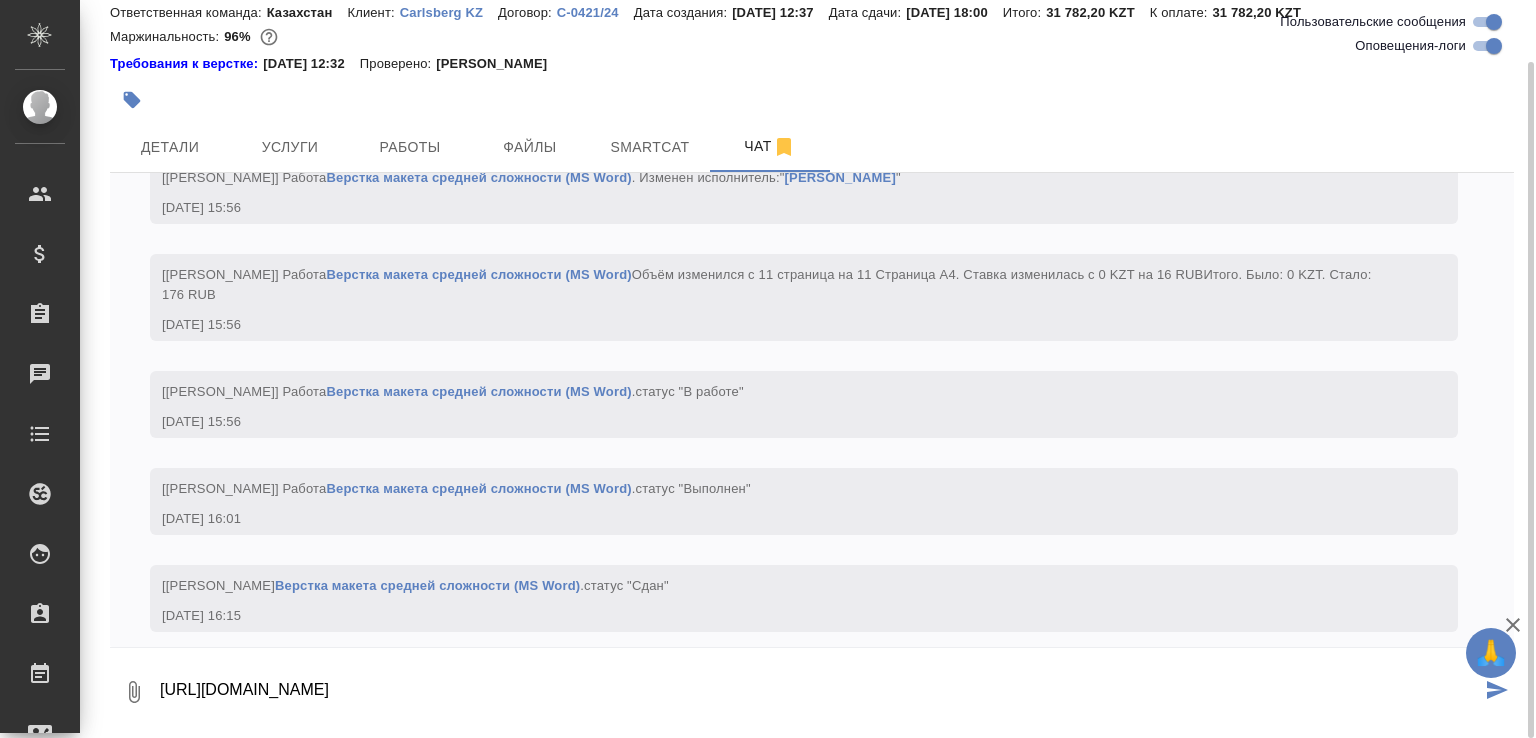 type on "https://drive.awatera.com/apps/files/files/9842579?dir=/Shares/Carlsberg%20KZ/Orders/KZH_Carlsberg-KZ-388/ForTranslation" 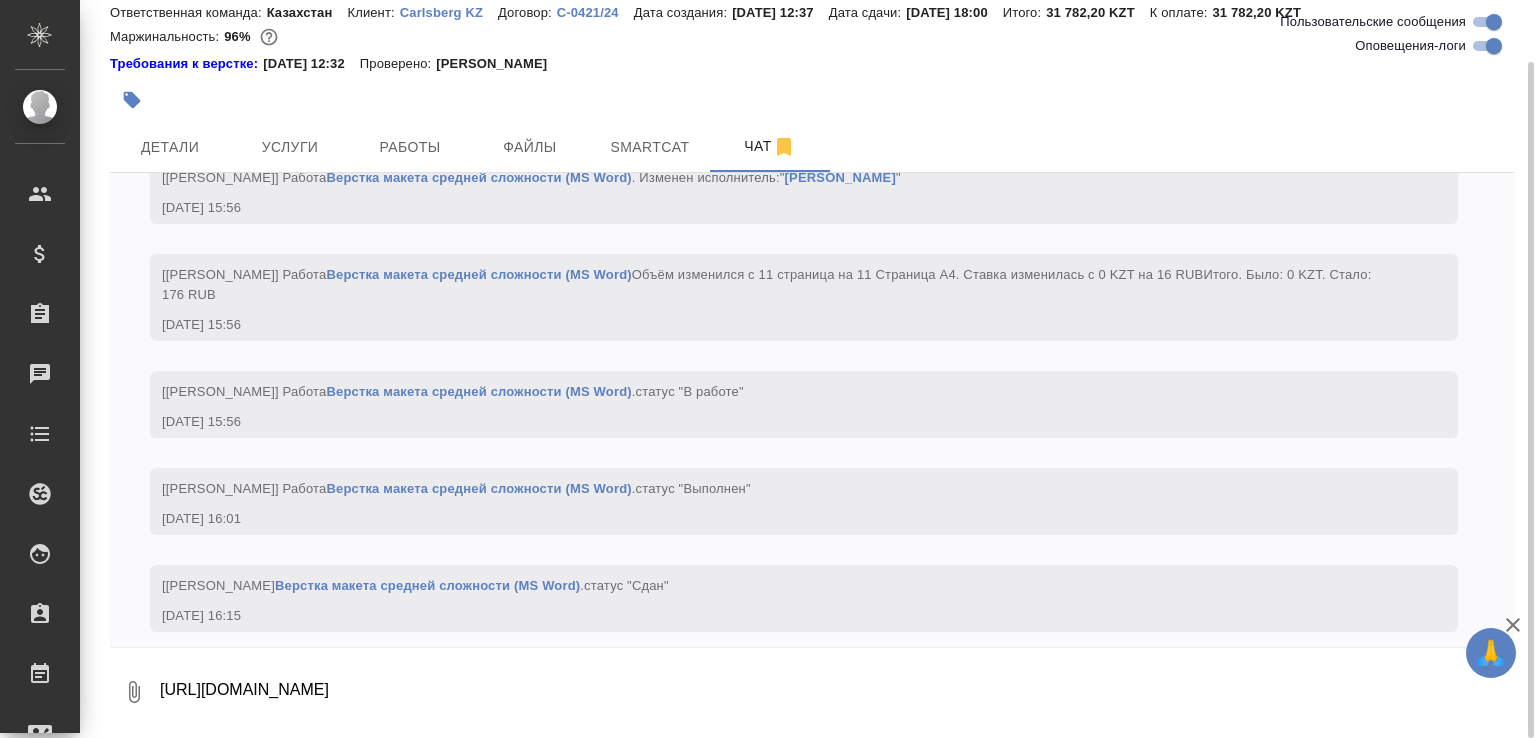 scroll, scrollTop: 1944, scrollLeft: 0, axis: vertical 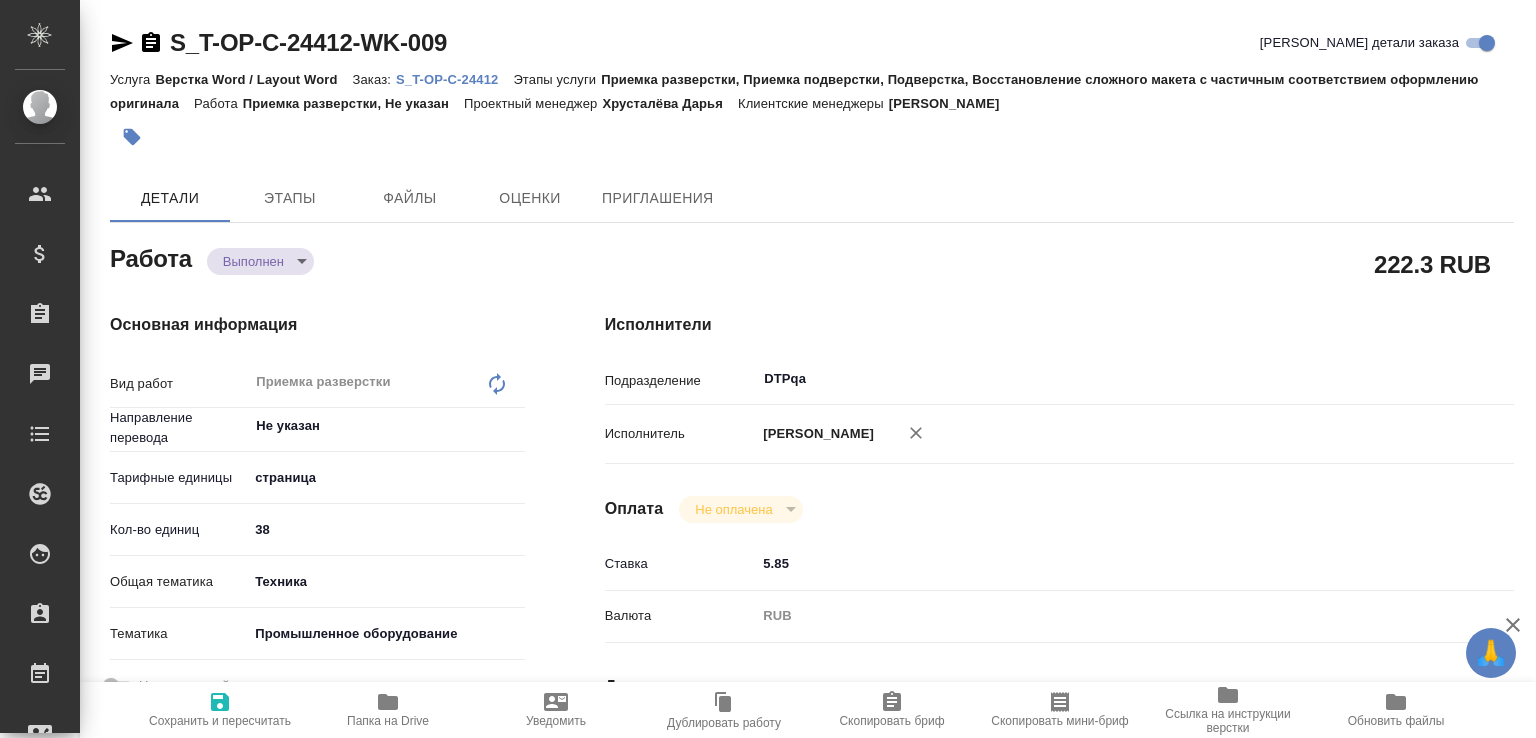type on "x" 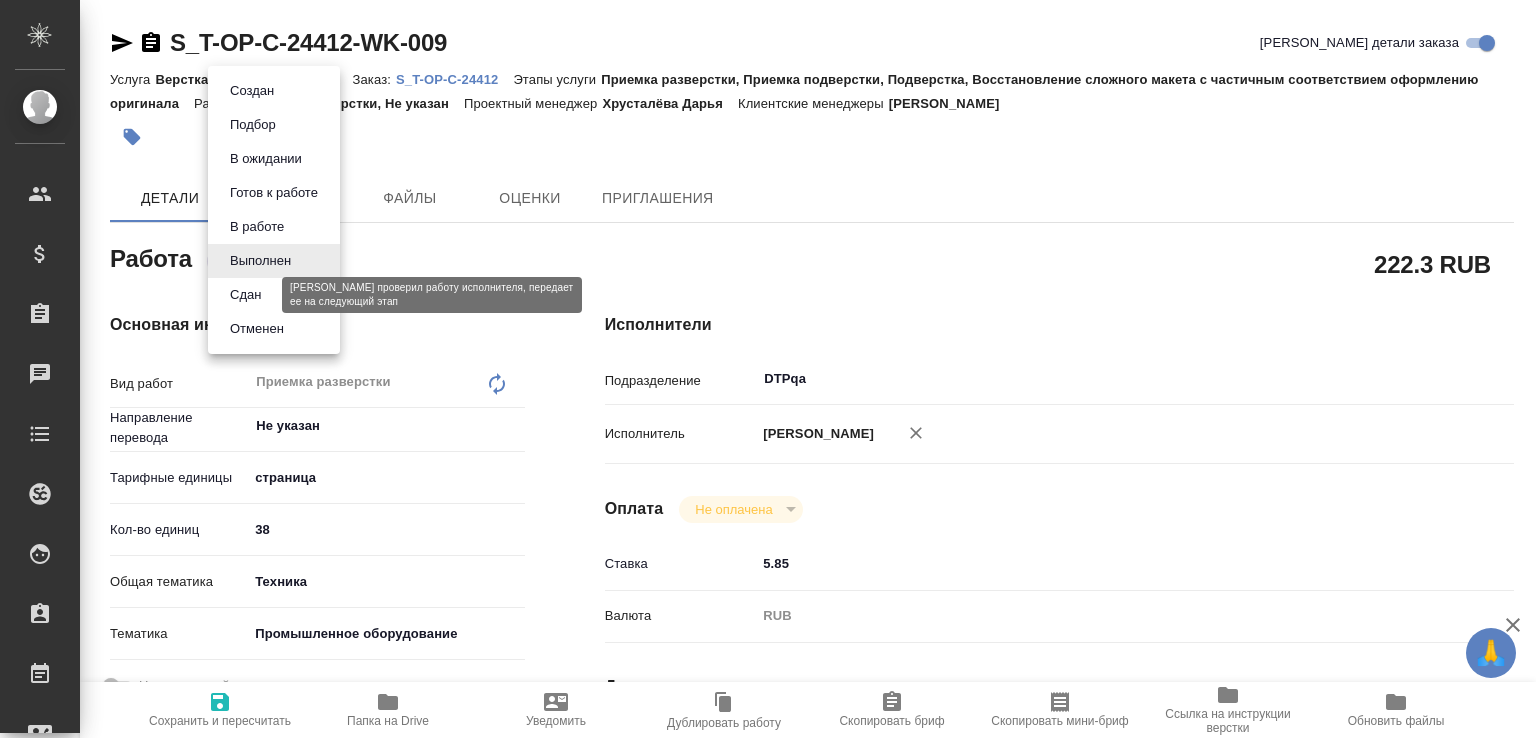 click on "Сдан" at bounding box center [245, 295] 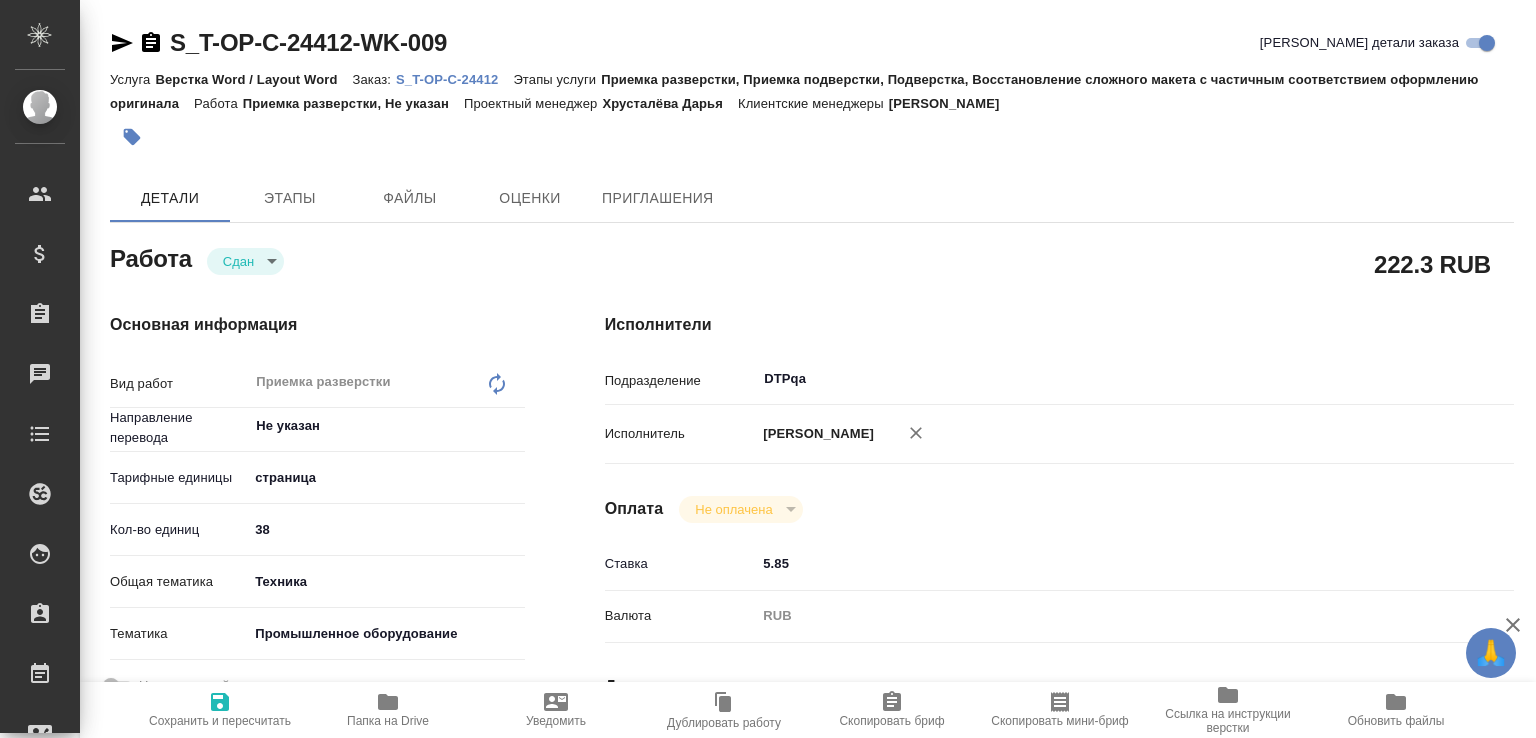 click on "Папка на Drive" at bounding box center (388, 709) 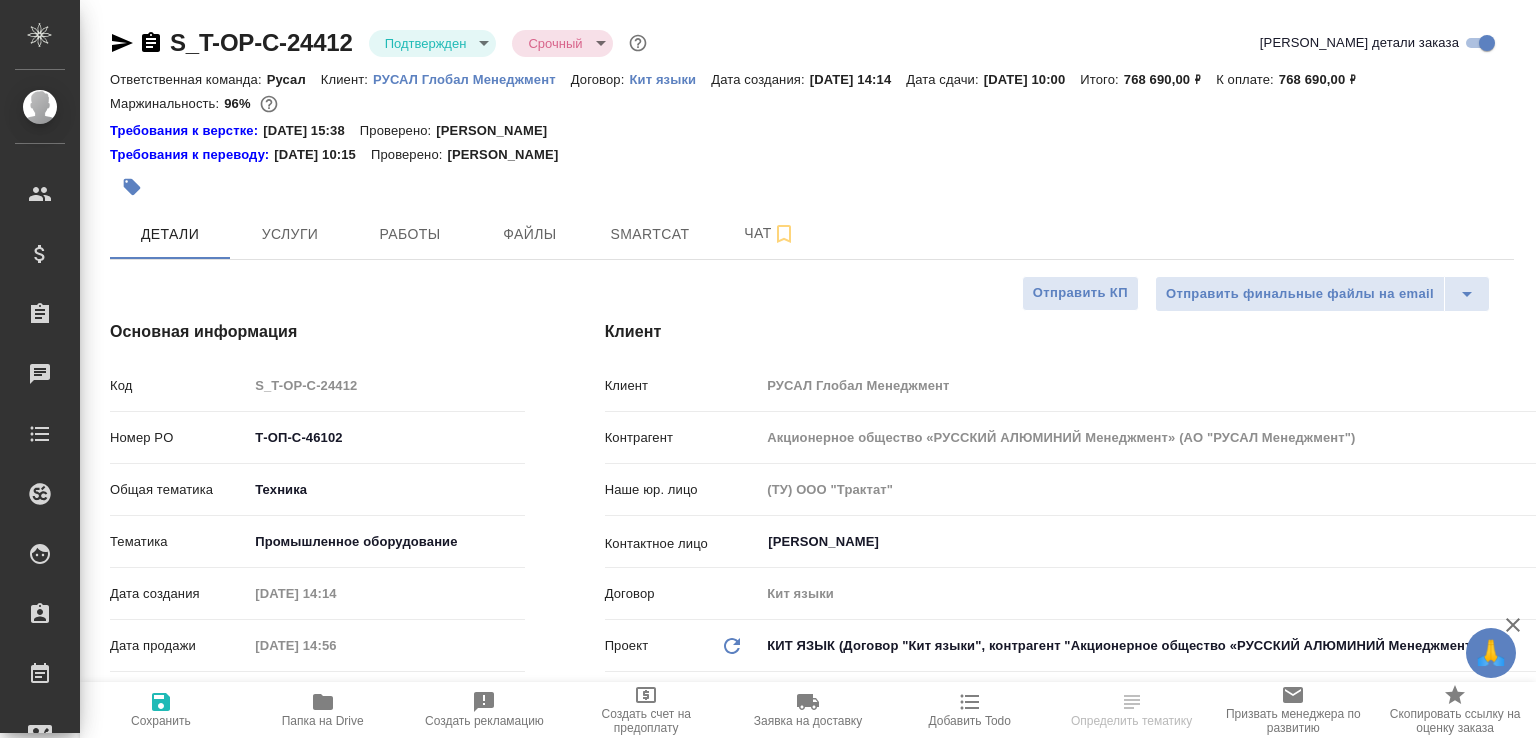 select on "RU" 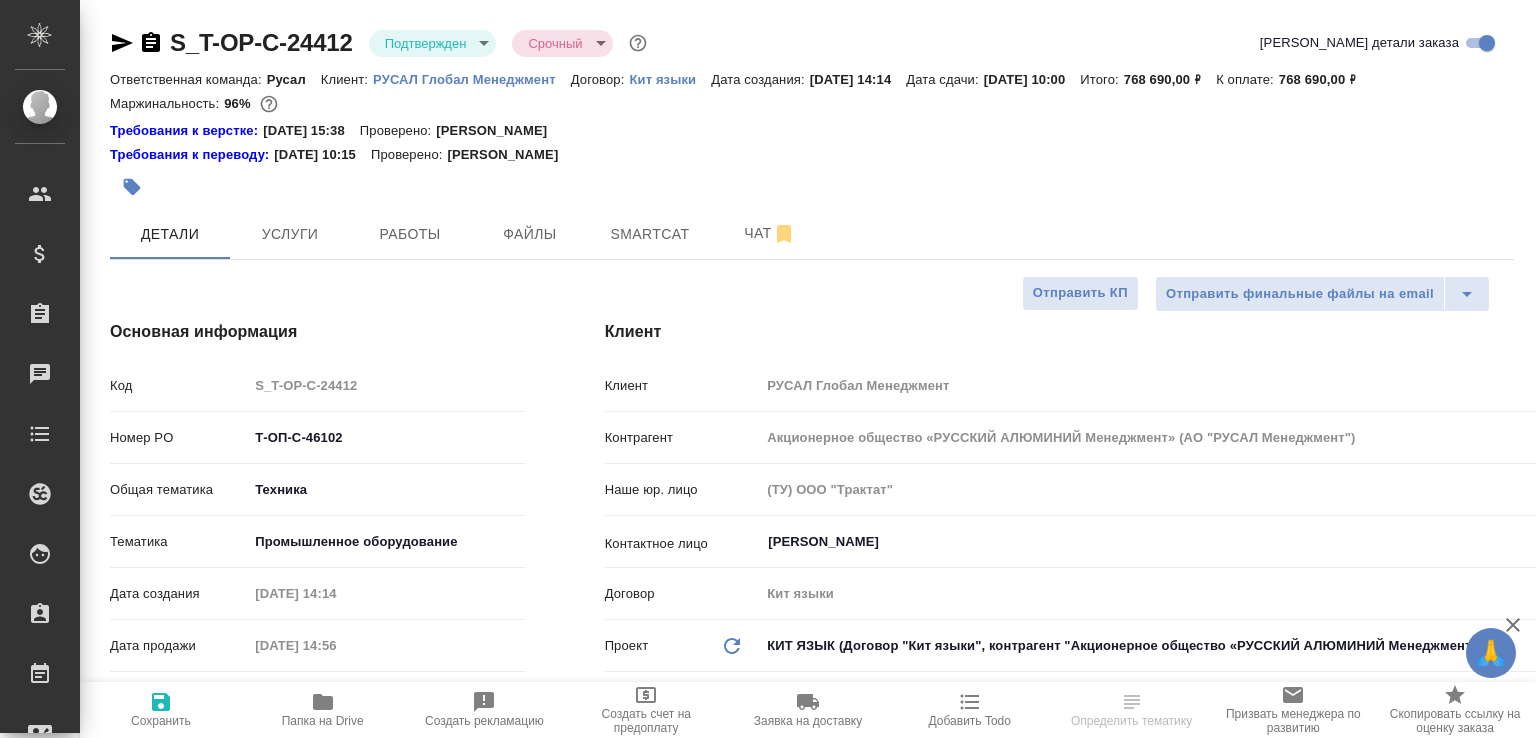select on "RU" 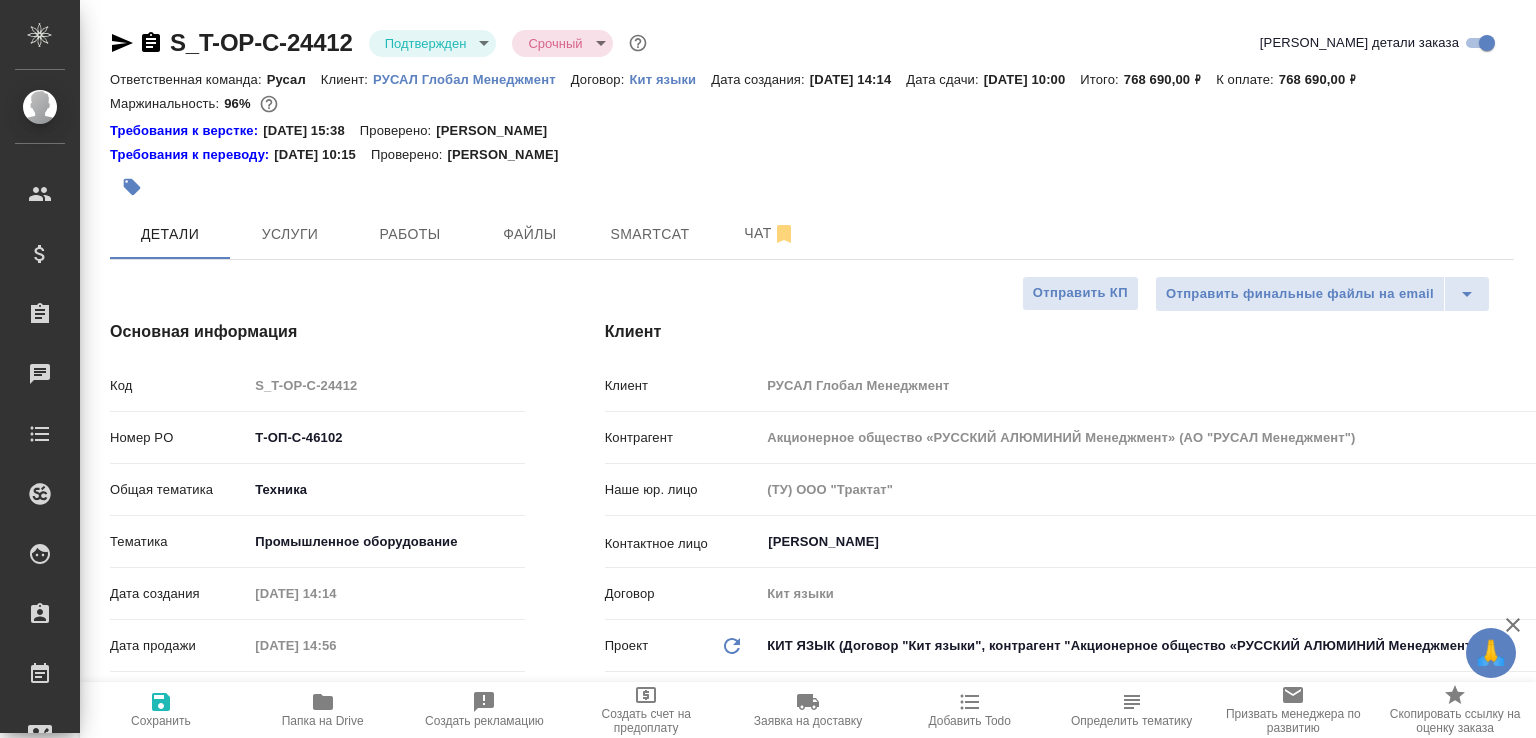 type on "x" 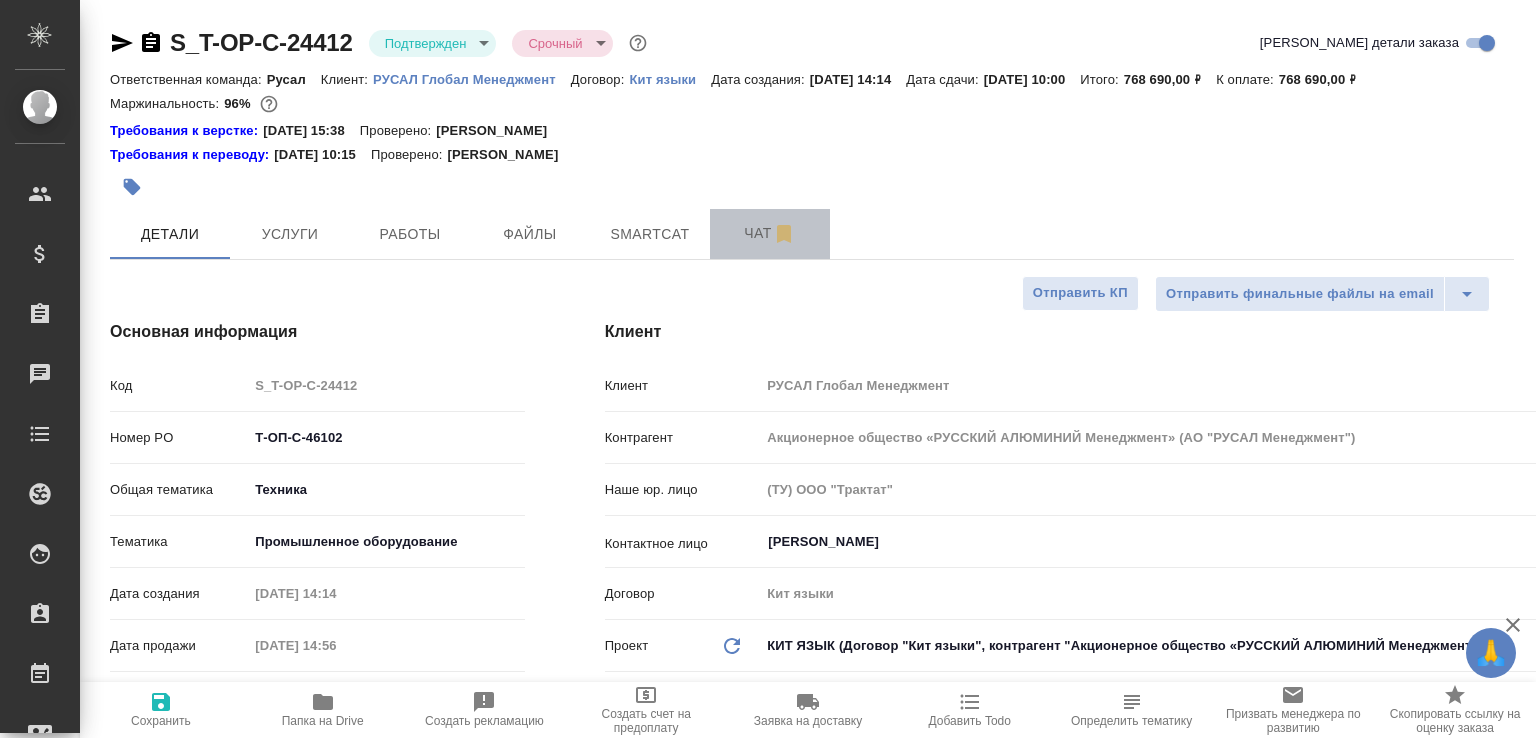 click on "Чат" at bounding box center (770, 234) 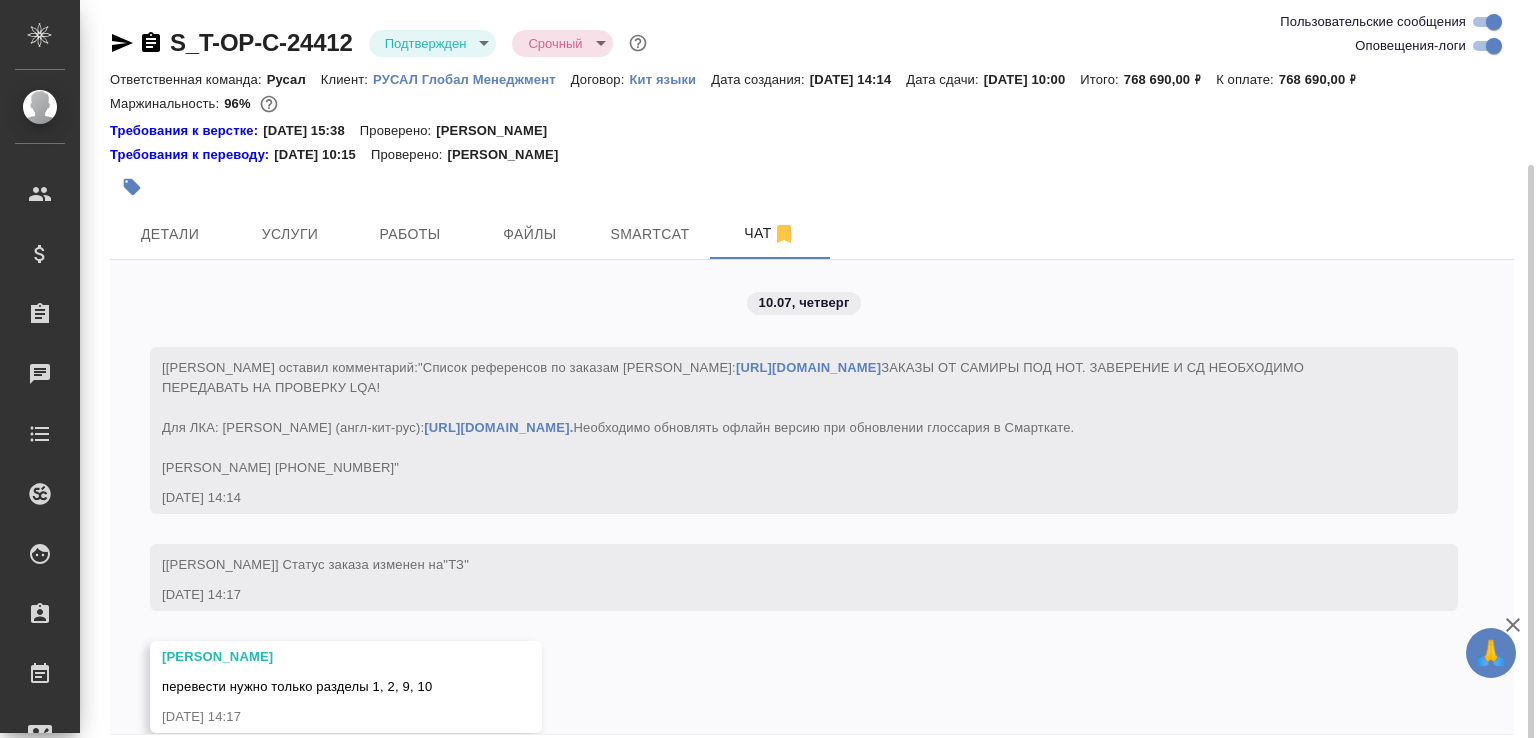 scroll, scrollTop: 87, scrollLeft: 0, axis: vertical 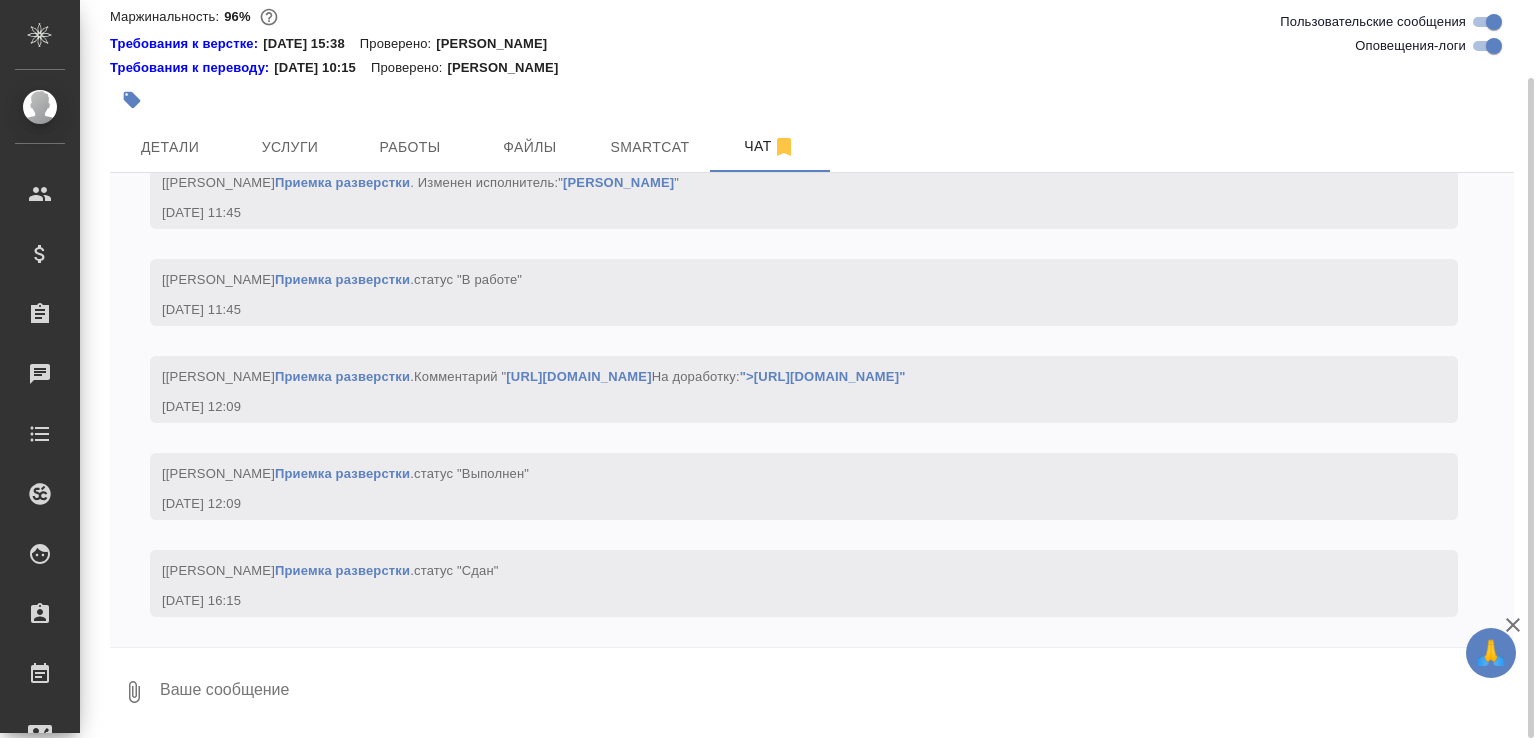 click at bounding box center [836, 692] 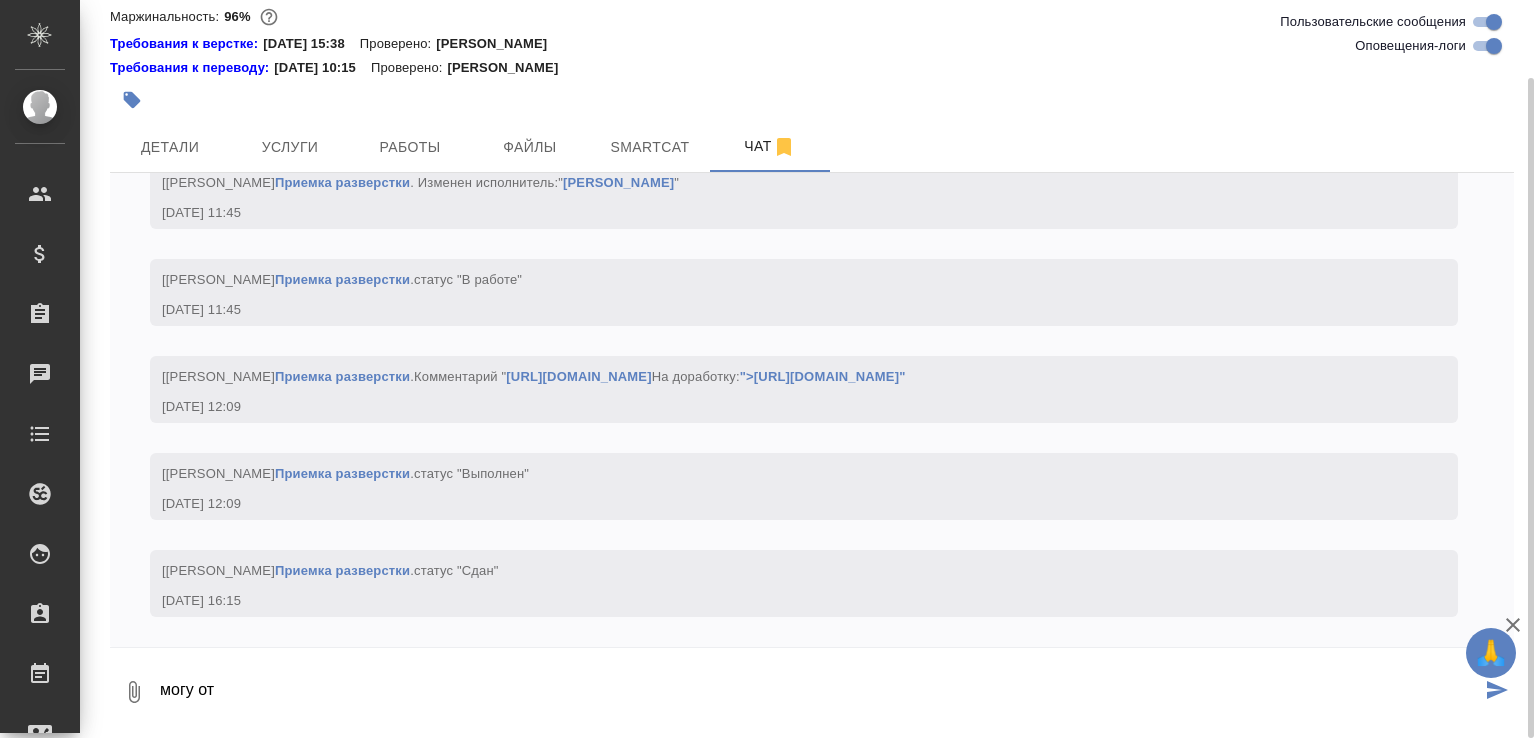 scroll, scrollTop: 6892, scrollLeft: 0, axis: vertical 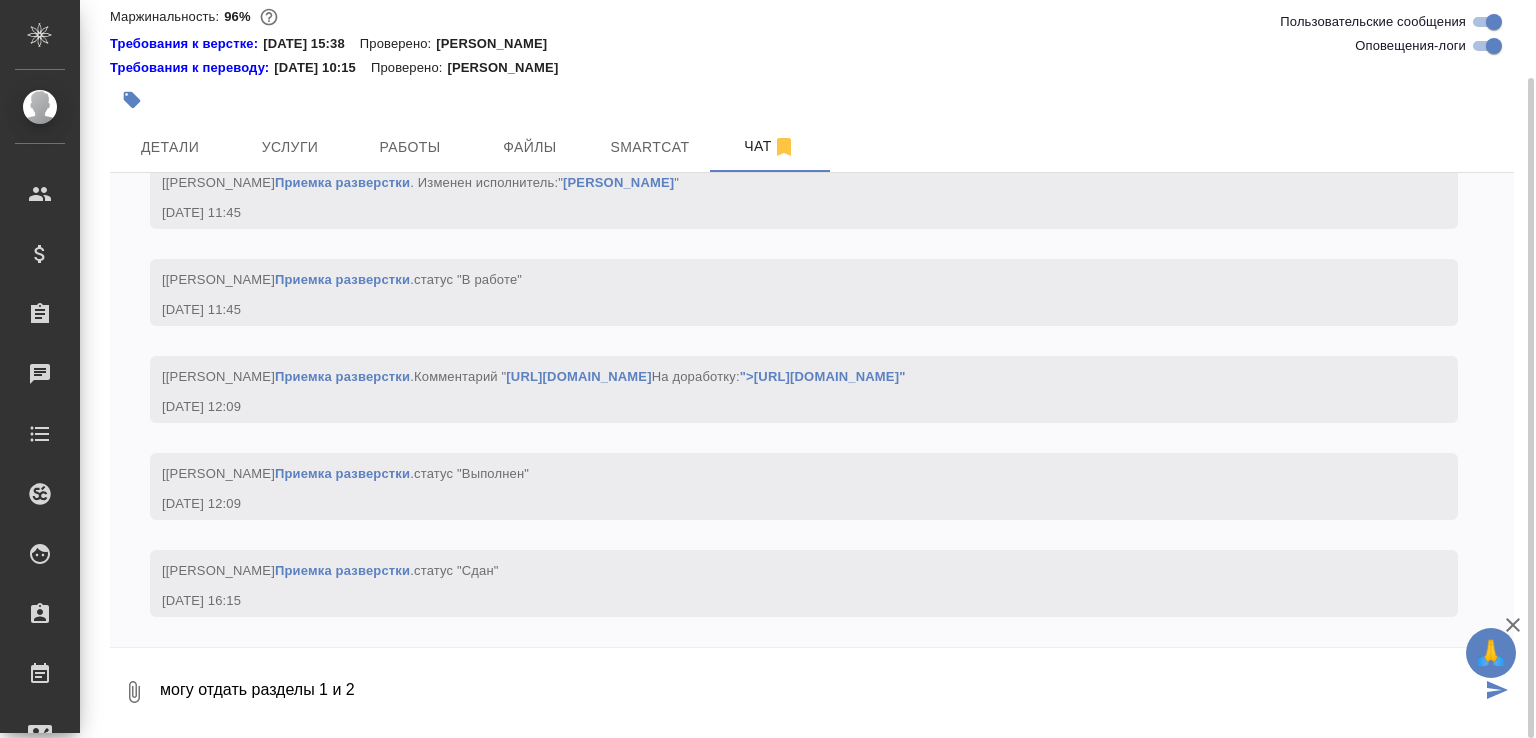 paste on "https://drive.awatera.com/apps/files/files/9810388?dir=/Shares/%D0%A2-%D0%9E%D0%9F-%D0%A1_%D0%A0%D1%83%D1%81%D0%B0%D0%BB%20%D0%93%D0%BB%D0%BE%D0%B1%D0%B0%D0%BB%20%D0%9C%D0%B5%D0%BD%D0%B5%D0%B4%D0%B6%D0%BC%D0%B5%D0%BD%D1%82/Orders/S_T-OP-C-24412/ForTranslation" 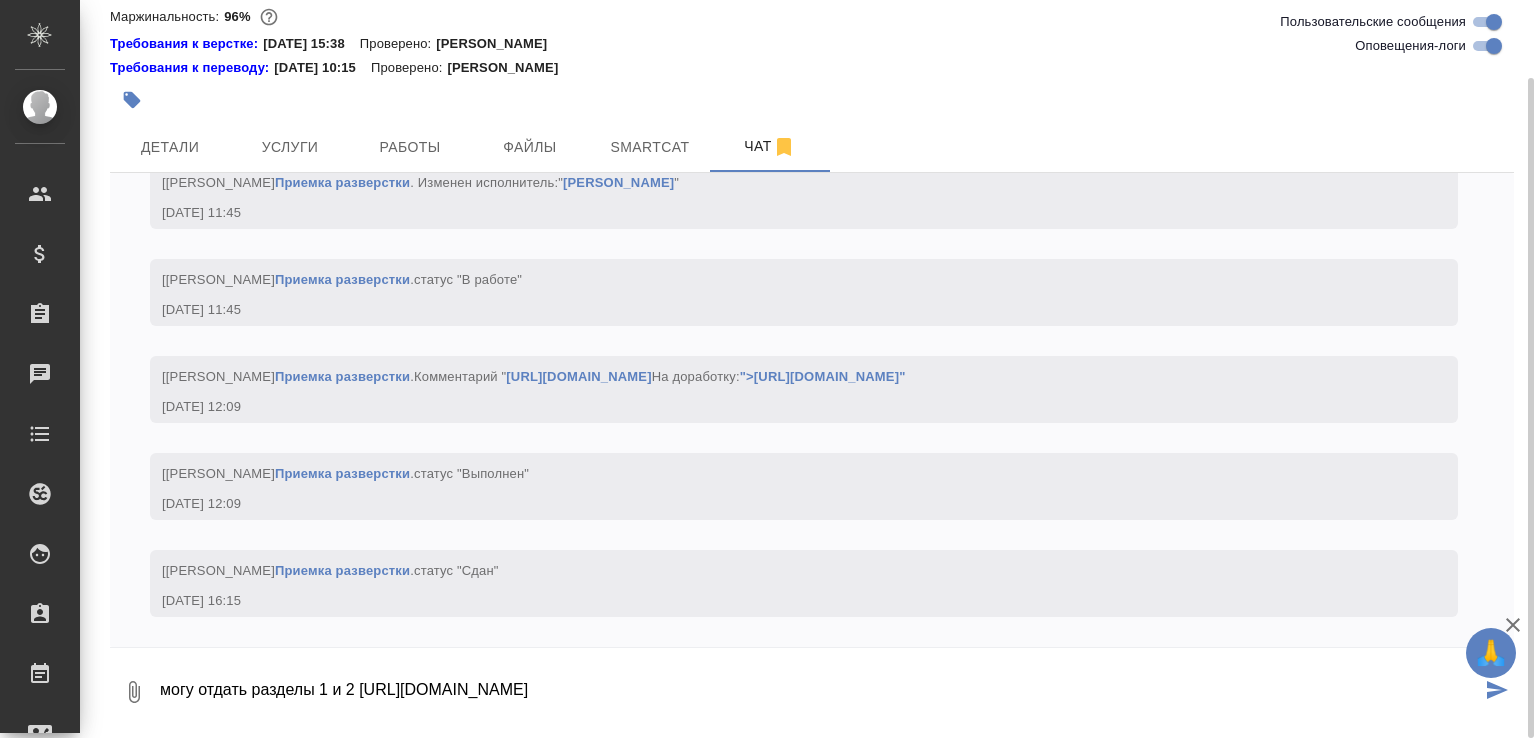 type on "могу отдать разделы 1 и 2 https://drive.awatera.com/apps/files/files/9810388?dir=/Shares/%D0%A2-%D0%9E%D0%9F-%D0%A1_%D0%A0%D1%83%D1%81%D0%B0%D0%BB%20%D0%93%D0%BB%D0%BE%D0%B1%D0%B0%D0%BB%20%D0%9C%D0%B5%D0%BD%D0%B5%D0%B4%D0%B6%D0%BC%D0%B5%D0%BD%D1%82/Orders/S_T-OP-C-24412/ForTranslation" 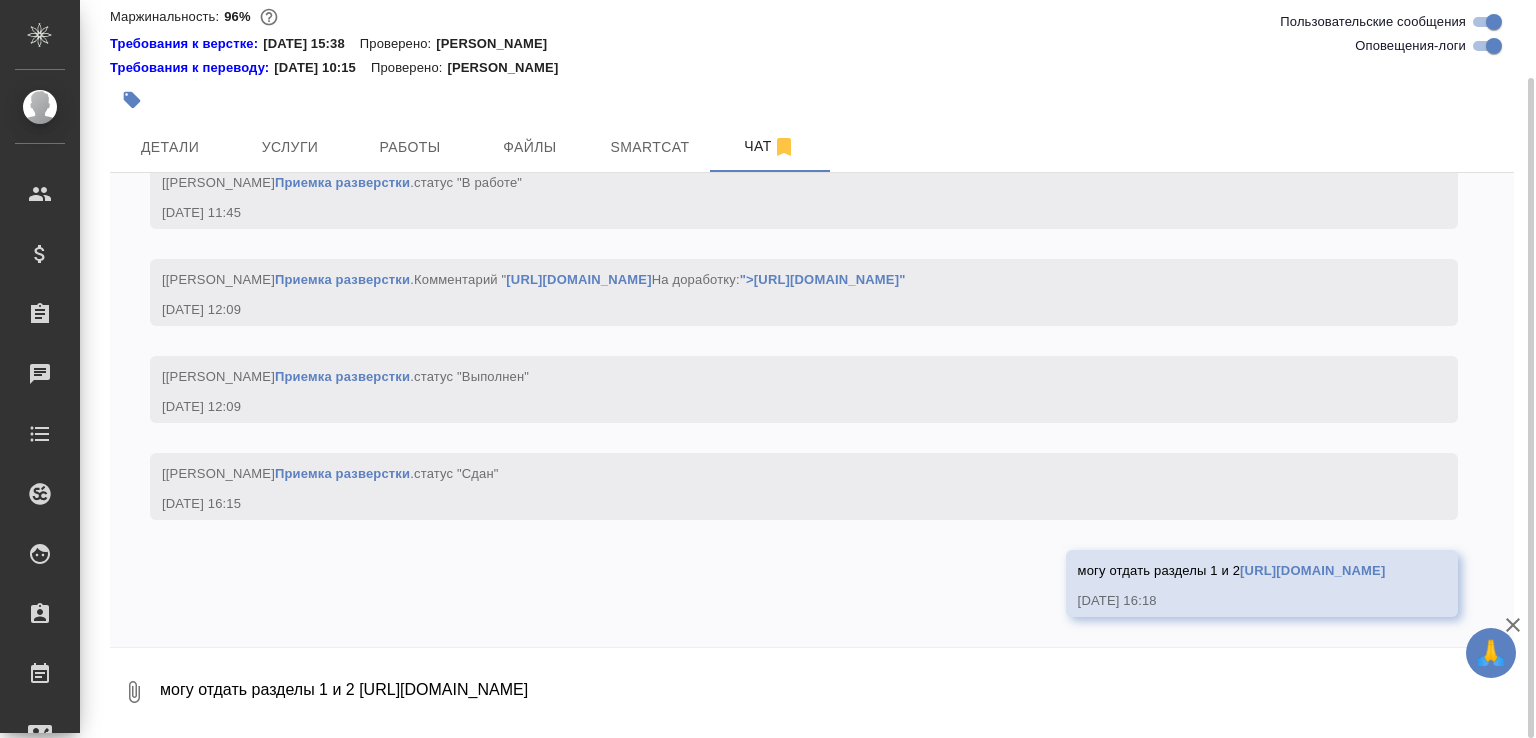 scroll, scrollTop: 7029, scrollLeft: 0, axis: vertical 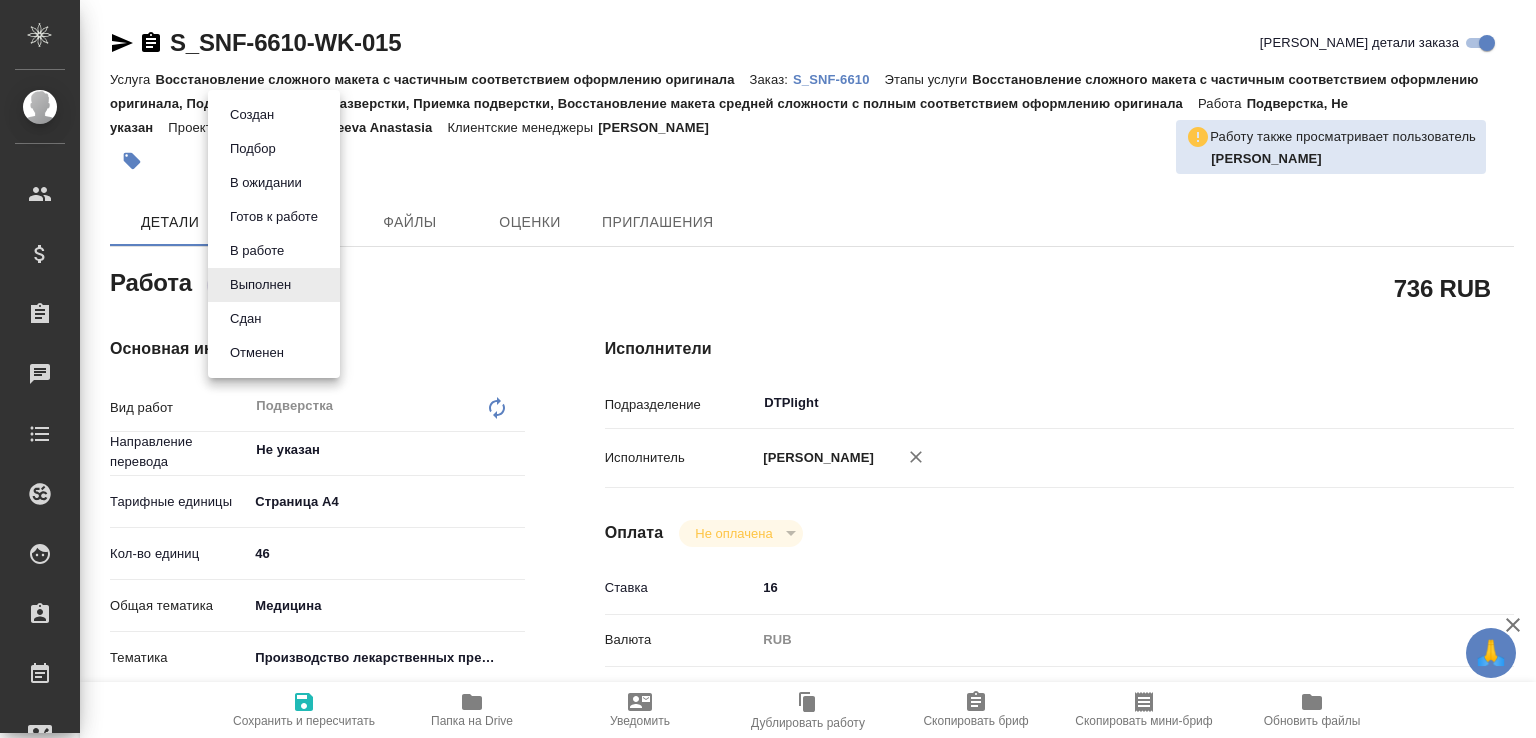 click on "🙏 .cls-1
fill:#fff;
AWATERA [PERSON_NAME]malofeeva Клиенты Спецификации Заказы 0 Чаты Todo Проекты SC Исполнители Кандидаты Работы Входящие заявки Заявки на доставку Рекламации Проекты процессинга Конференции Выйти S_SNF-6610-WK-015 Кратко детали заказа Услуга Восстановление сложного макета с частичным соответствием оформлению оригинала Заказ: S_SNF-6610 Этапы услуги Работа Подверстка, Не указан Проектный менеджер [PERSON_NAME] менеджеры [PERSON_NAME] также просматривает пользователь [PERSON_NAME] Этапы Файлы Оценки completed x" at bounding box center (768, 369) 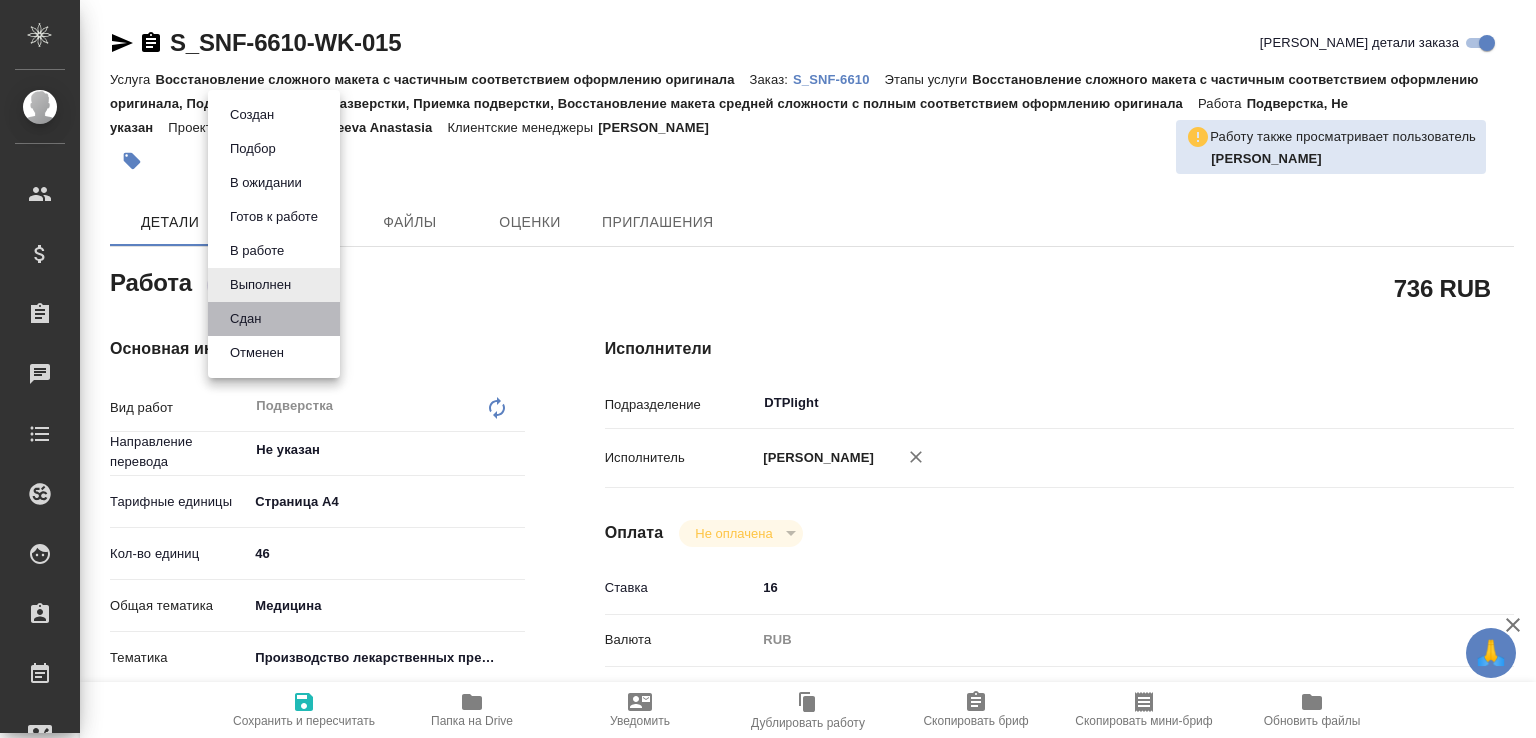 click on "Сдан" at bounding box center (274, 319) 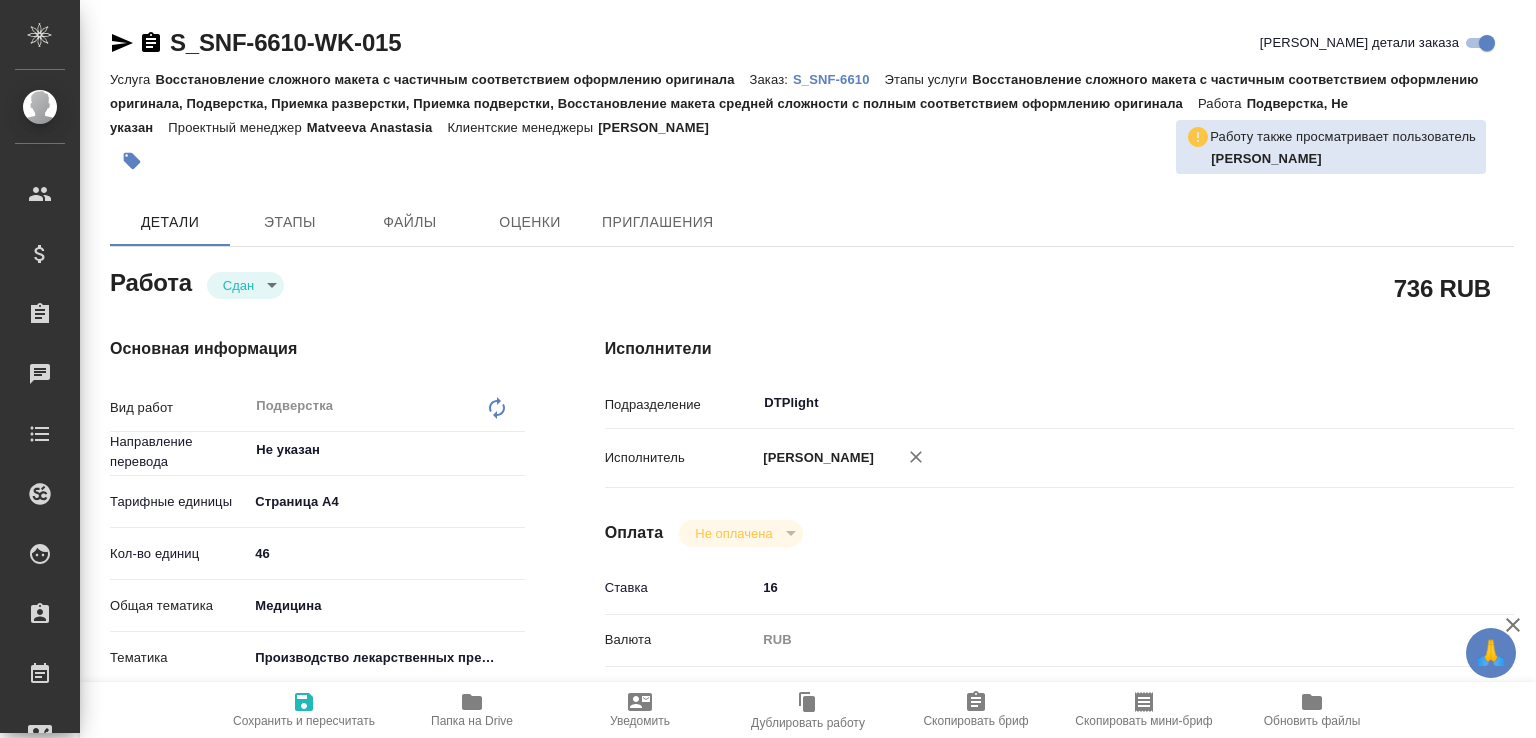 type on "x" 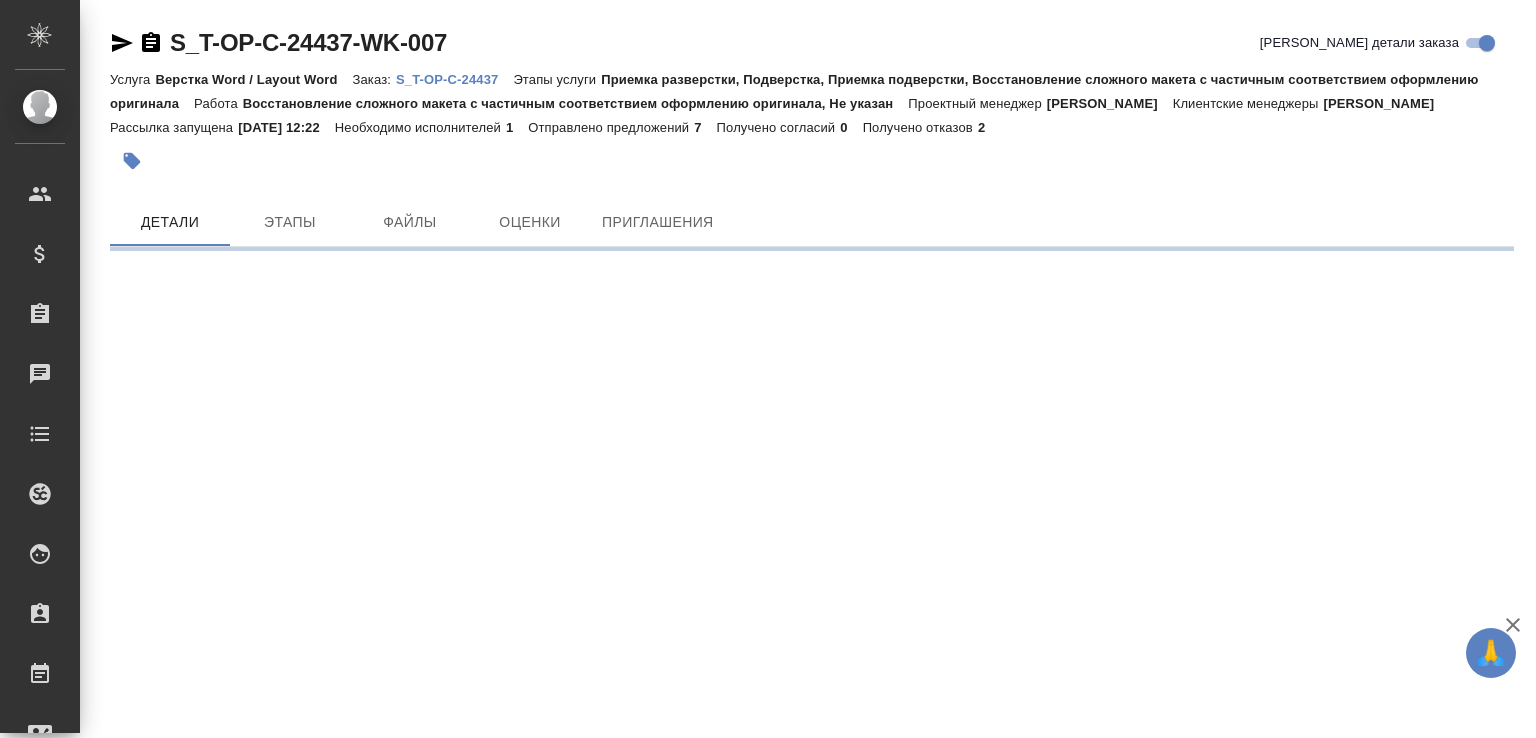 scroll, scrollTop: 0, scrollLeft: 0, axis: both 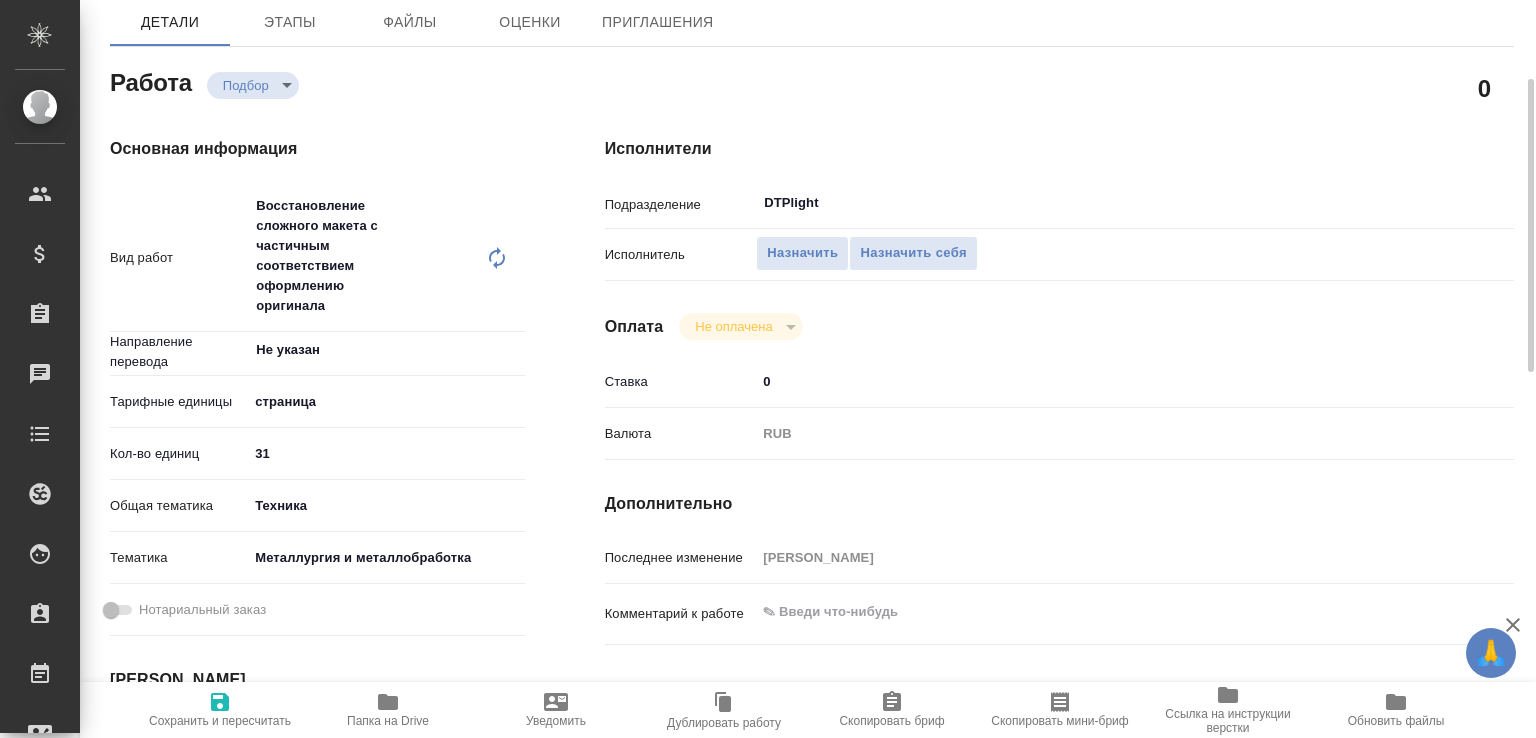 type on "x" 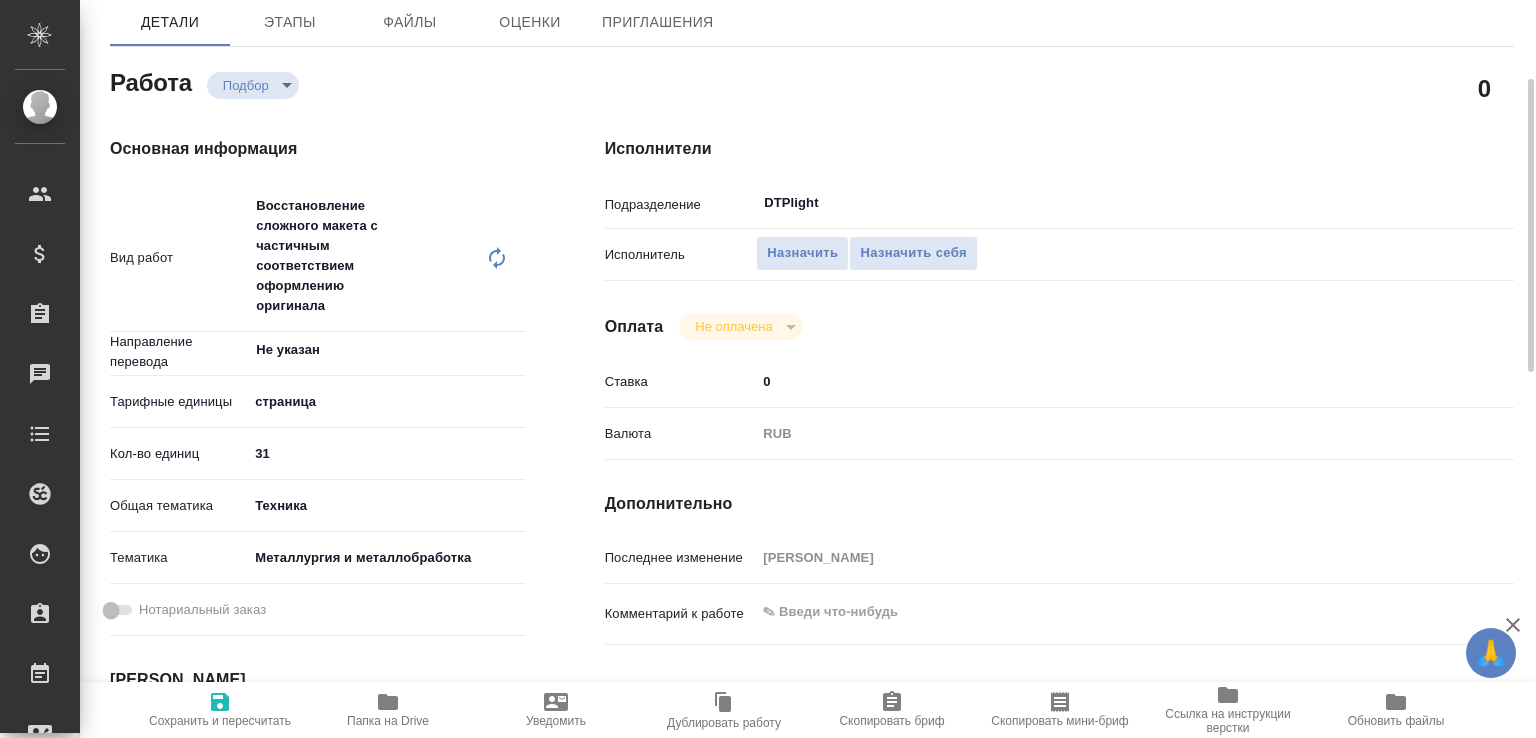 type on "x" 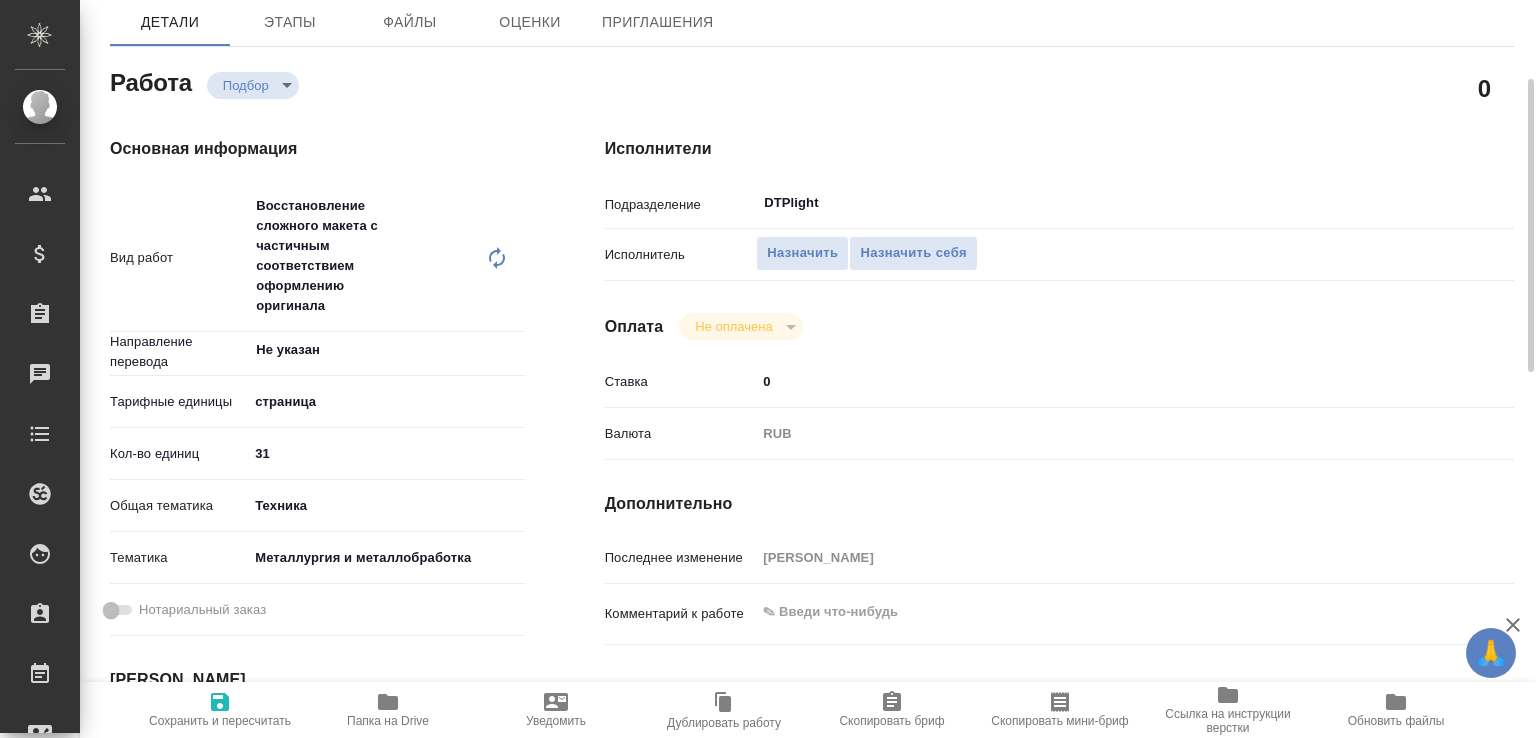 type on "x" 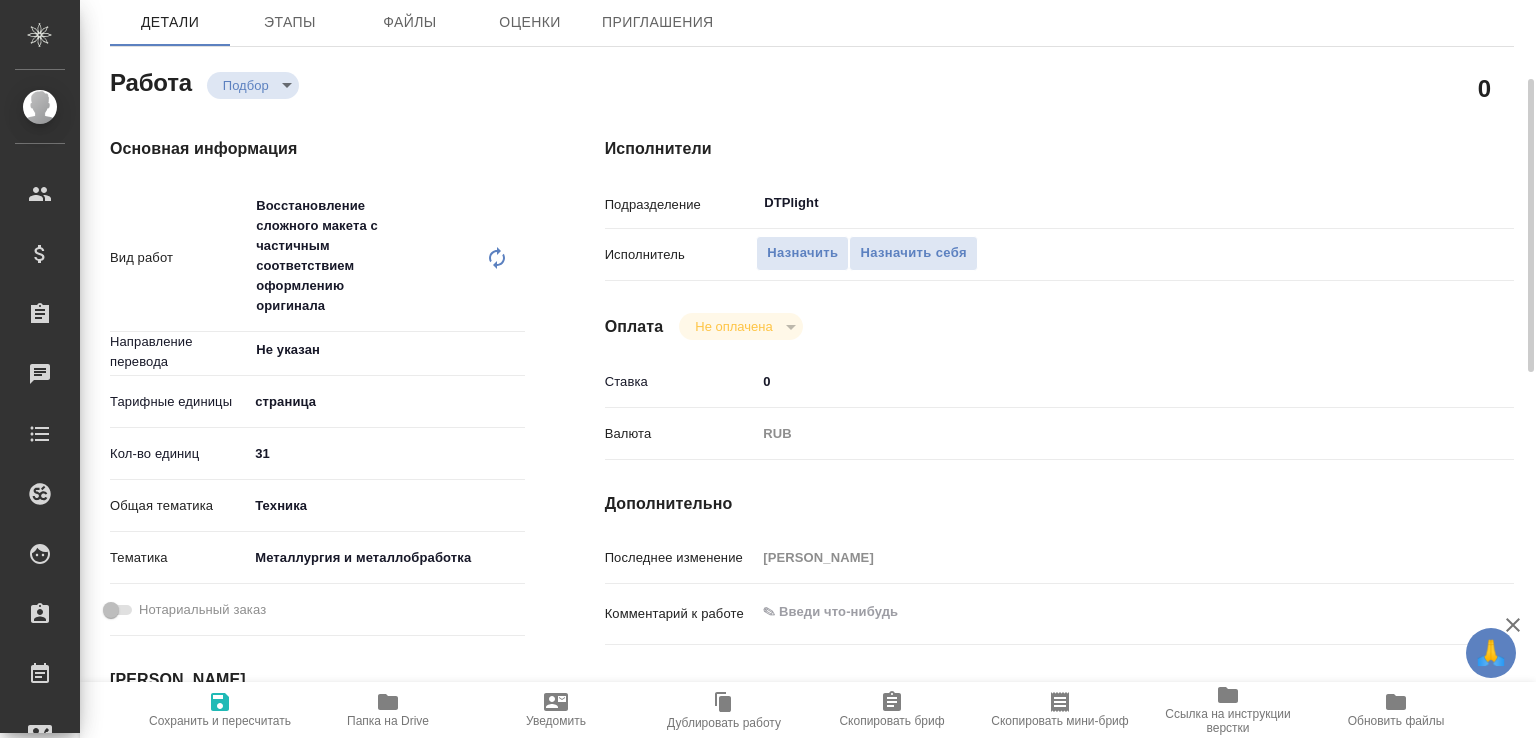 type on "x" 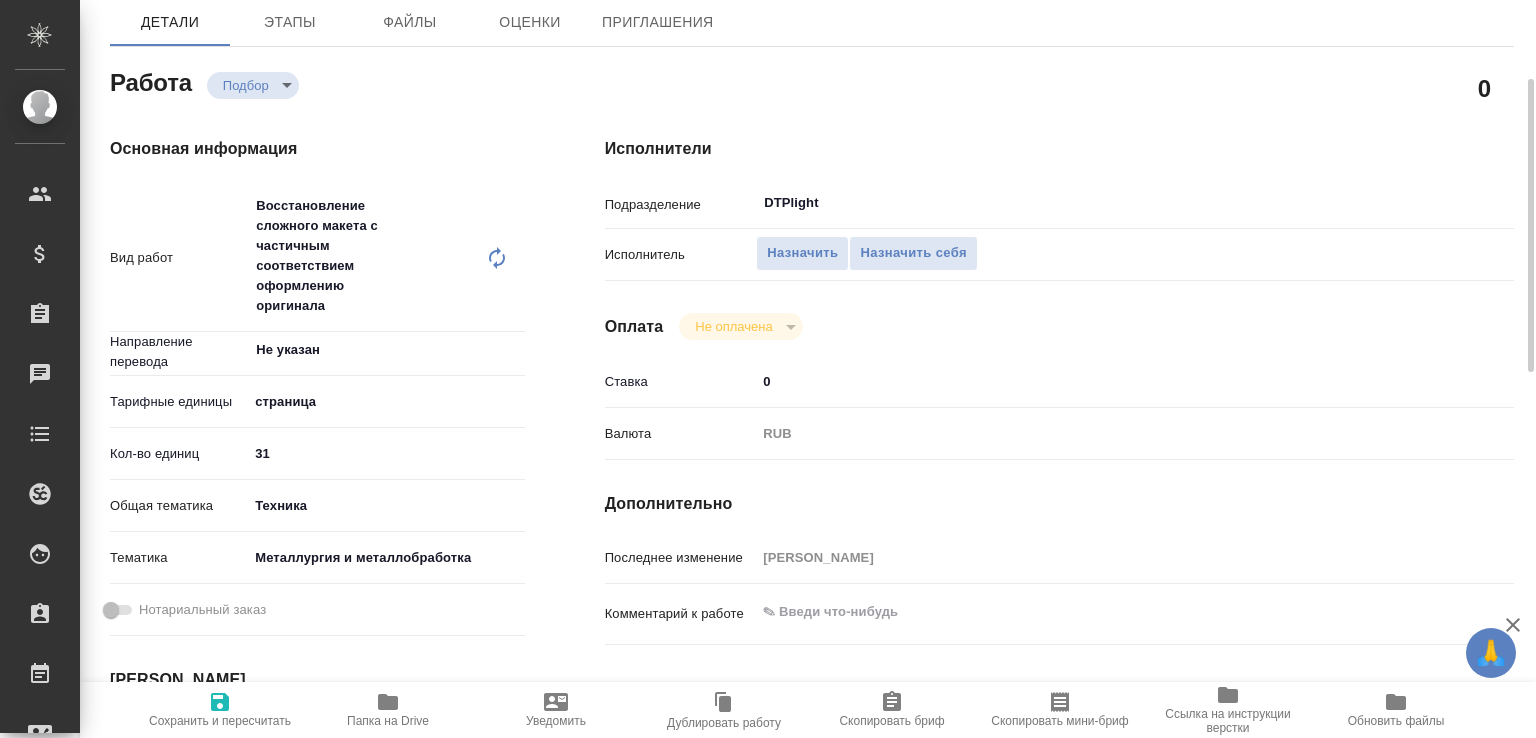 type on "x" 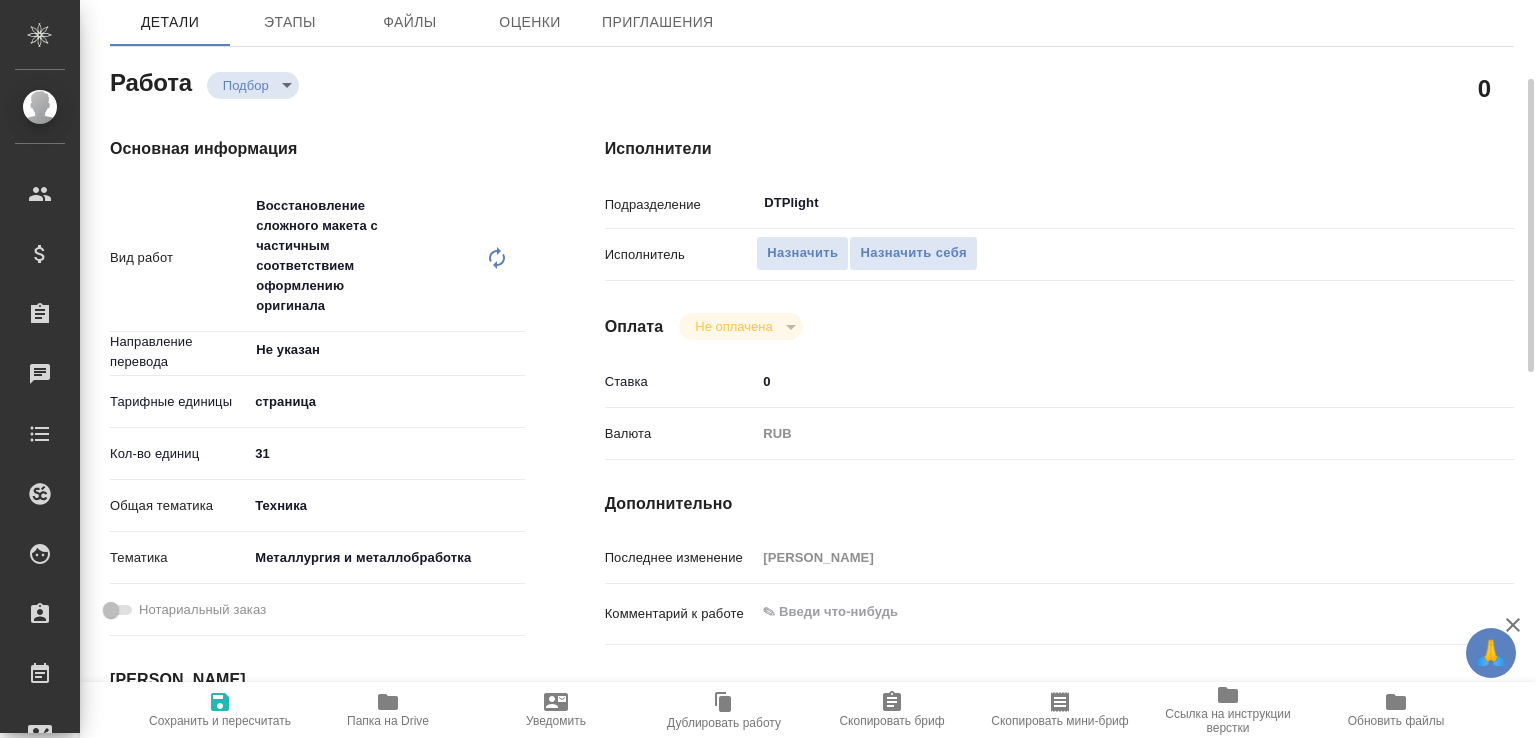 type on "x" 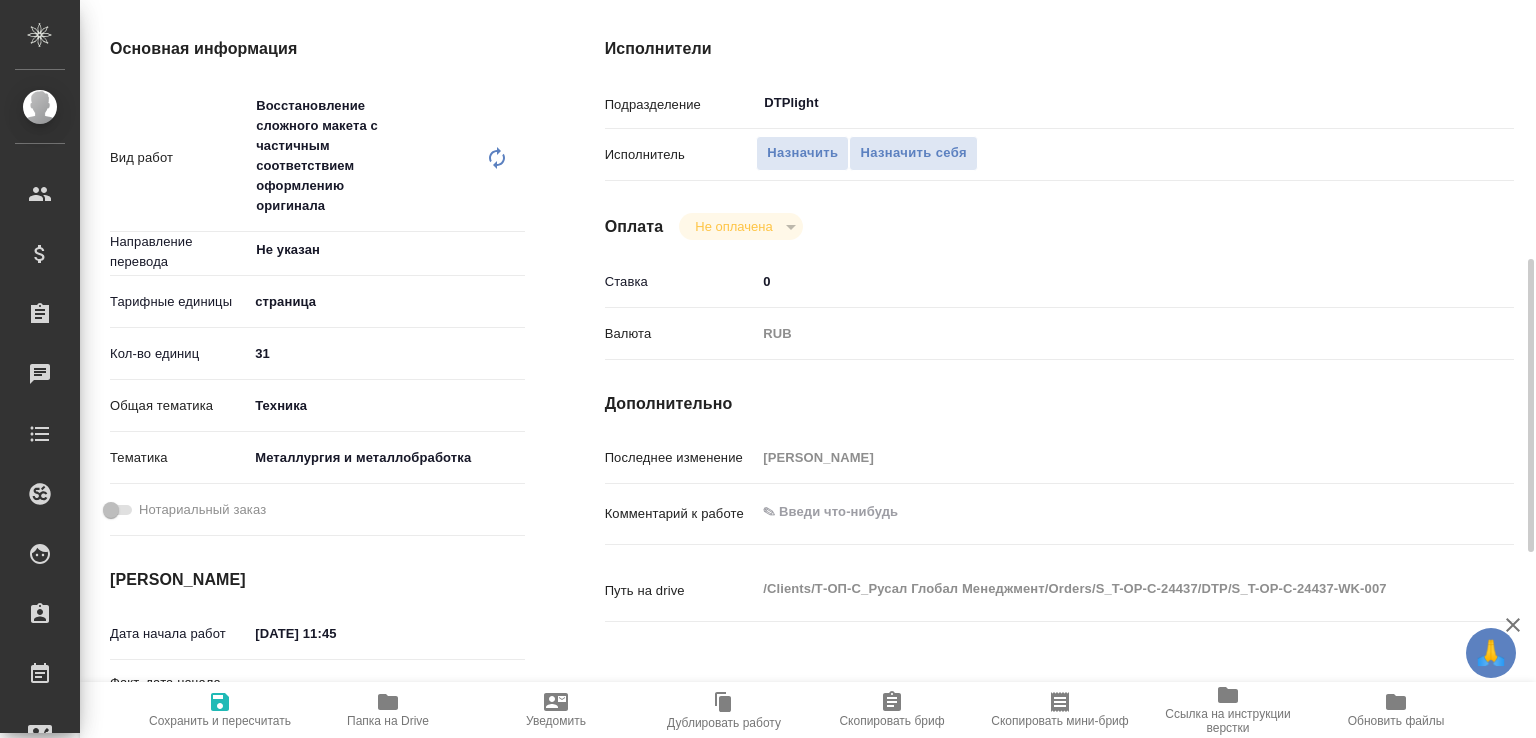 scroll, scrollTop: 713, scrollLeft: 0, axis: vertical 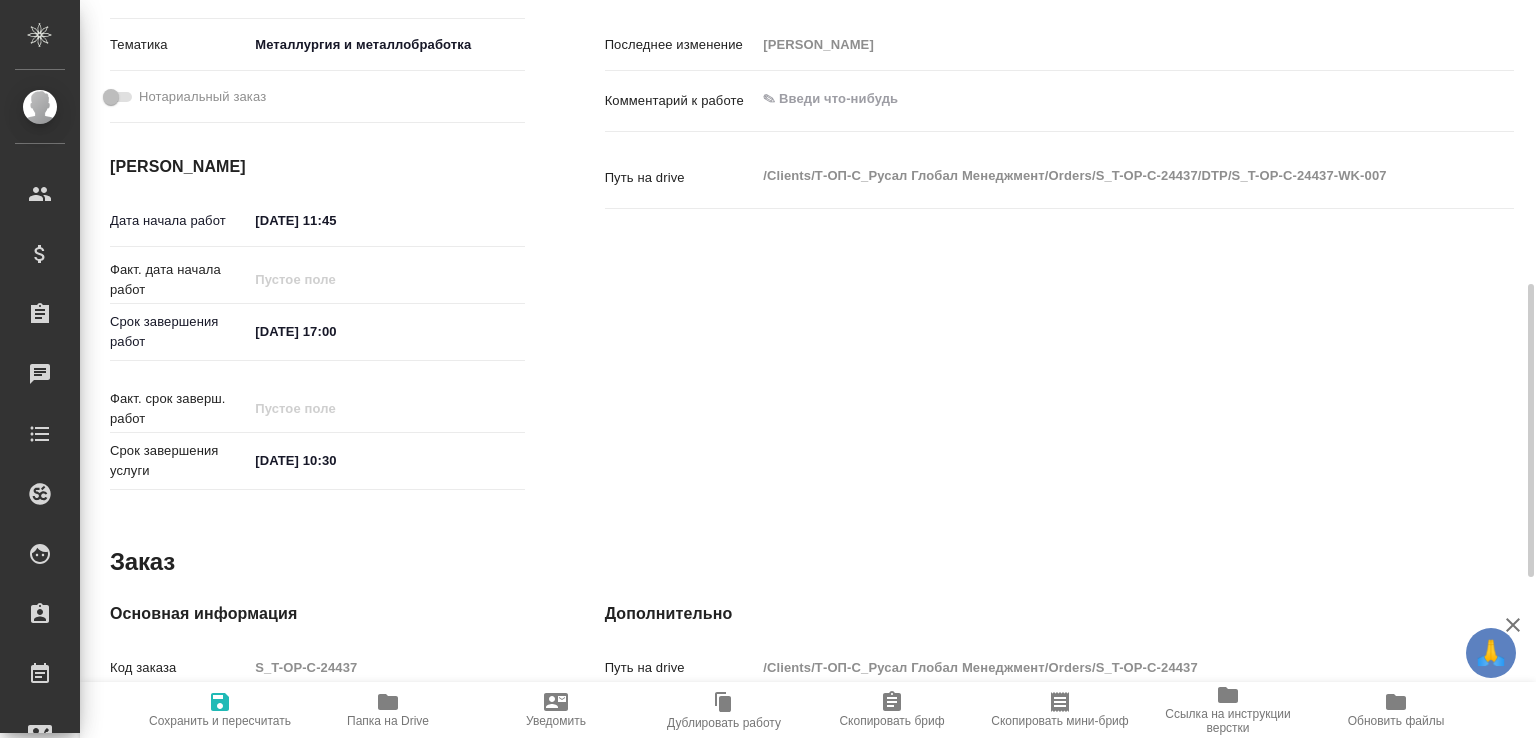 type on "x" 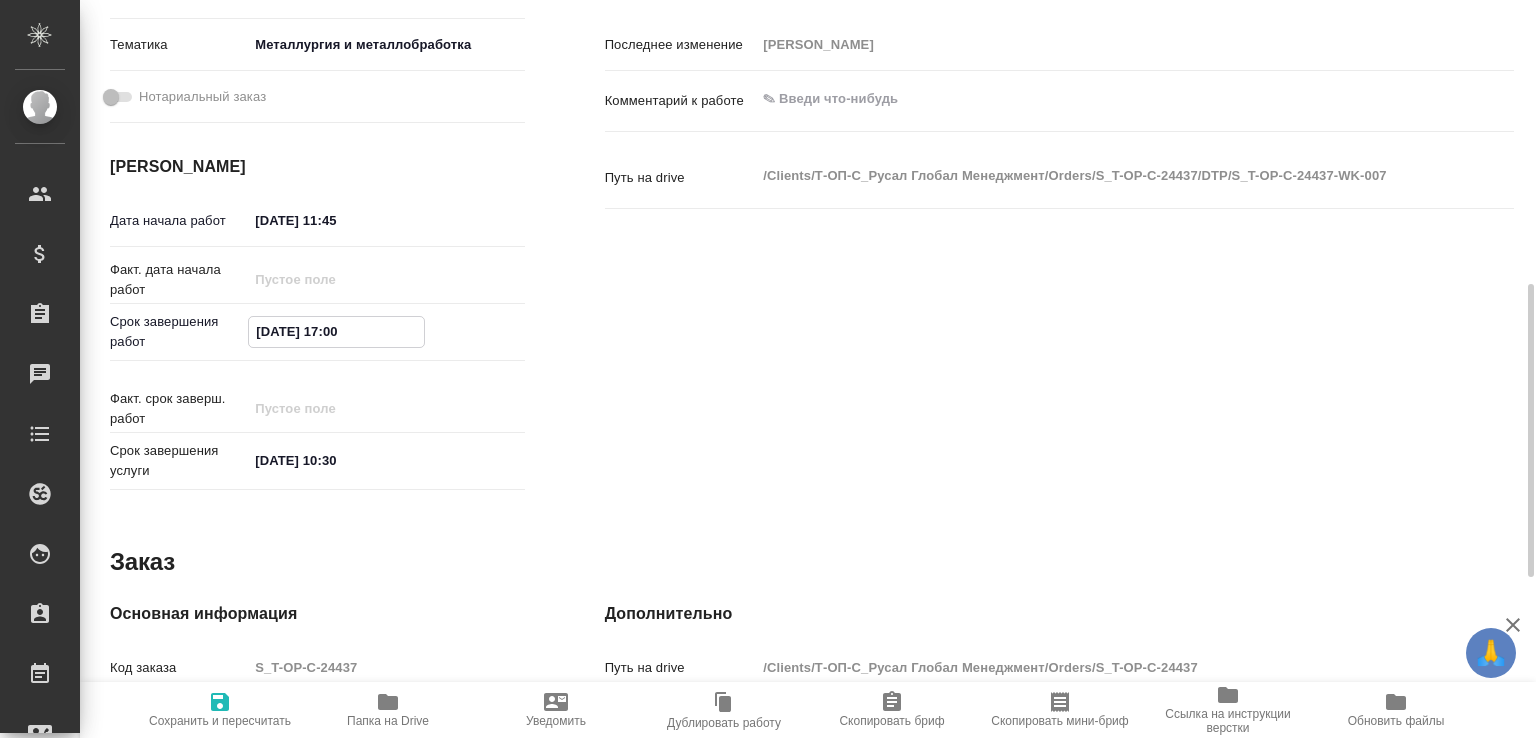 click on "15.07.2025 17:00" at bounding box center [336, 331] 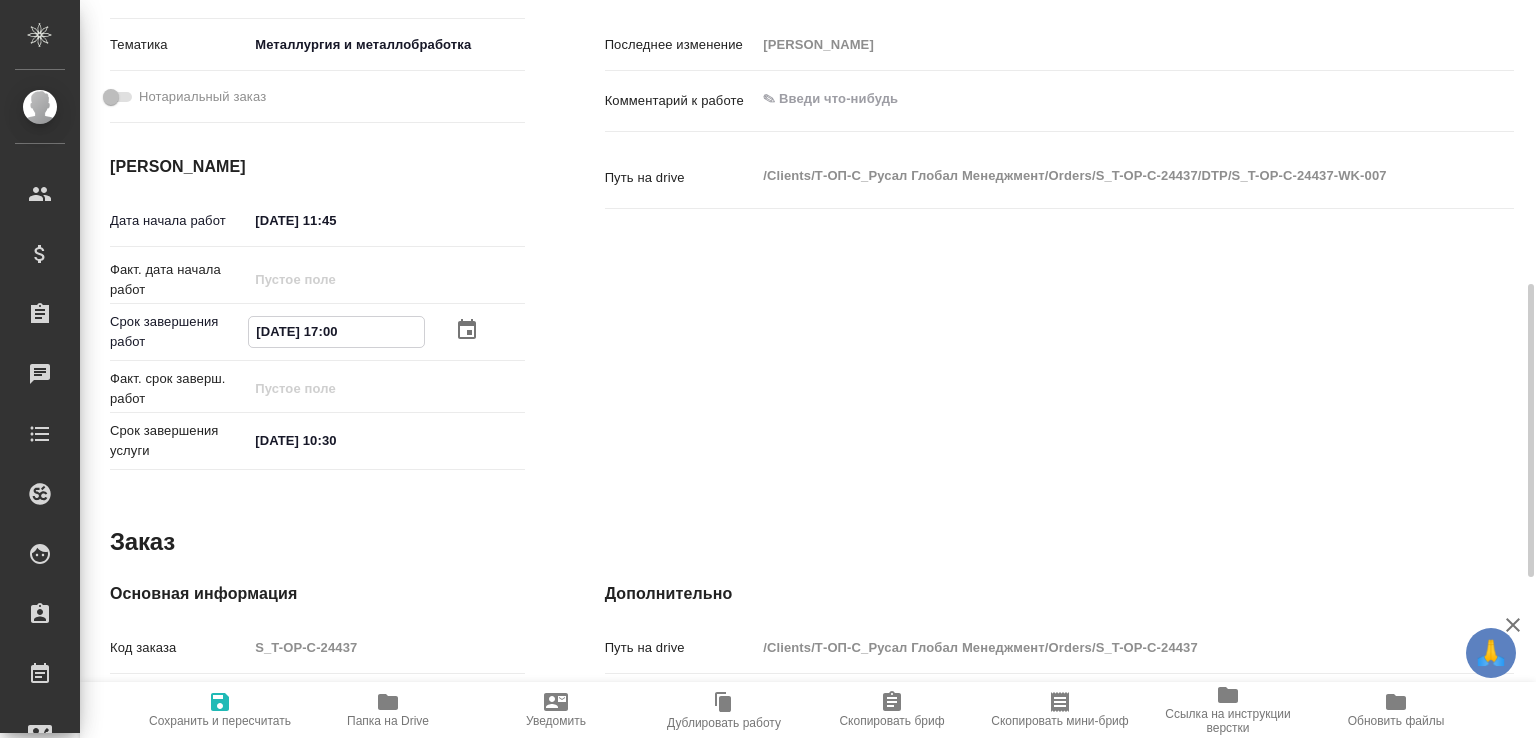 type on "x" 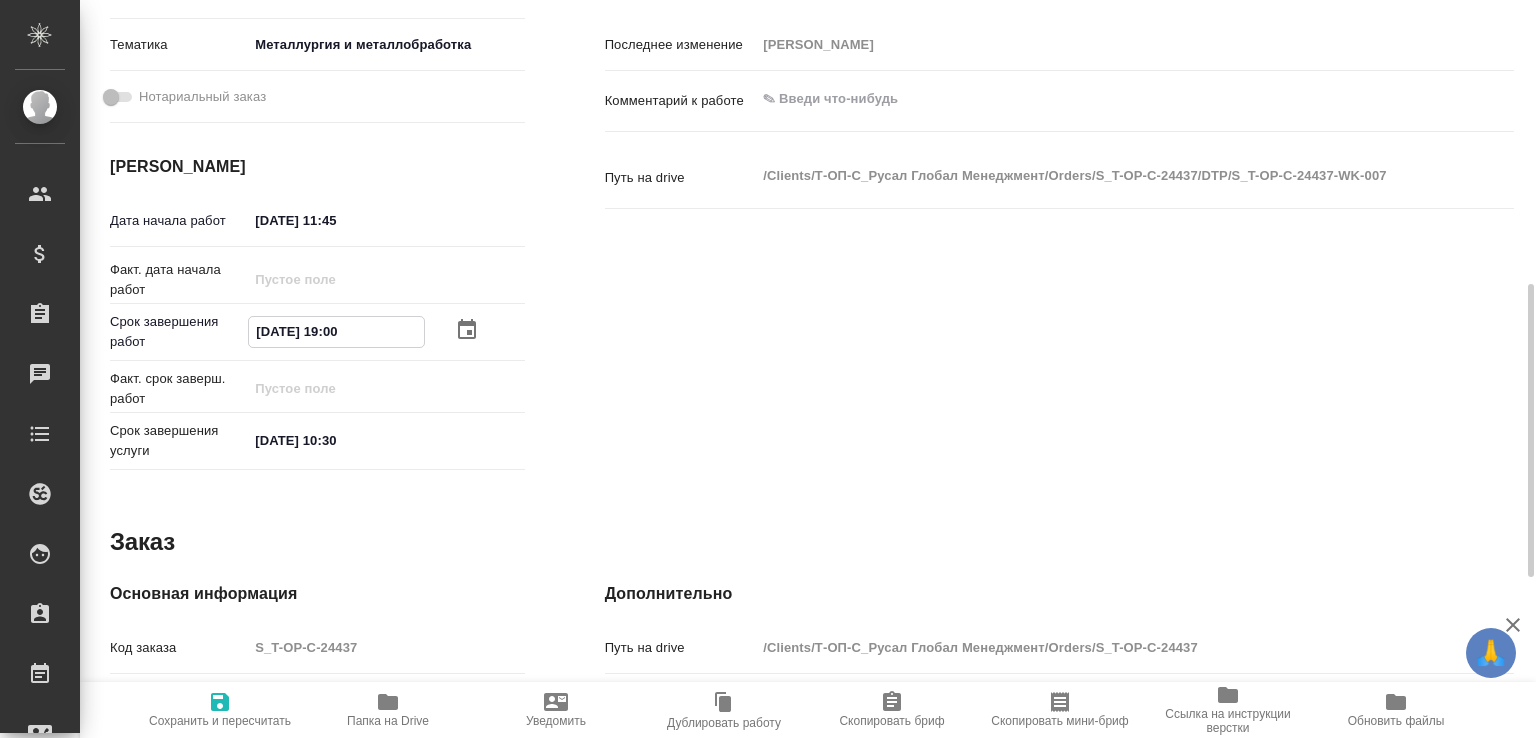 type on "15.07.2025 19:00" 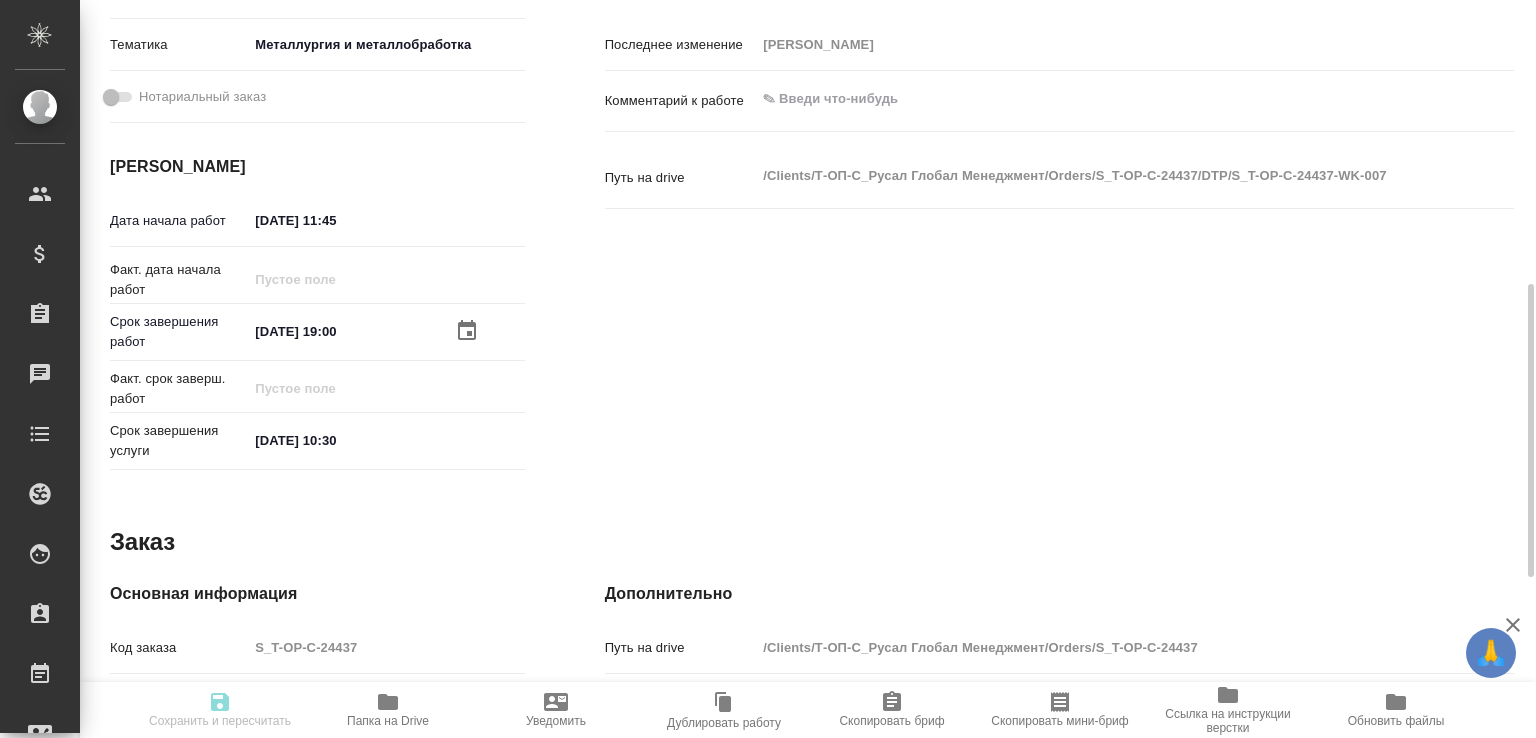 type on "x" 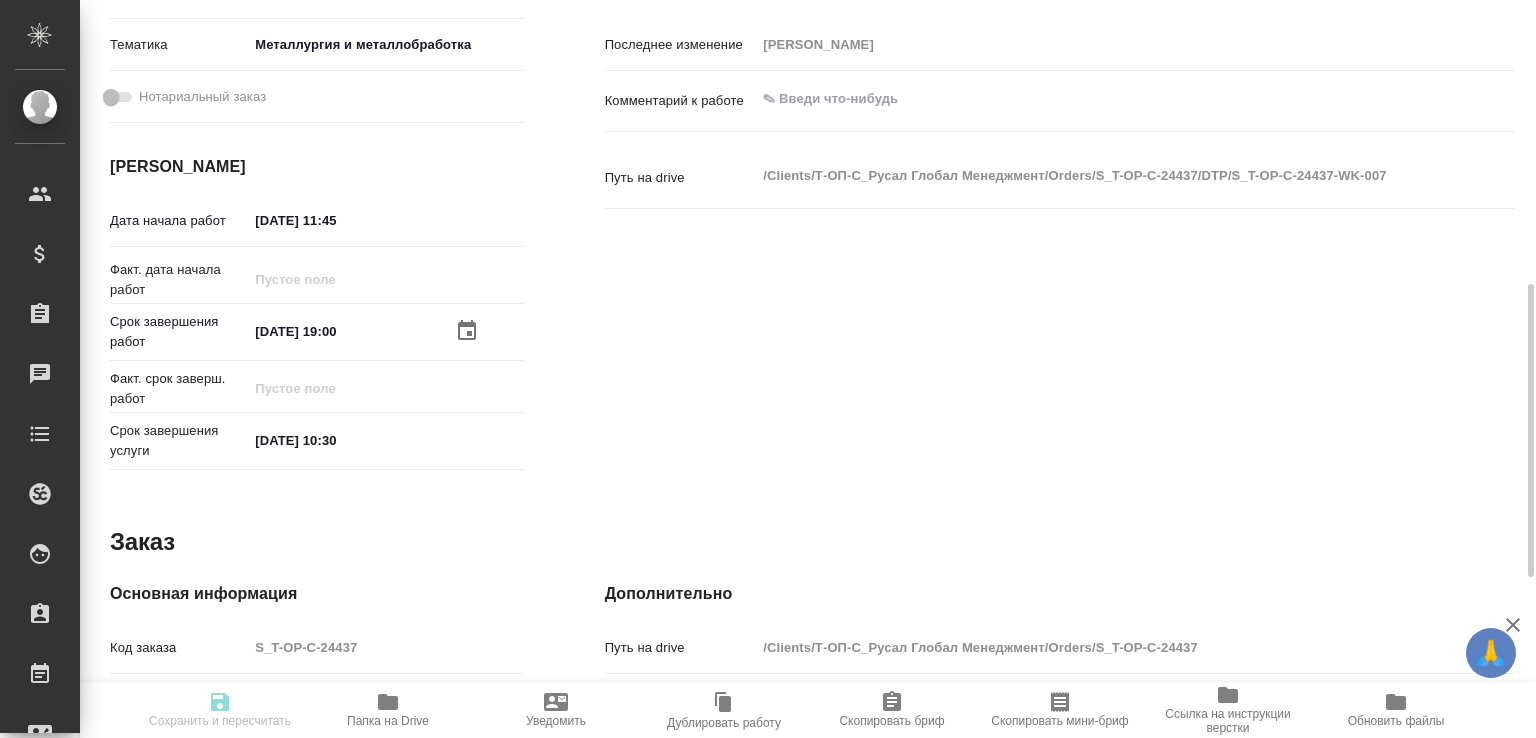 type on "17.07.2025 10:30" 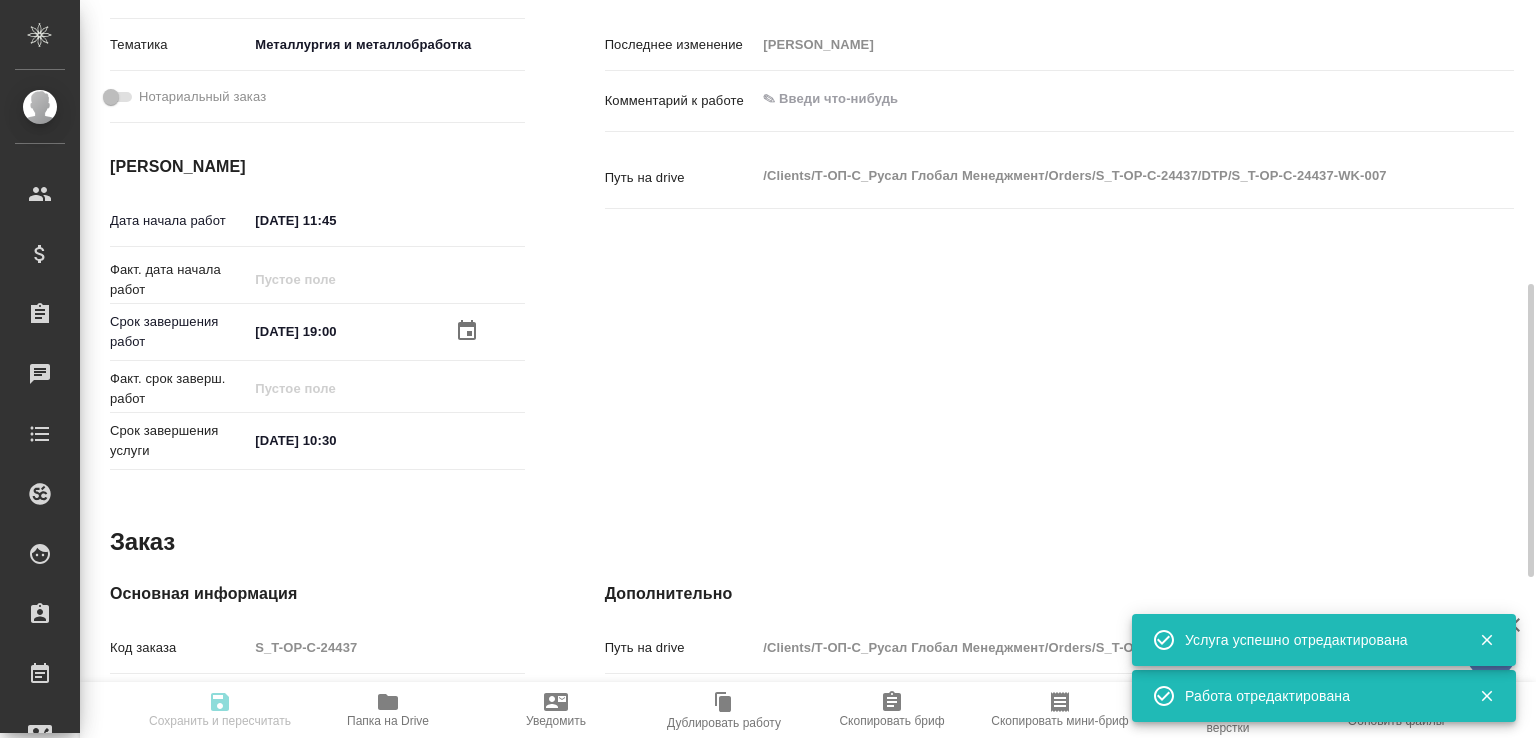 type on "x" 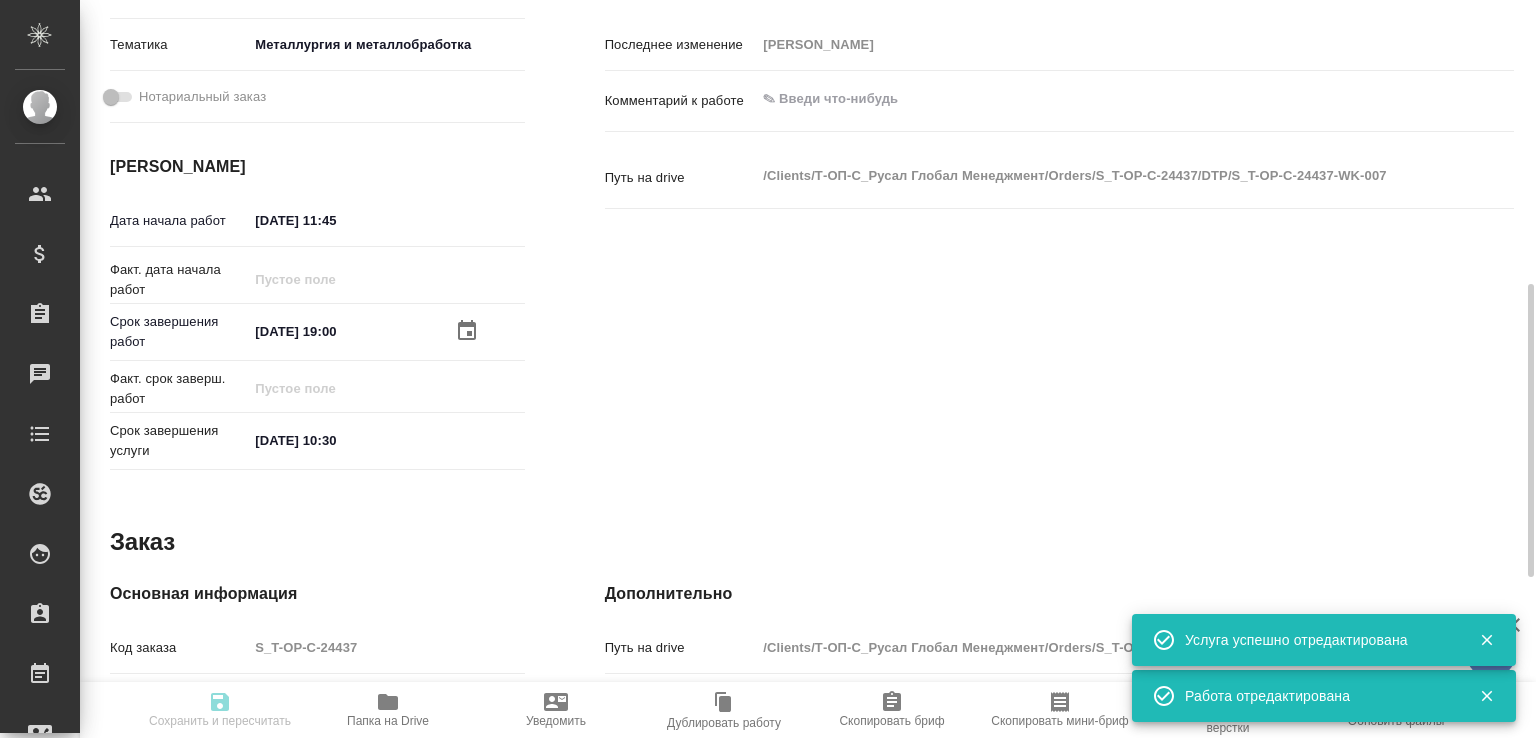 type on "x" 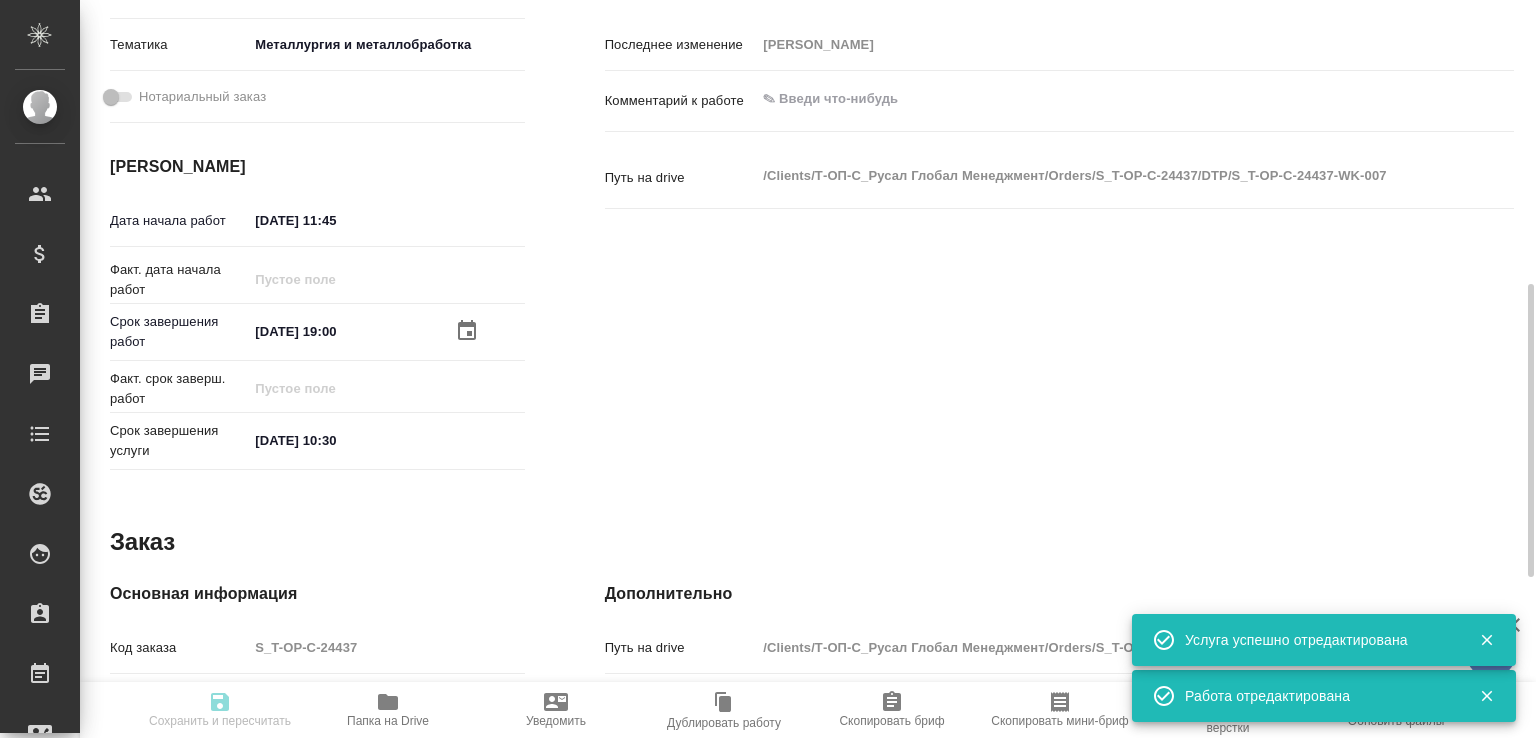 type on "x" 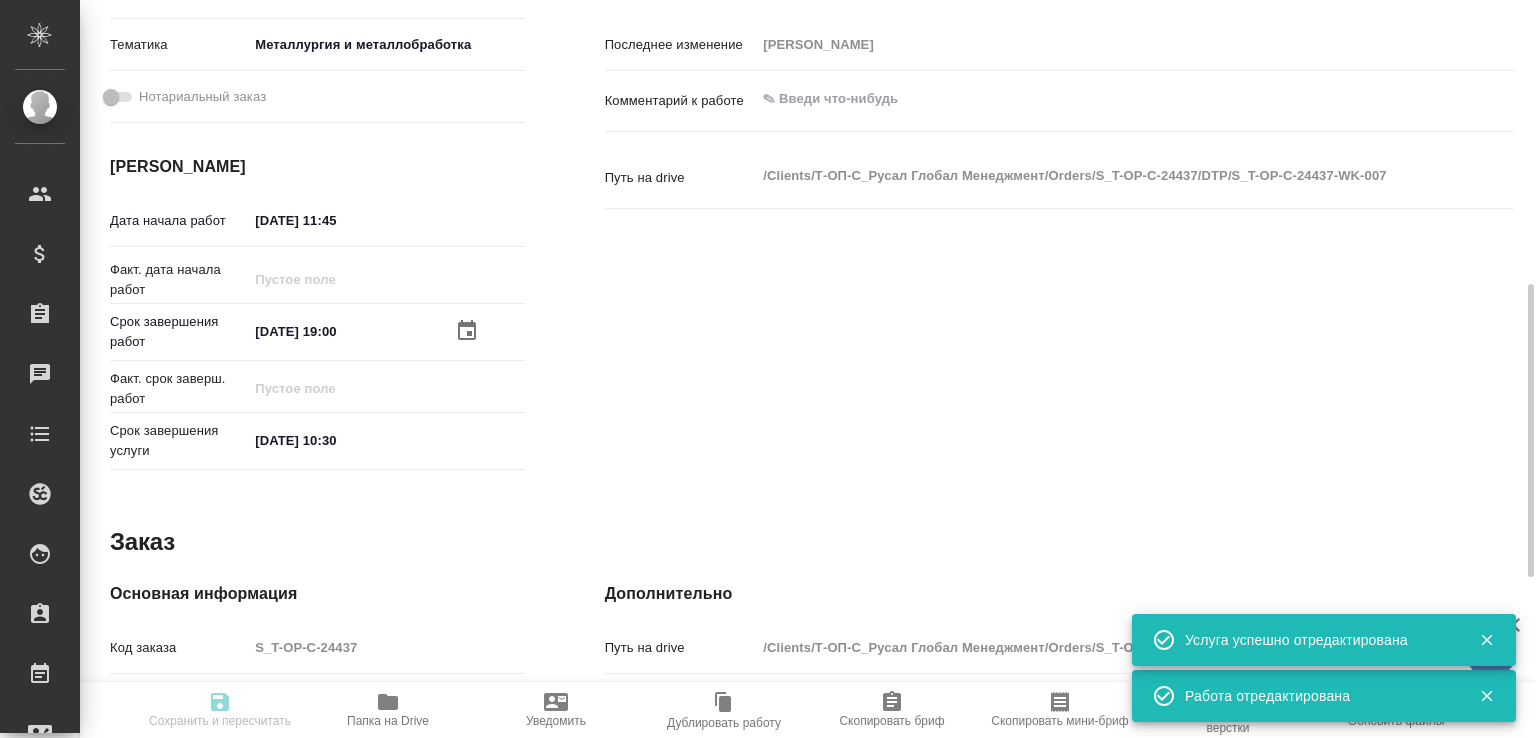 type on "x" 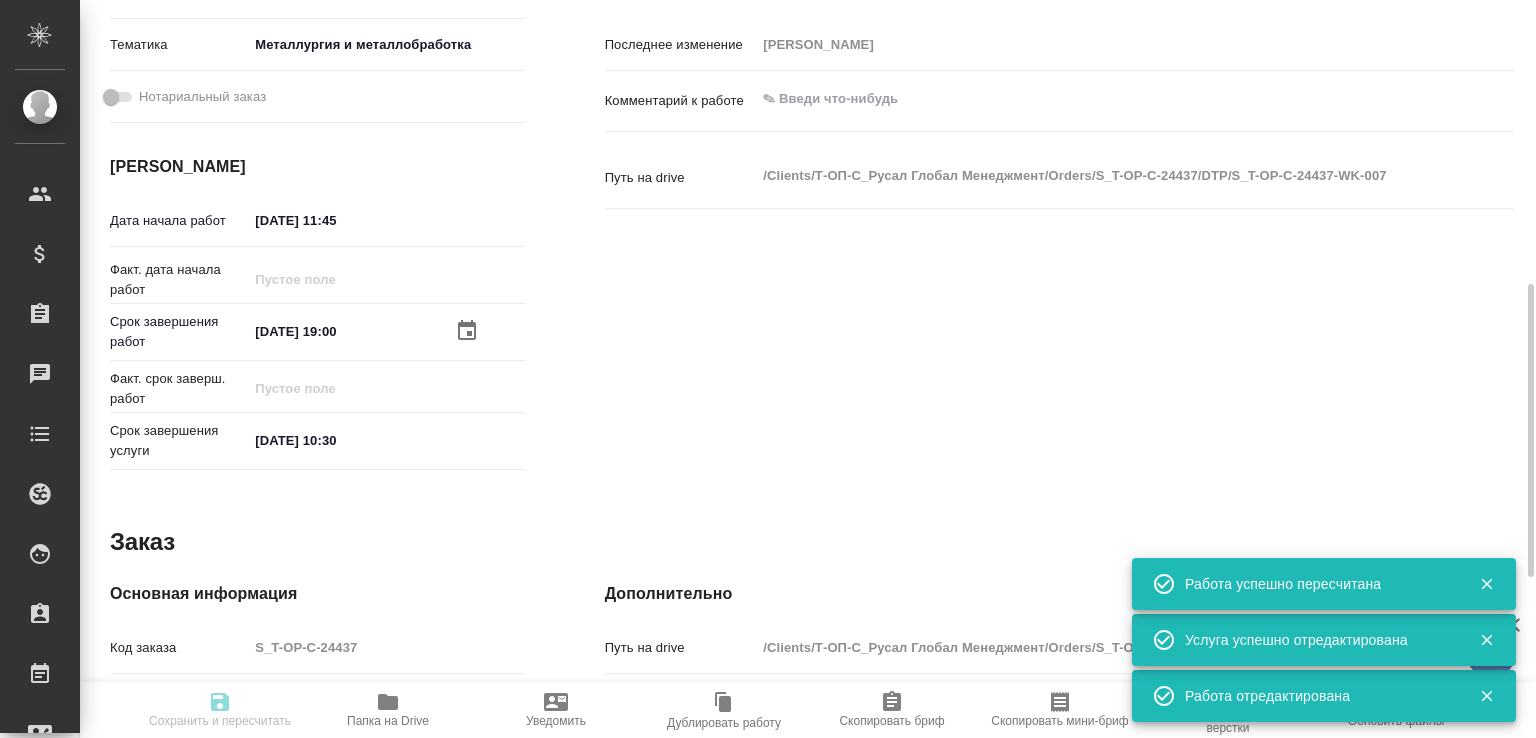 type on "recruiting" 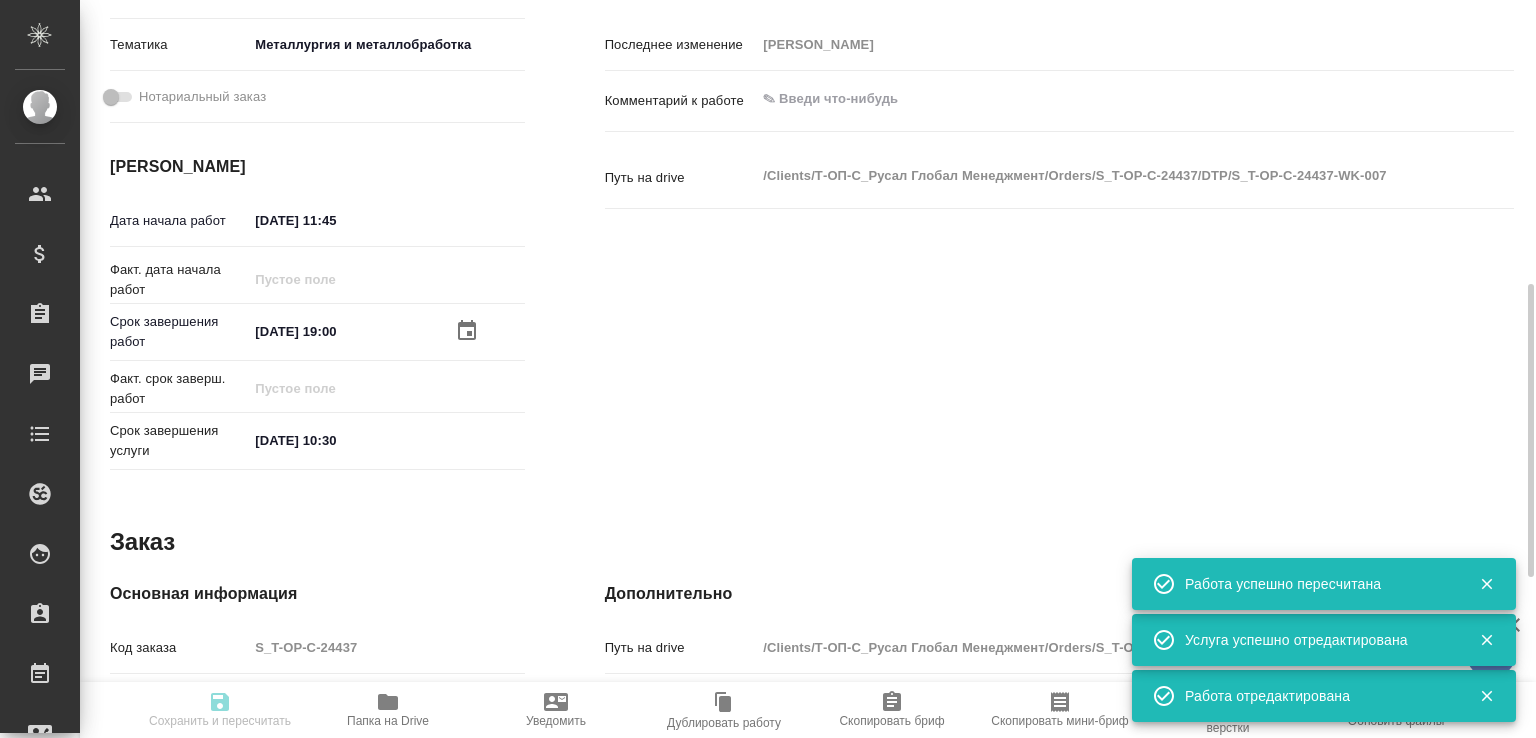 type on "S_T-OP-C-24437" 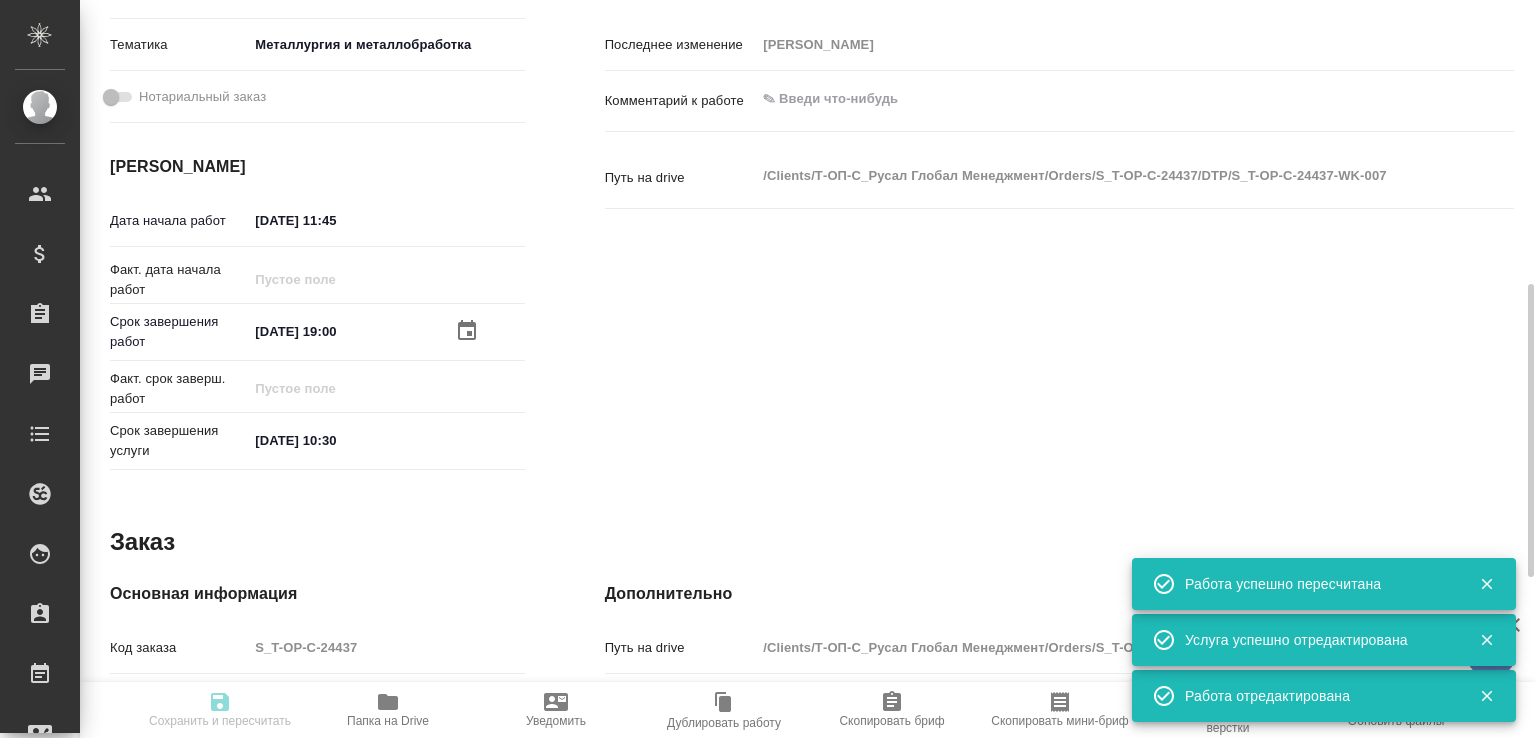 type on "Т-ОП-С-46117" 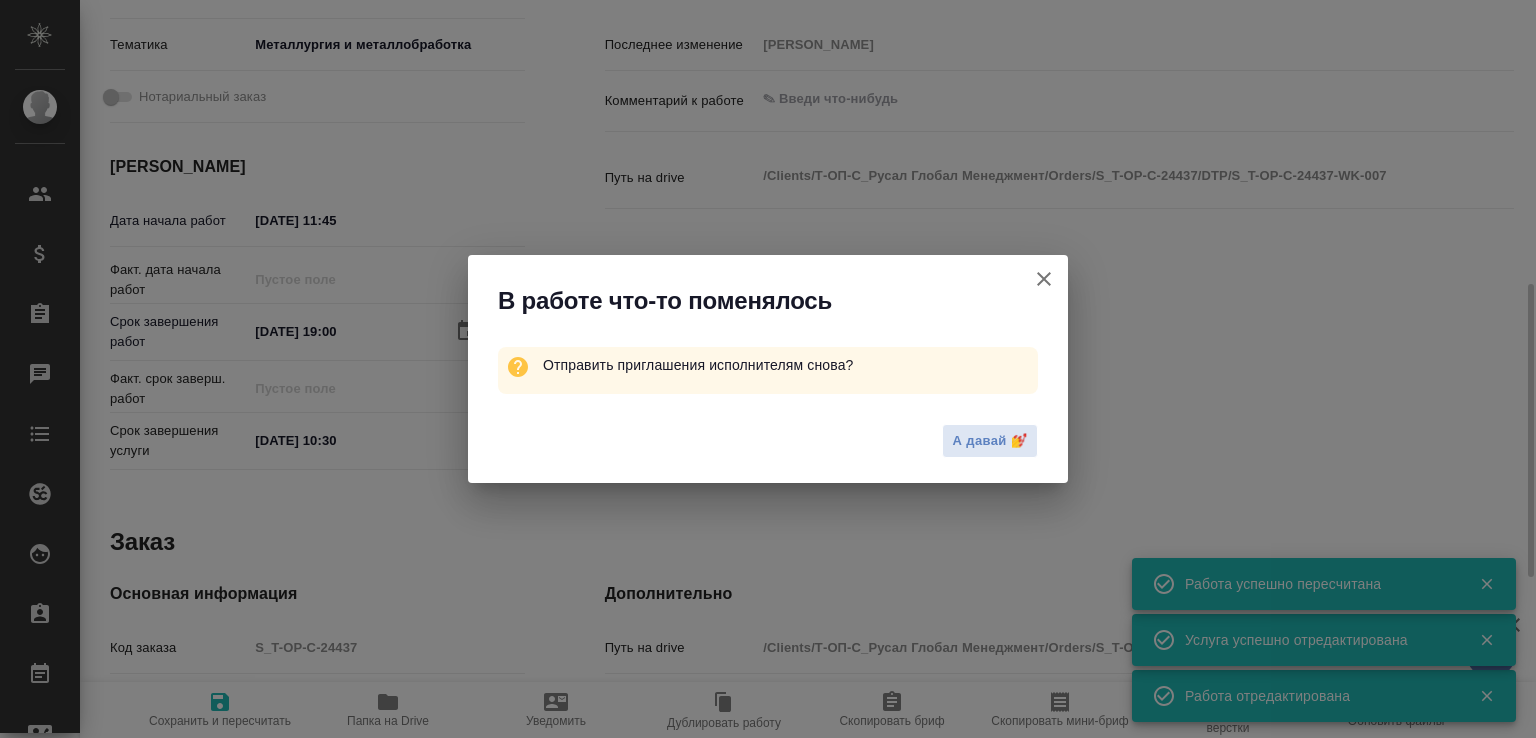 type on "x" 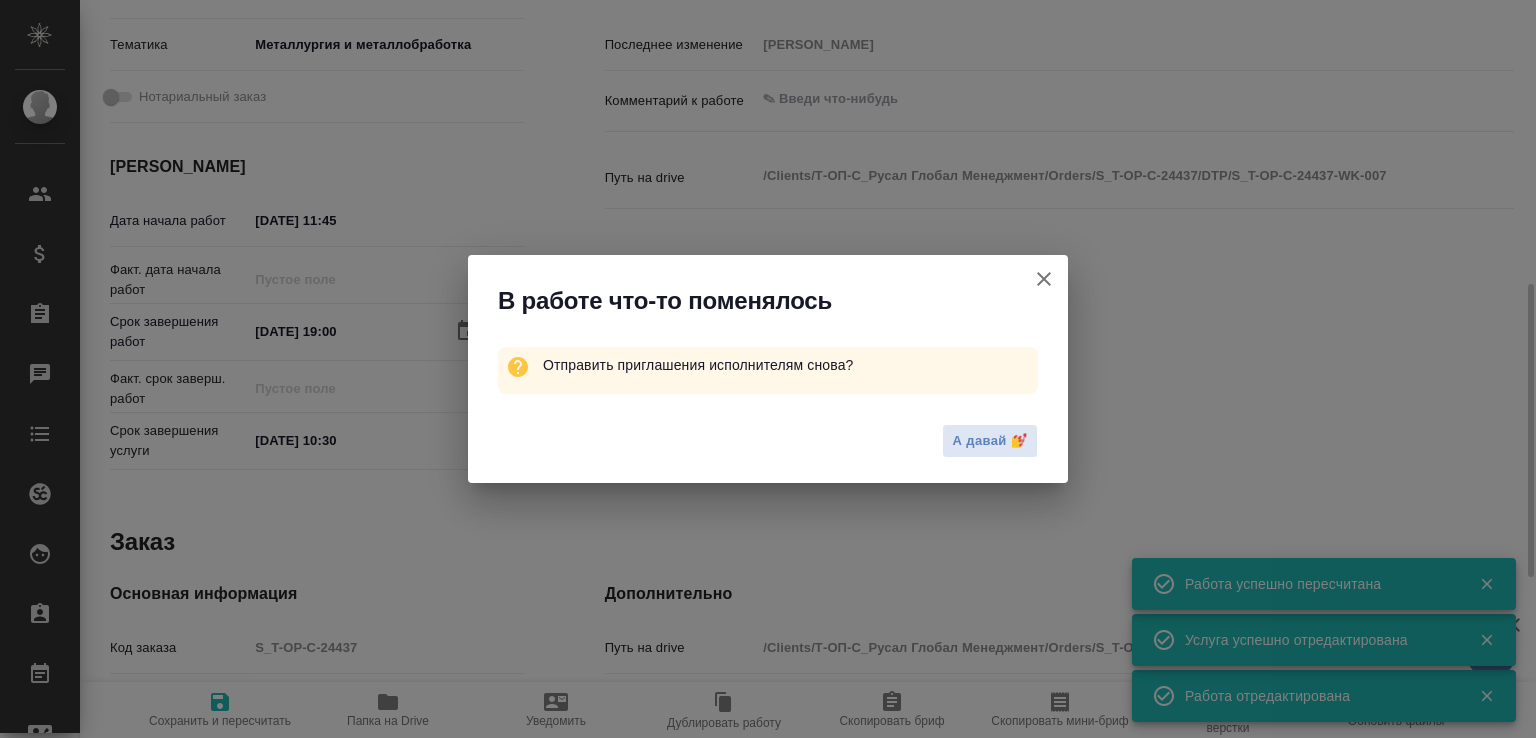 type on "x" 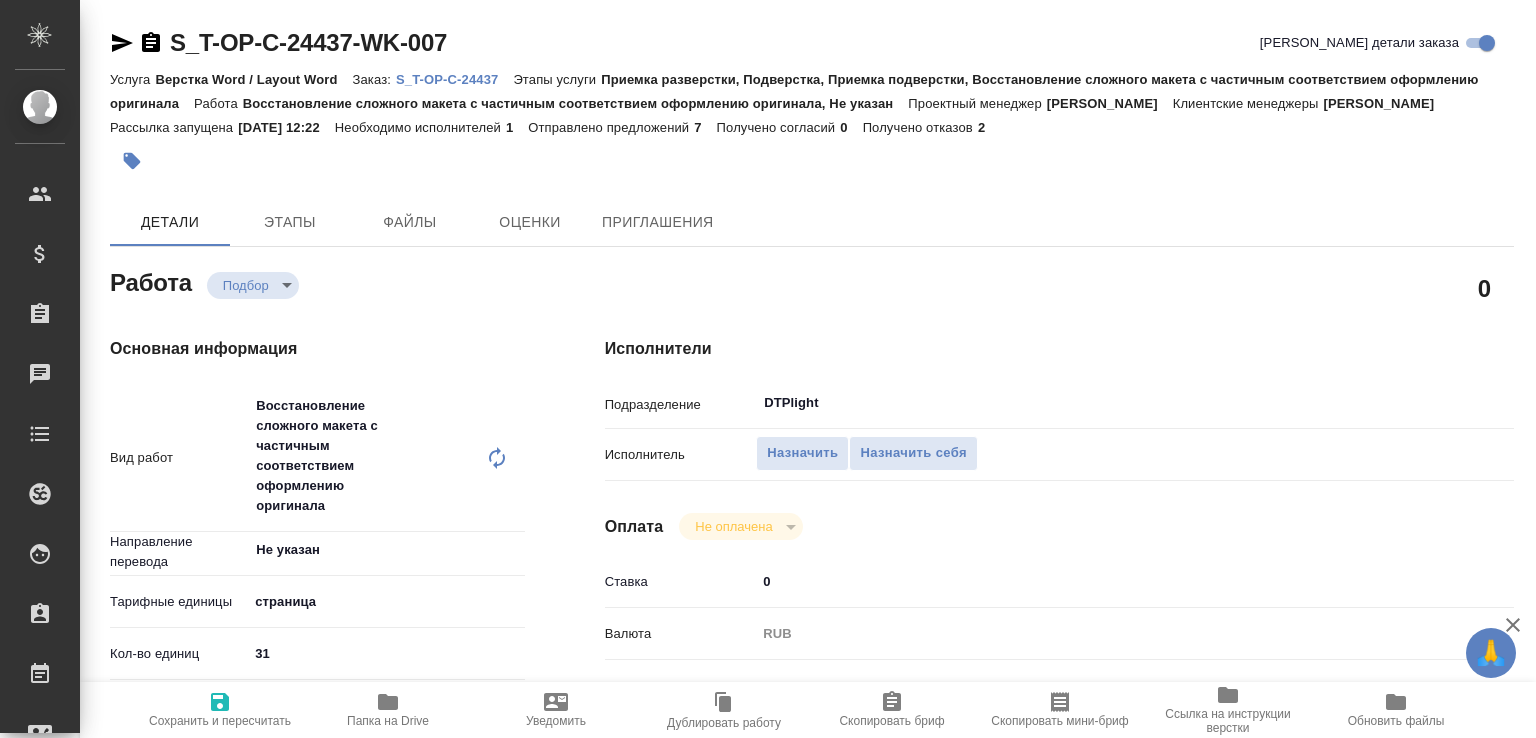 scroll, scrollTop: 0, scrollLeft: 0, axis: both 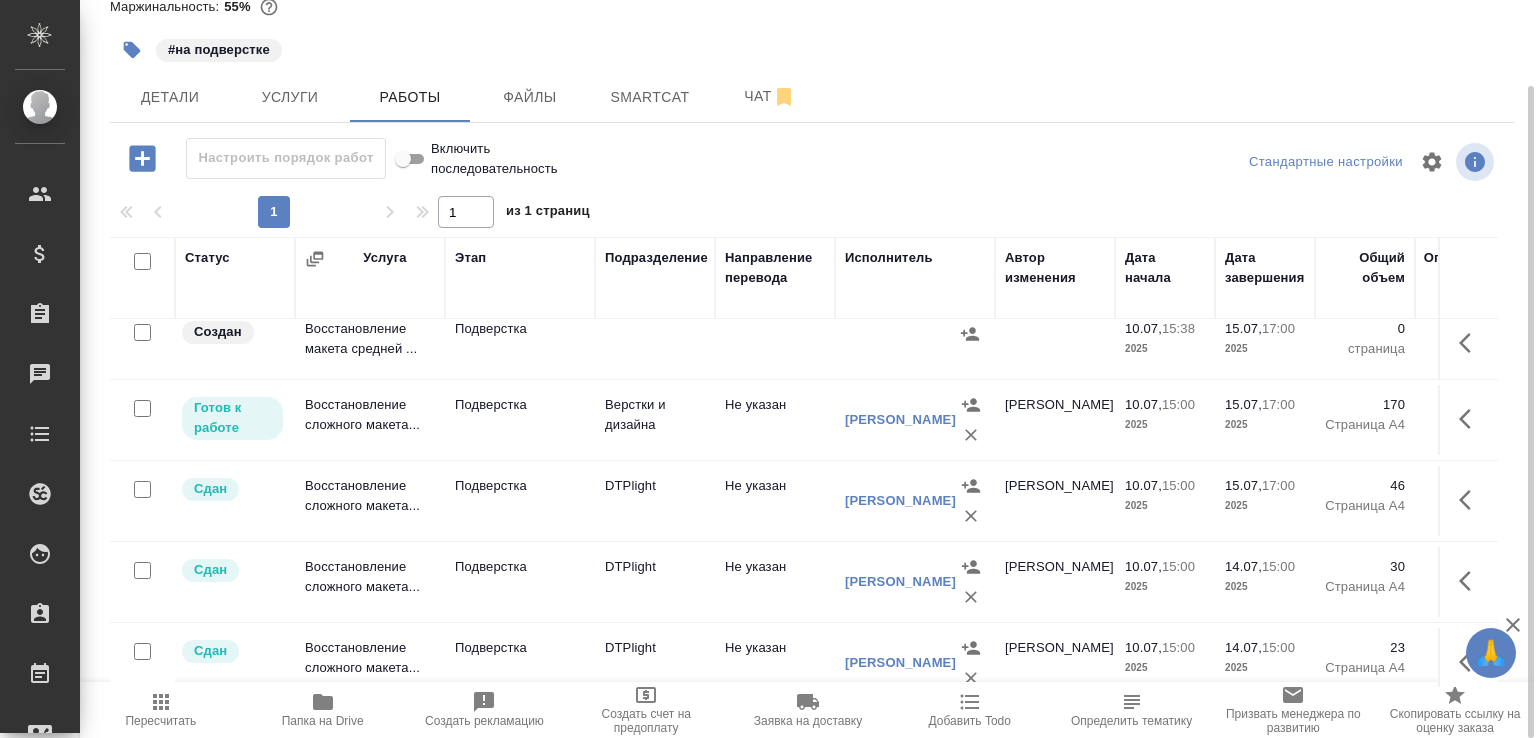 click on "Верстки и дизайна" at bounding box center [655, -299] 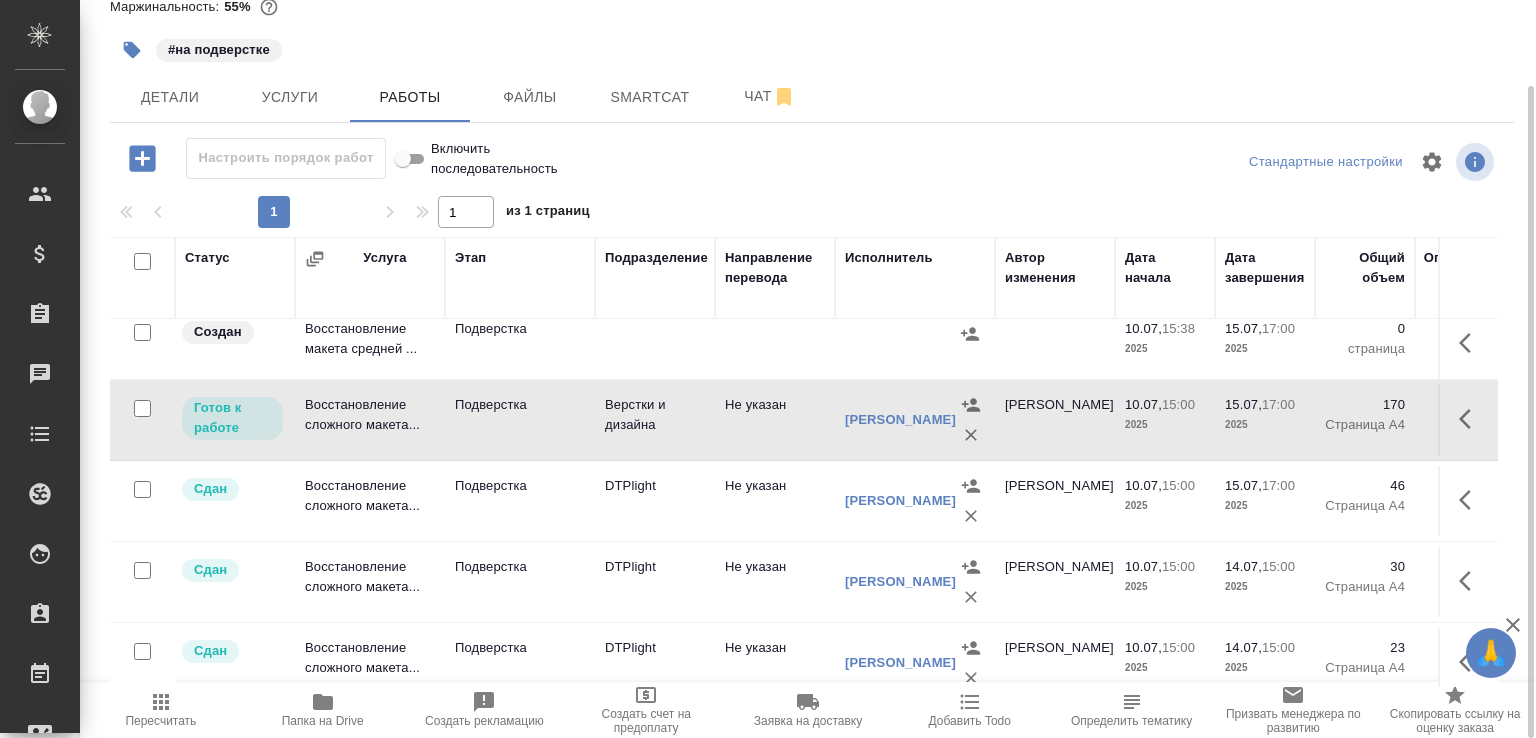 click on "Верстки и дизайна" at bounding box center [655, -299] 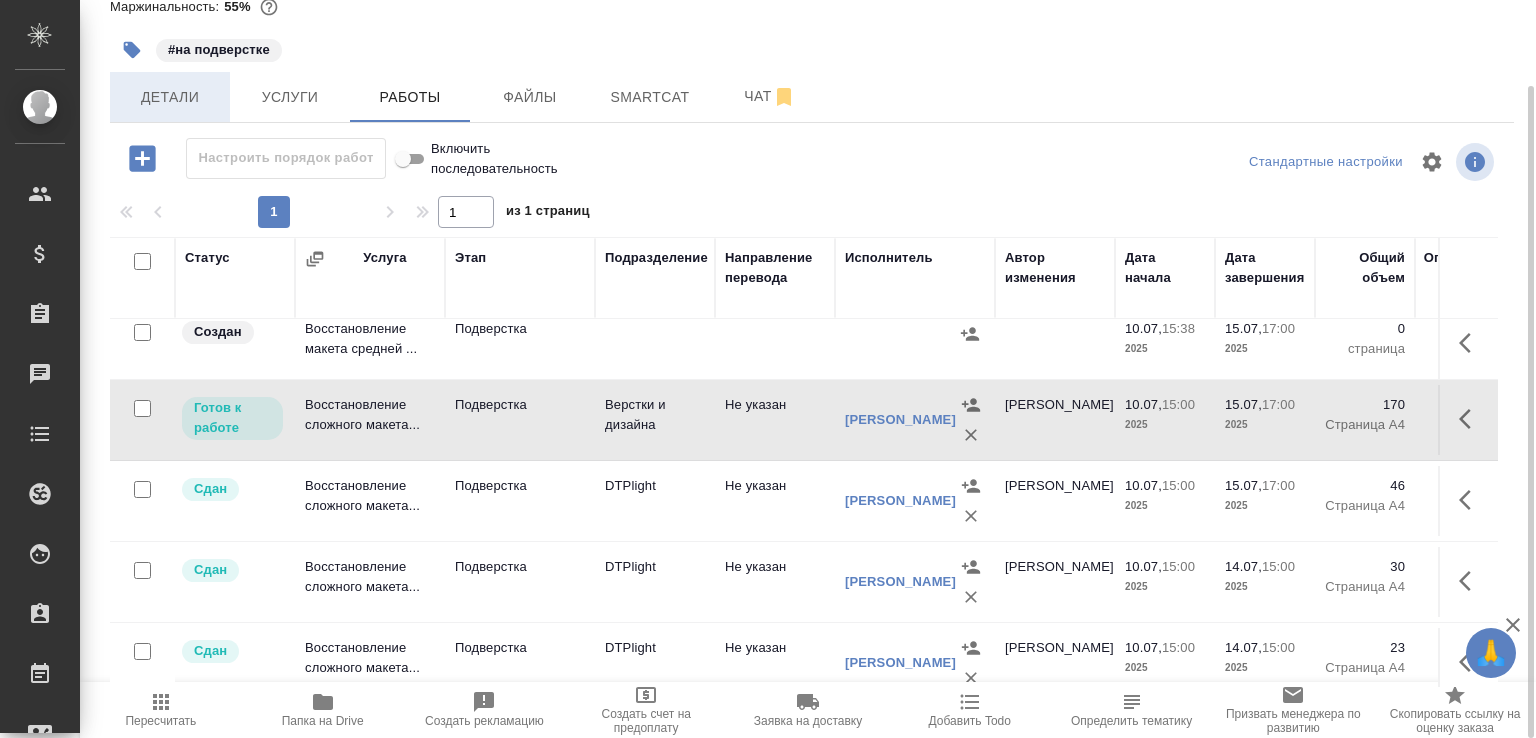 click on "Детали" at bounding box center (170, 97) 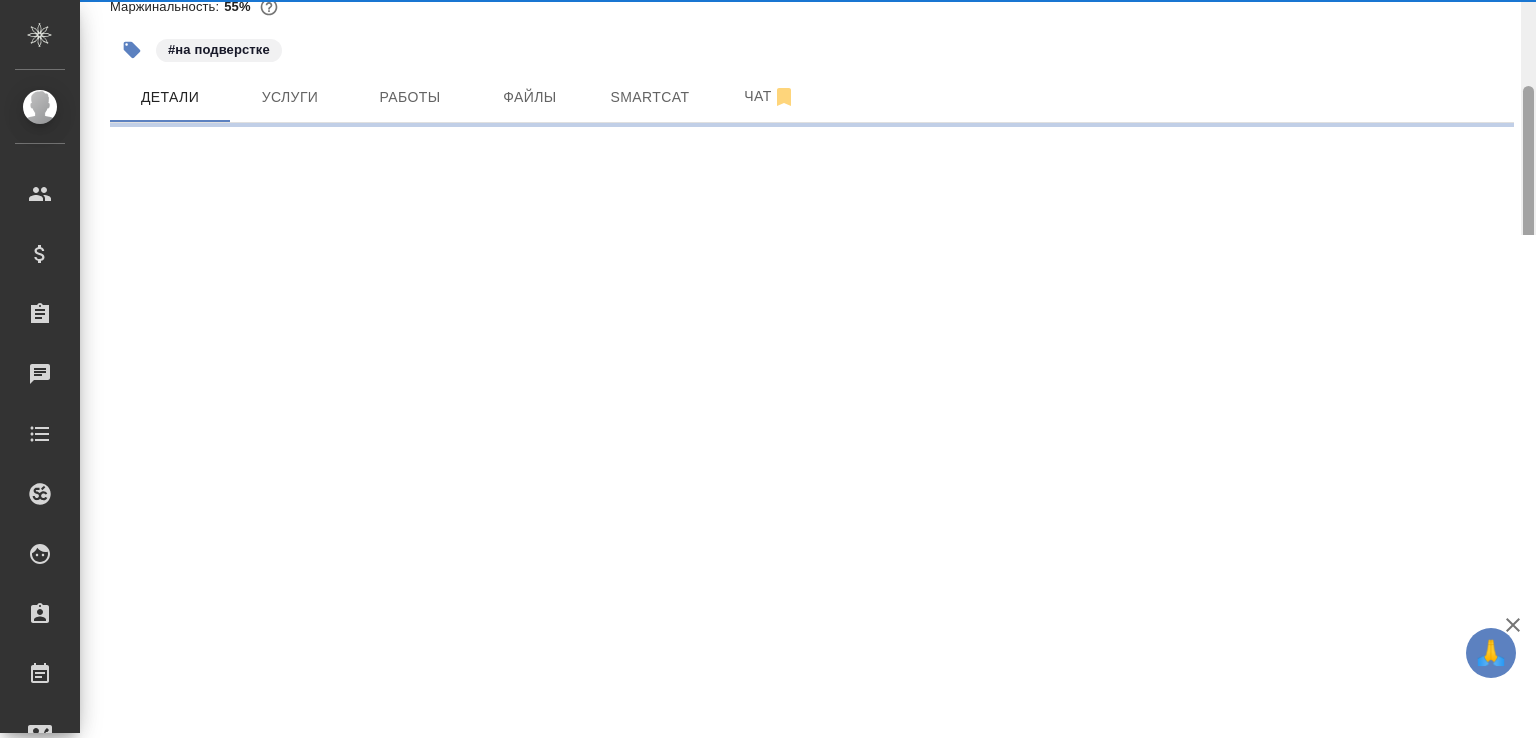 select on "RU" 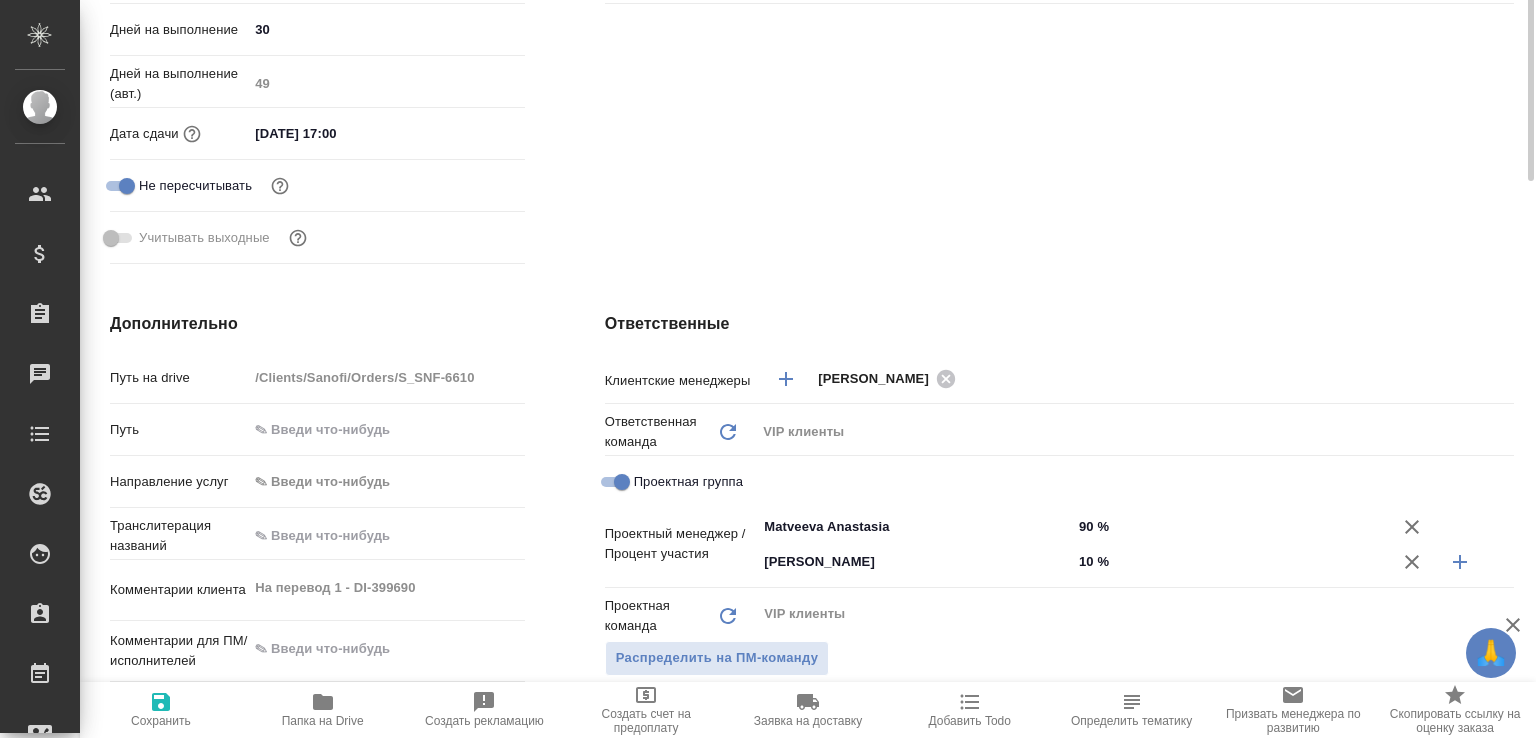 scroll, scrollTop: 0, scrollLeft: 0, axis: both 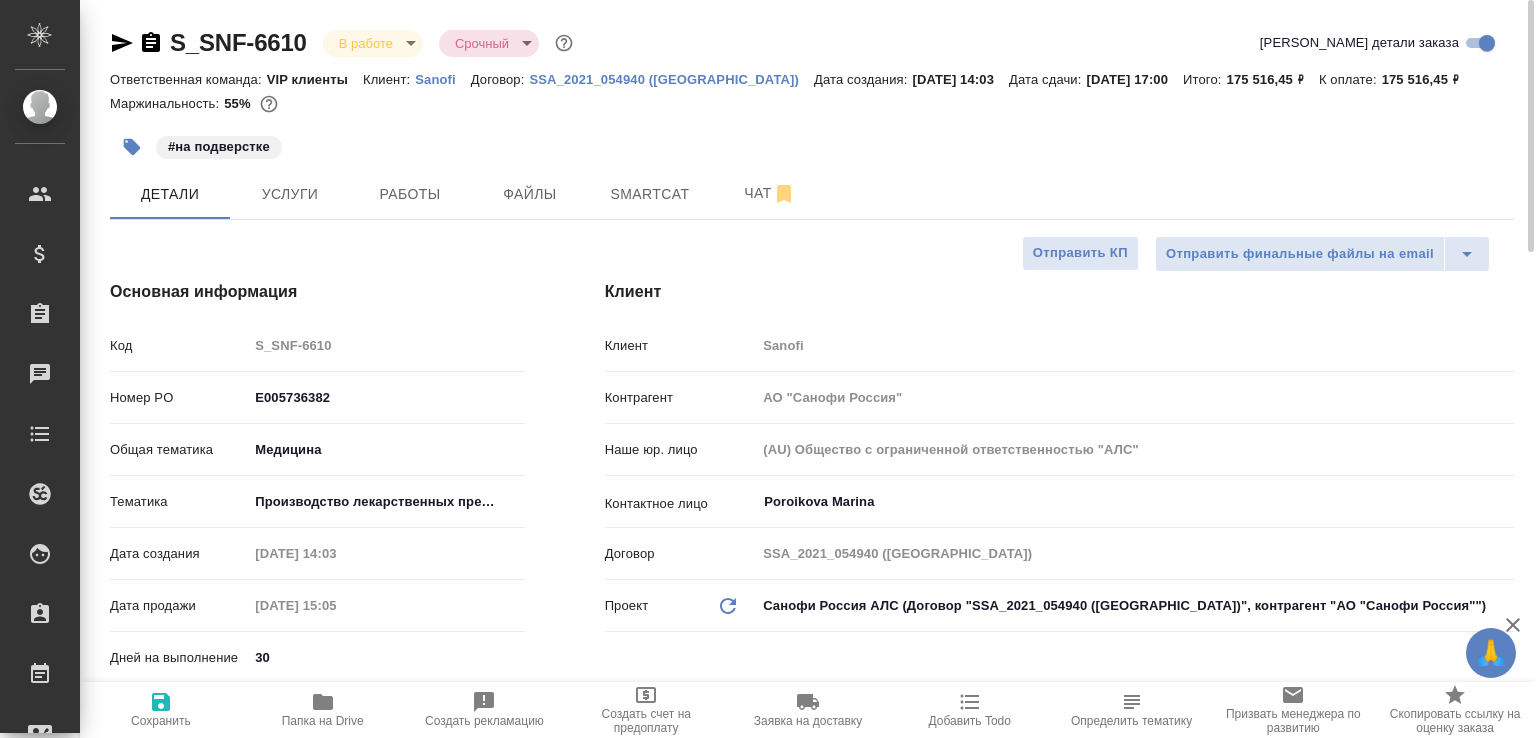 type on "x" 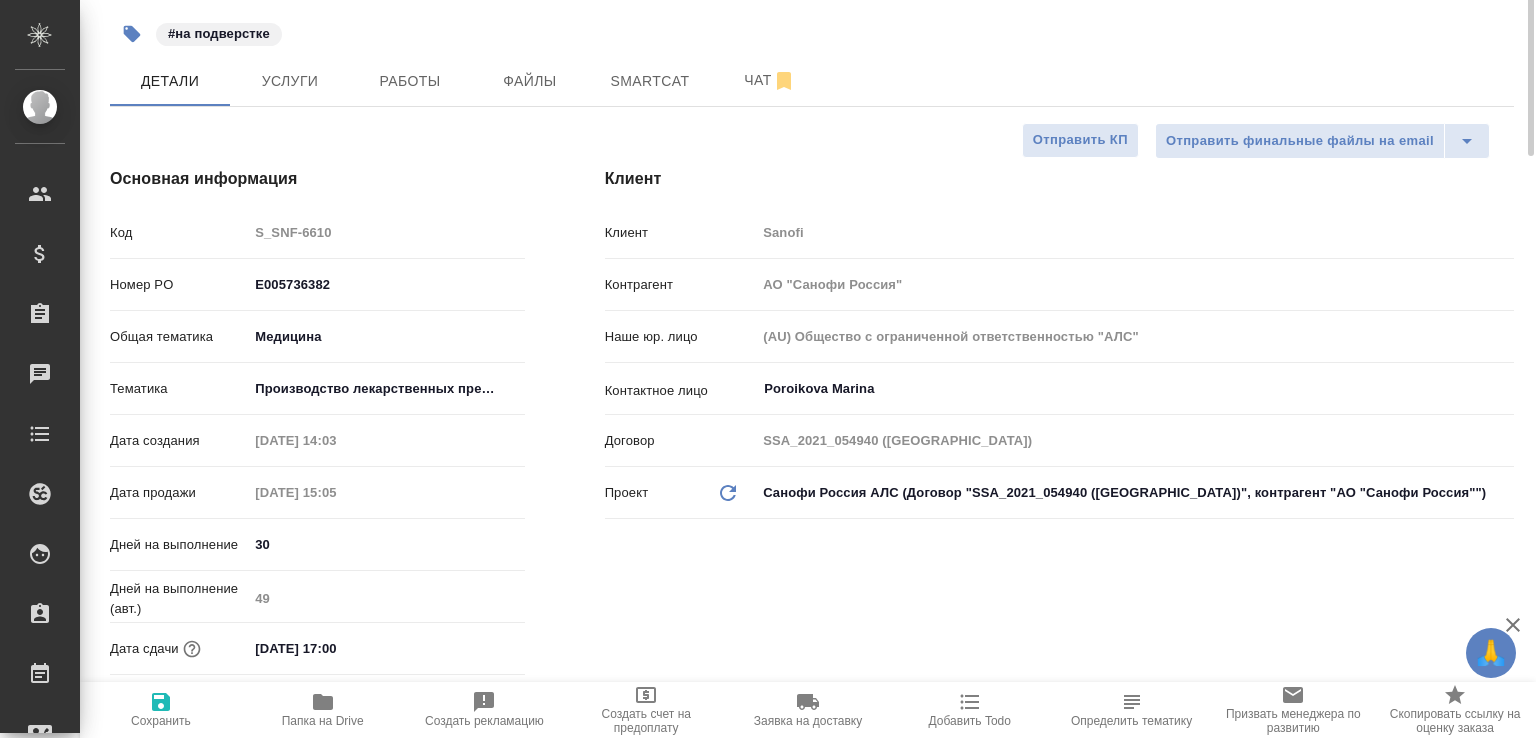 scroll, scrollTop: 213, scrollLeft: 0, axis: vertical 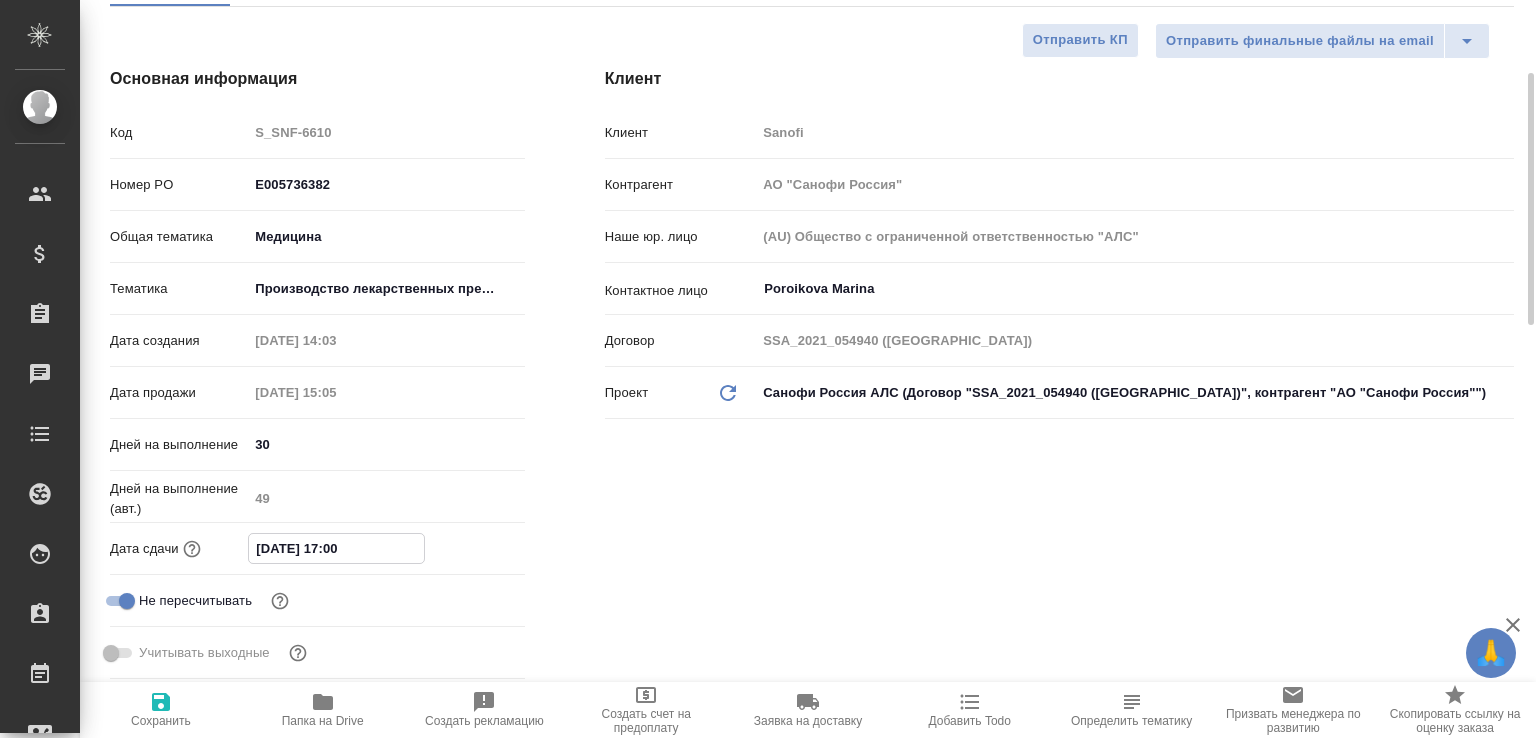 click on "[DATE] 17:00" at bounding box center (336, 548) 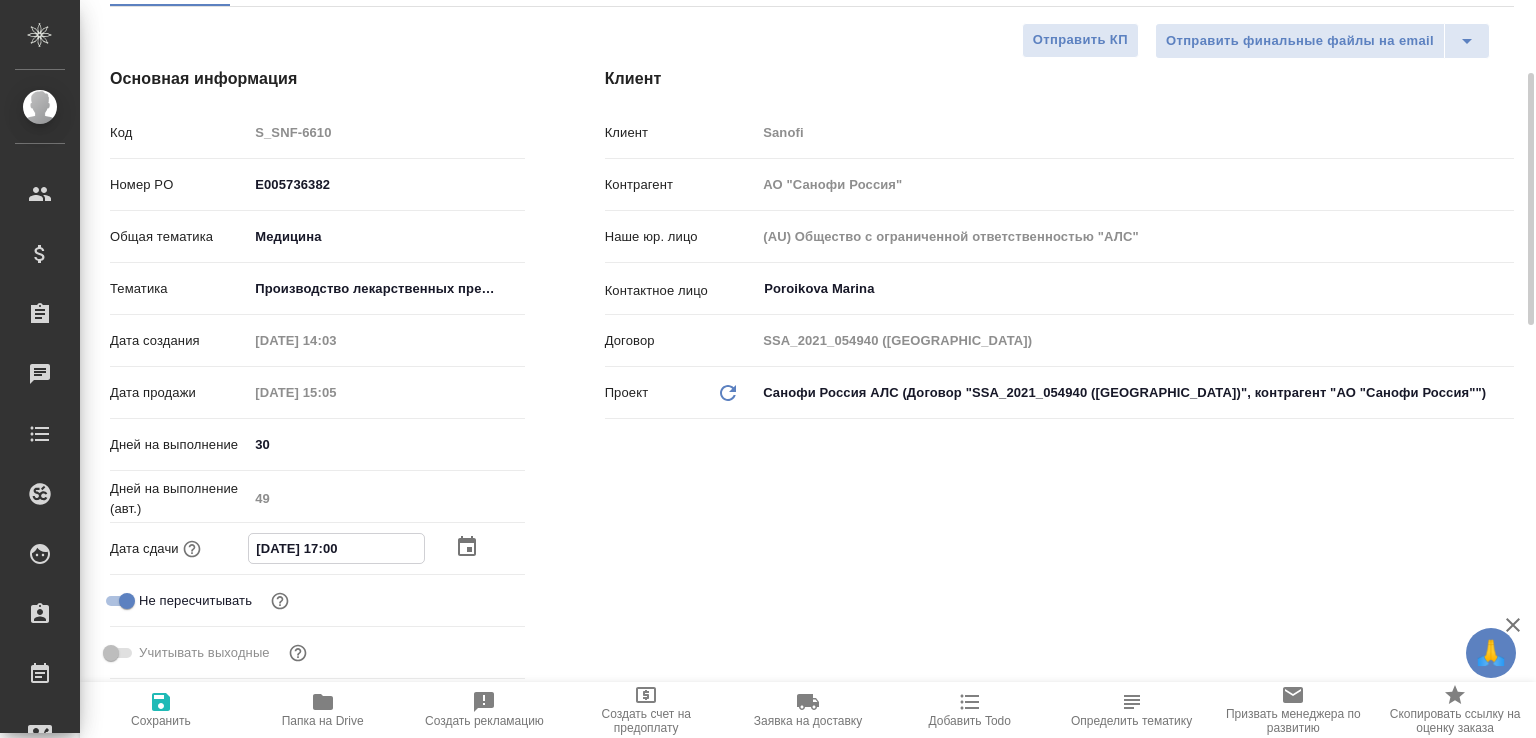 type on "16.07.2025 17:00" 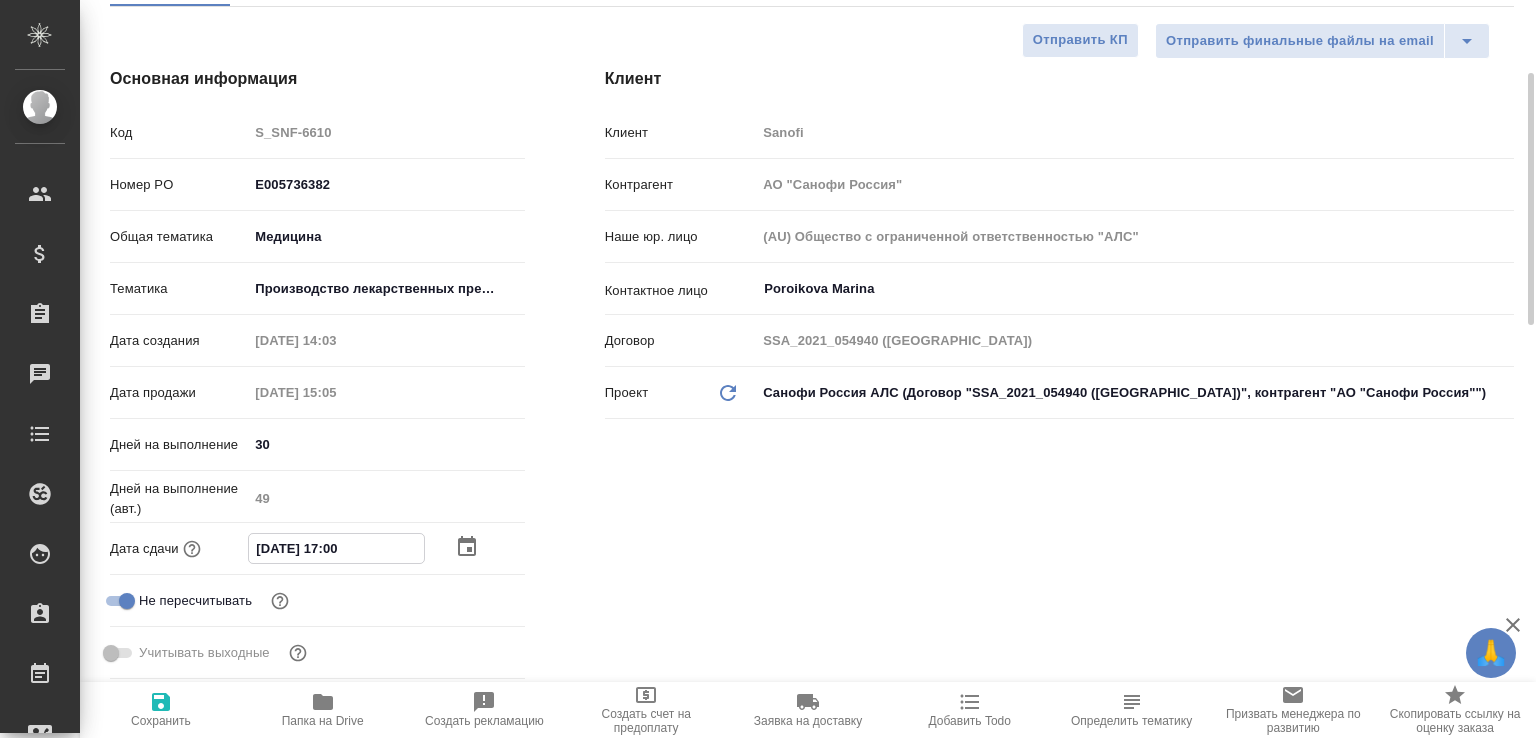 click on "16.07.2025 17:00" at bounding box center (336, 548) 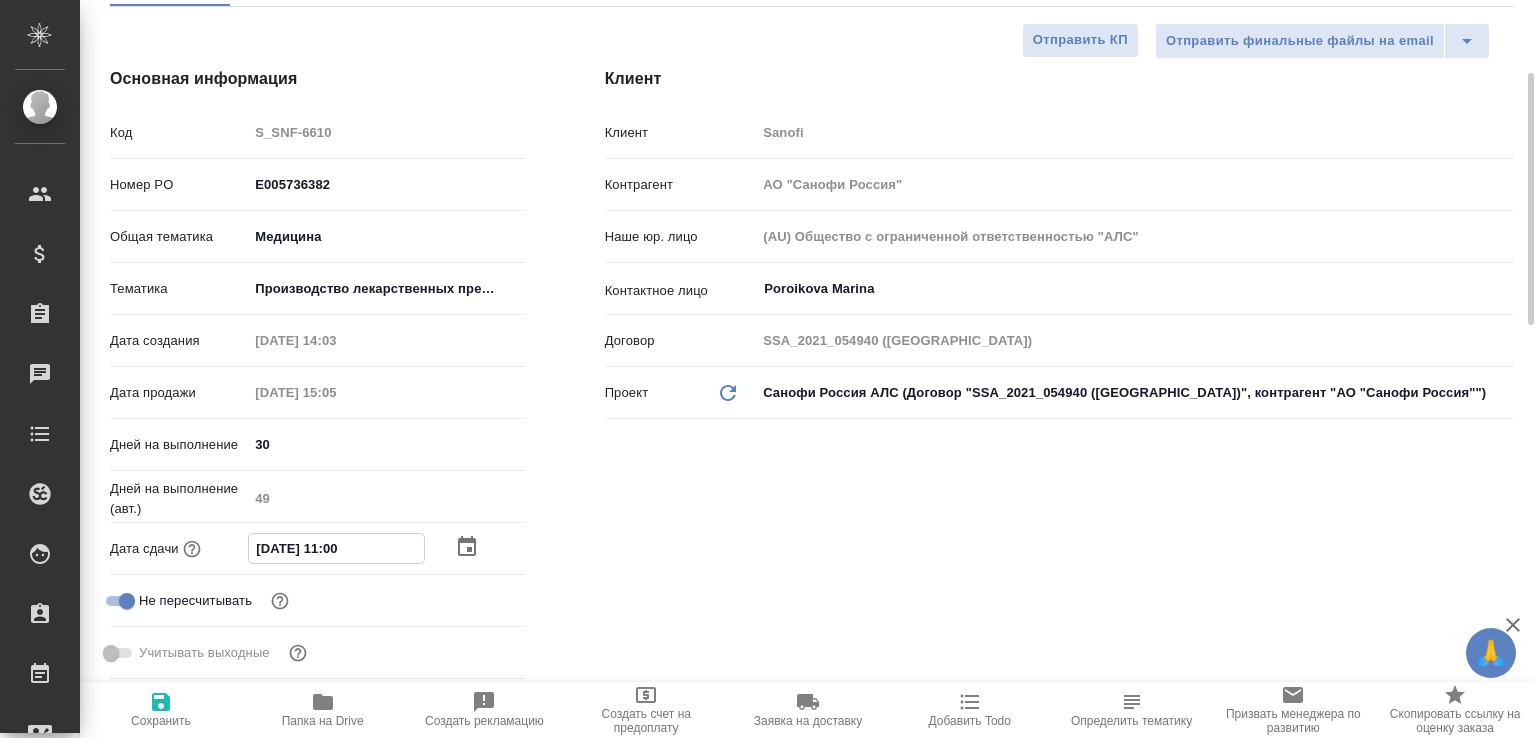 type on "16.07.2025 11:00" 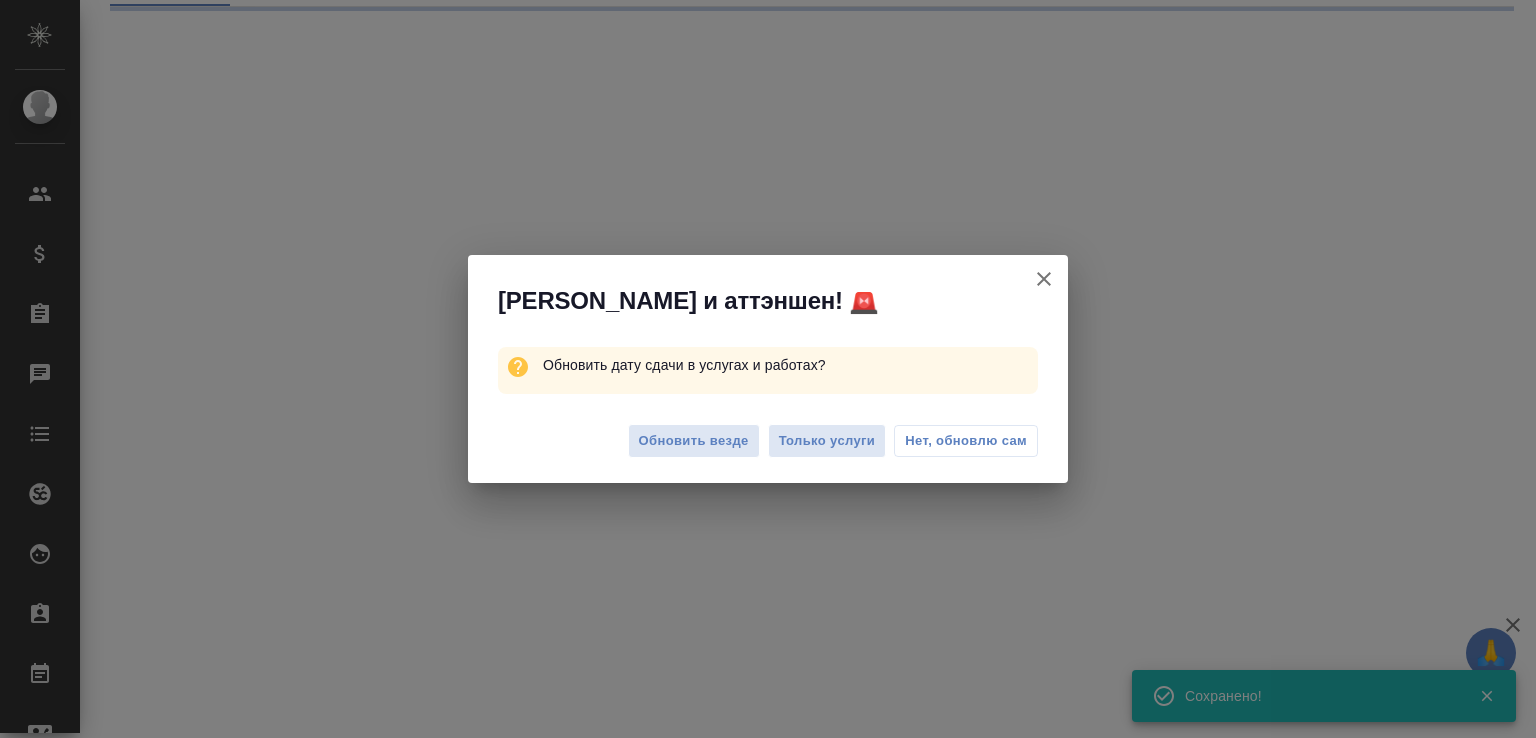 select on "RU" 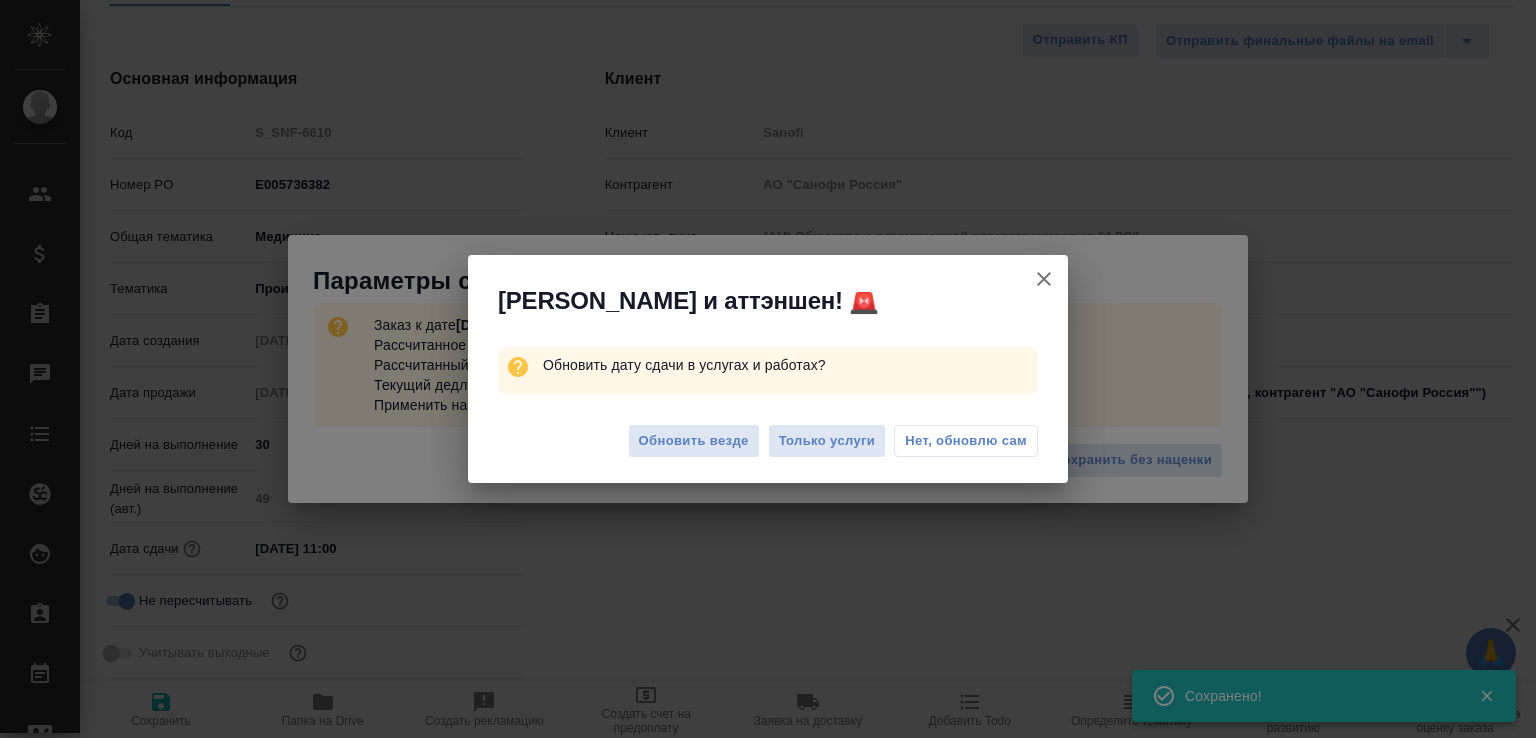 type on "x" 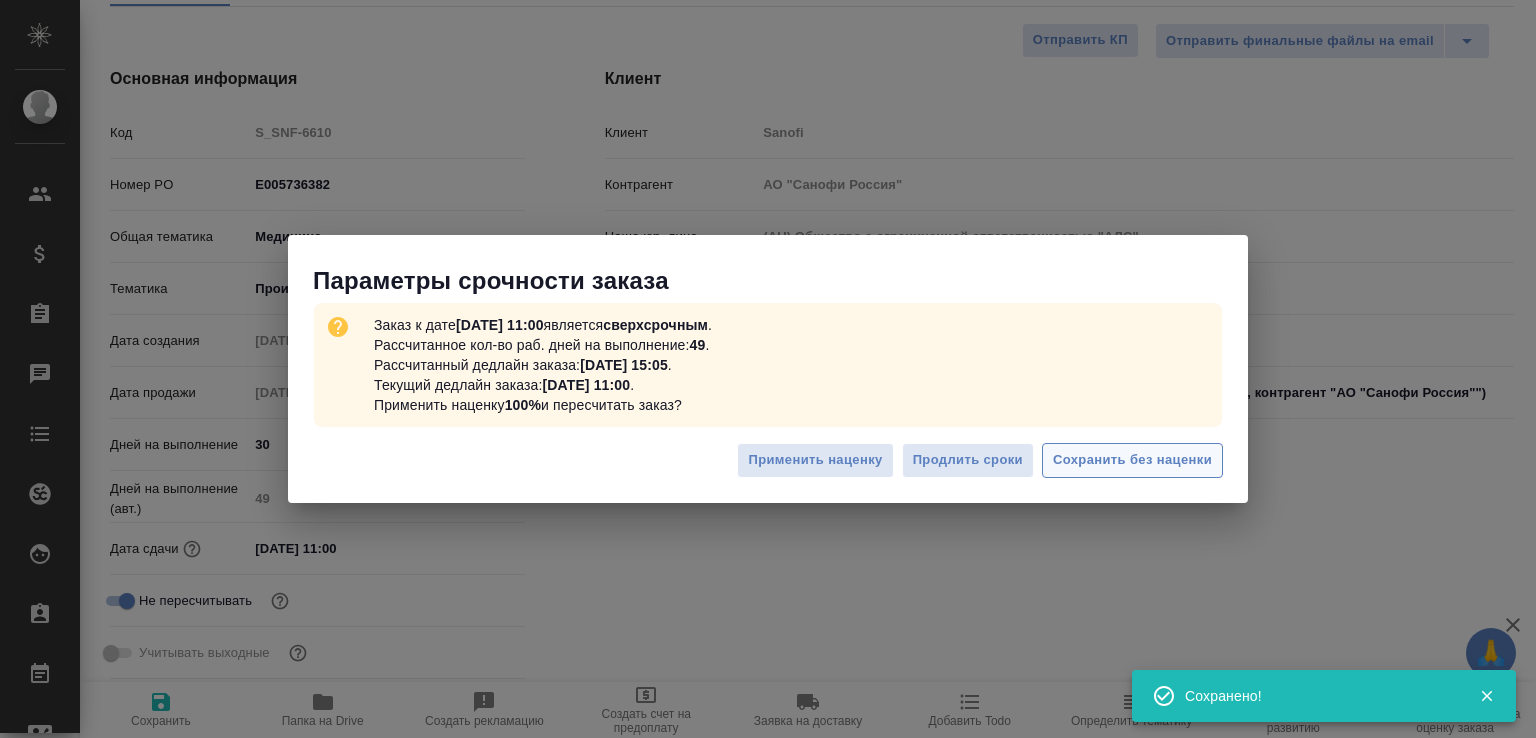 click on "Сохранить без наценки" at bounding box center [1132, 460] 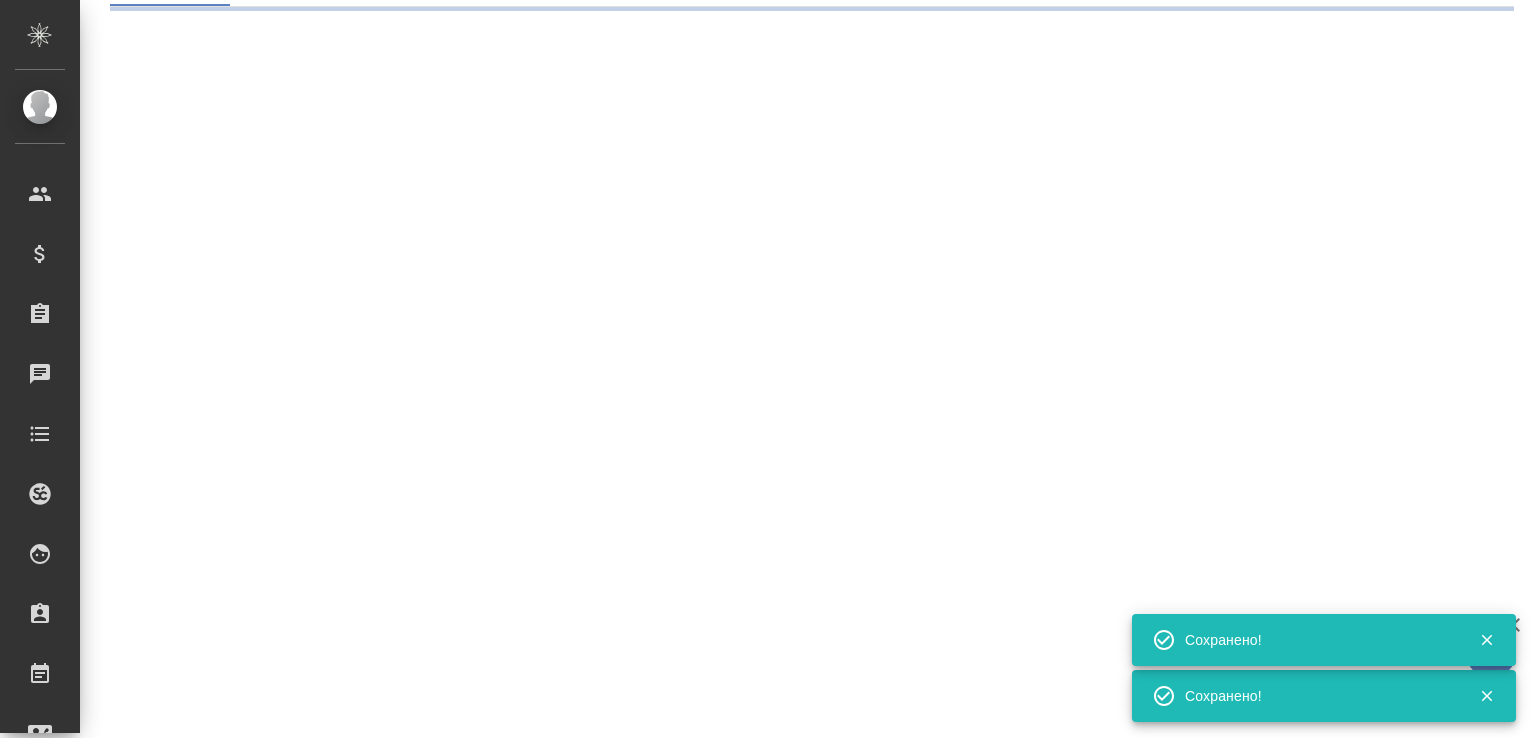 select on "RU" 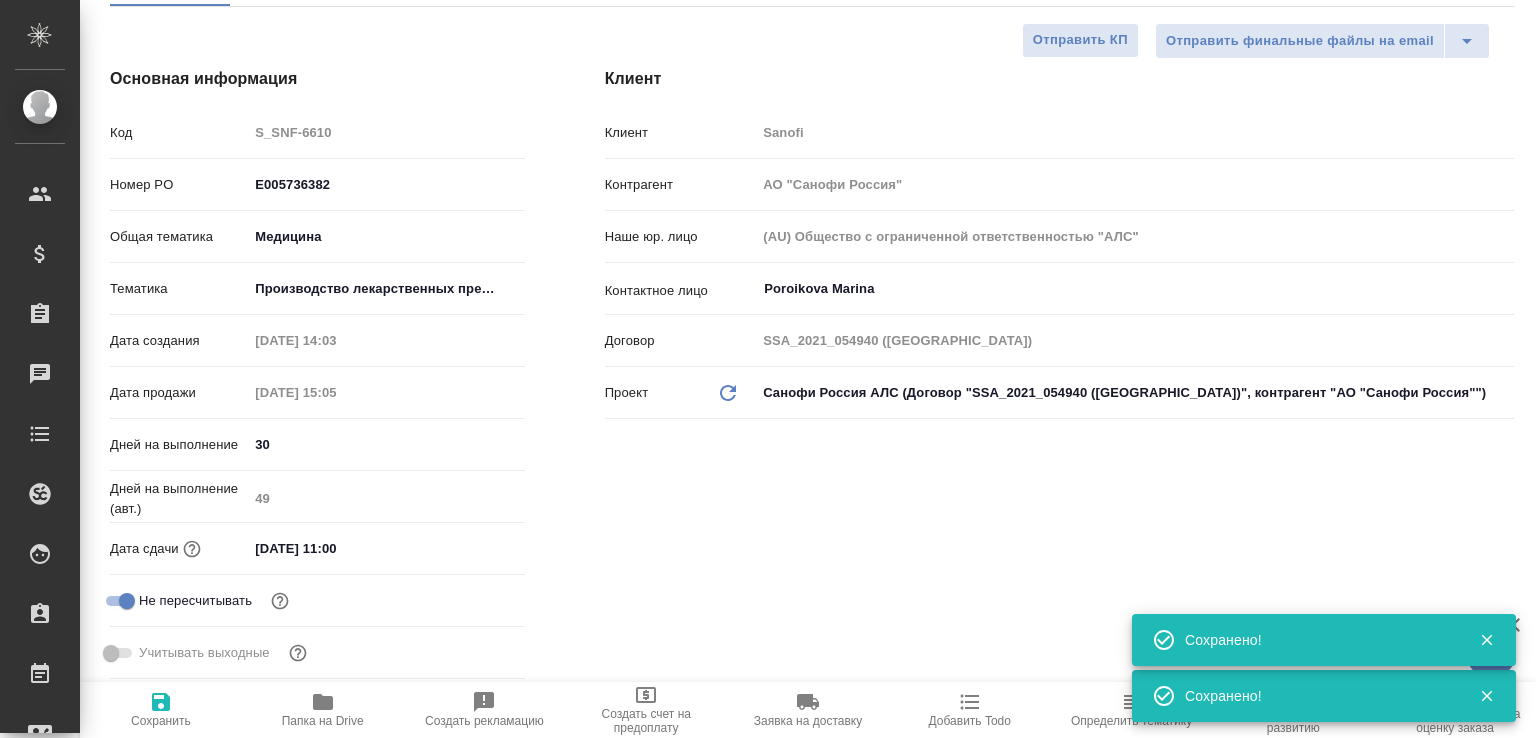type on "x" 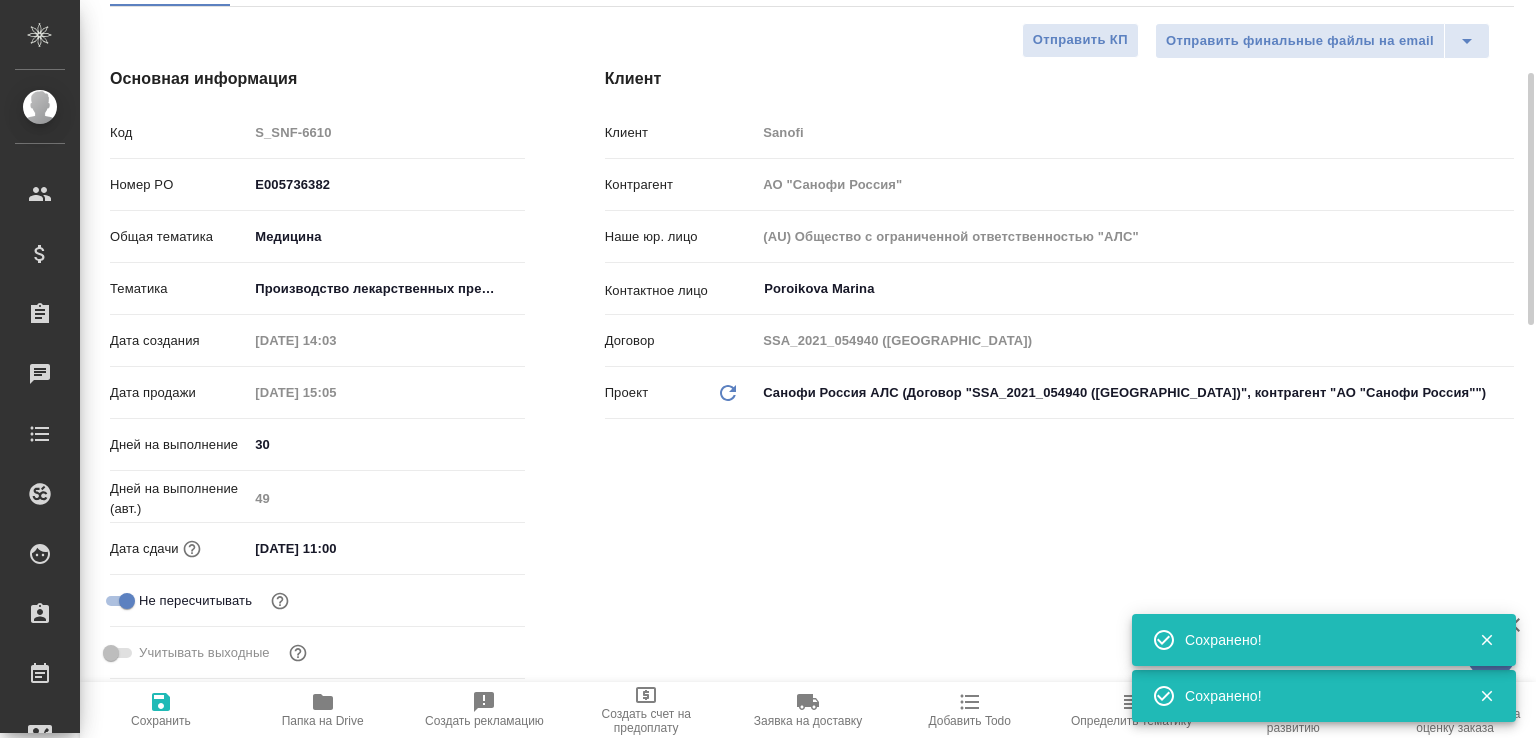 type on "x" 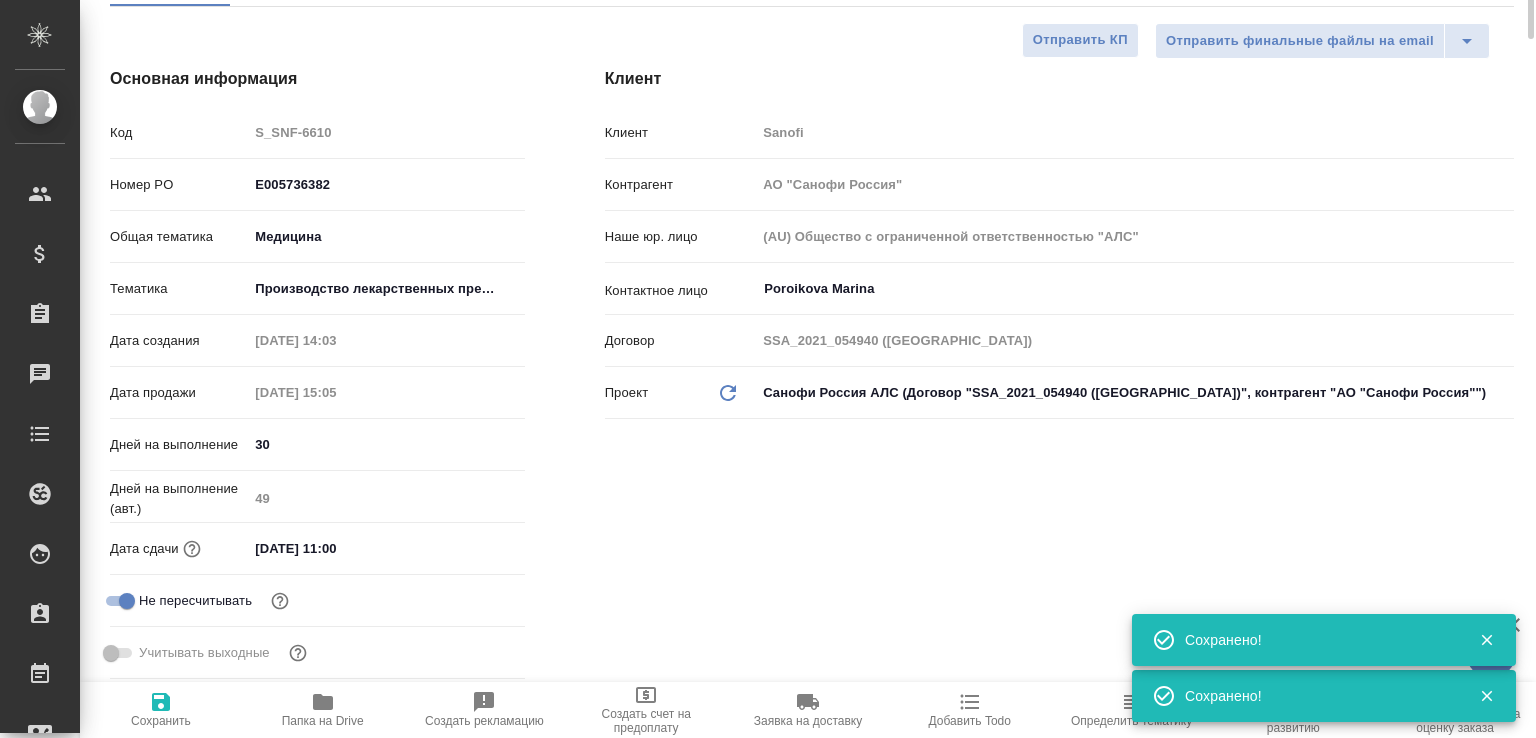 scroll, scrollTop: 0, scrollLeft: 0, axis: both 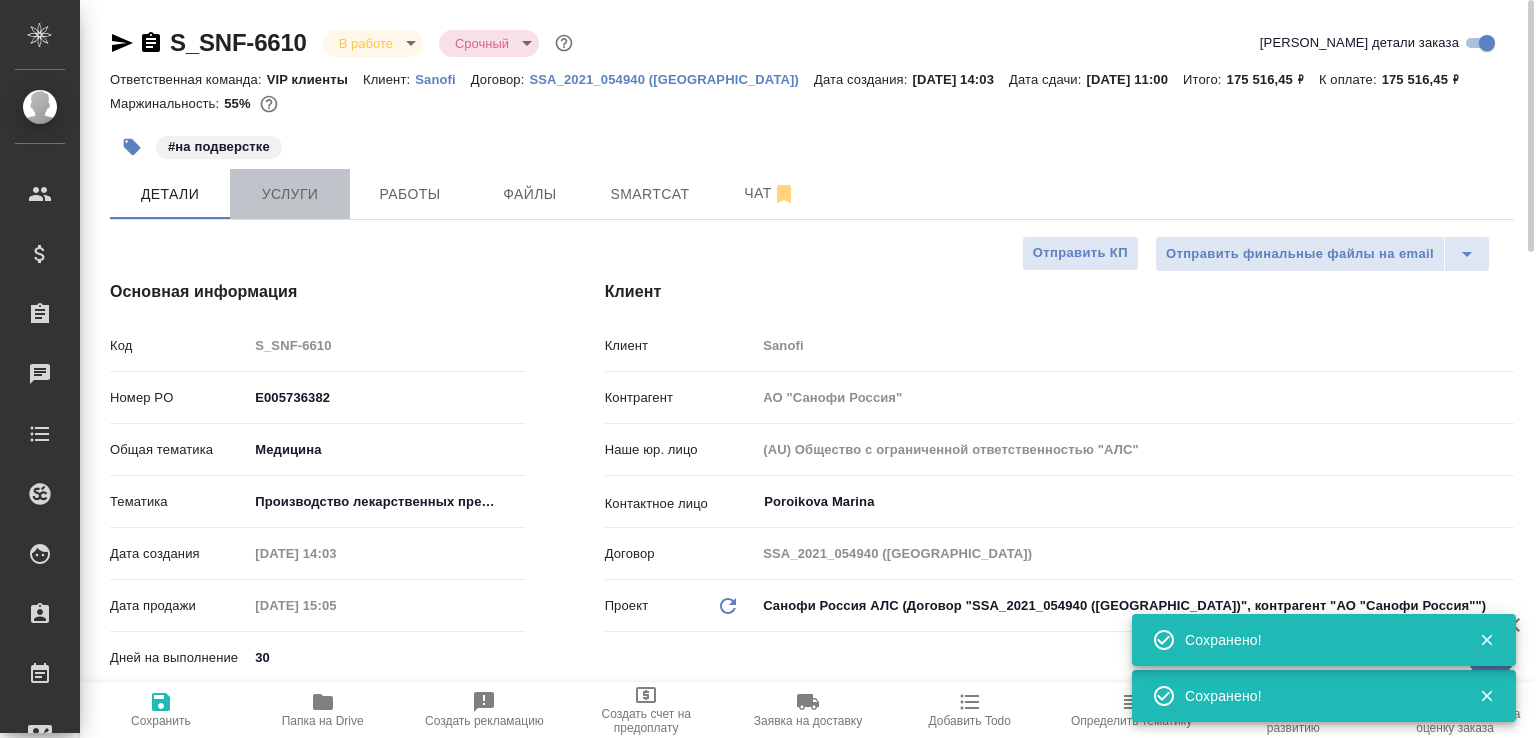 click on "Услуги" at bounding box center [290, 194] 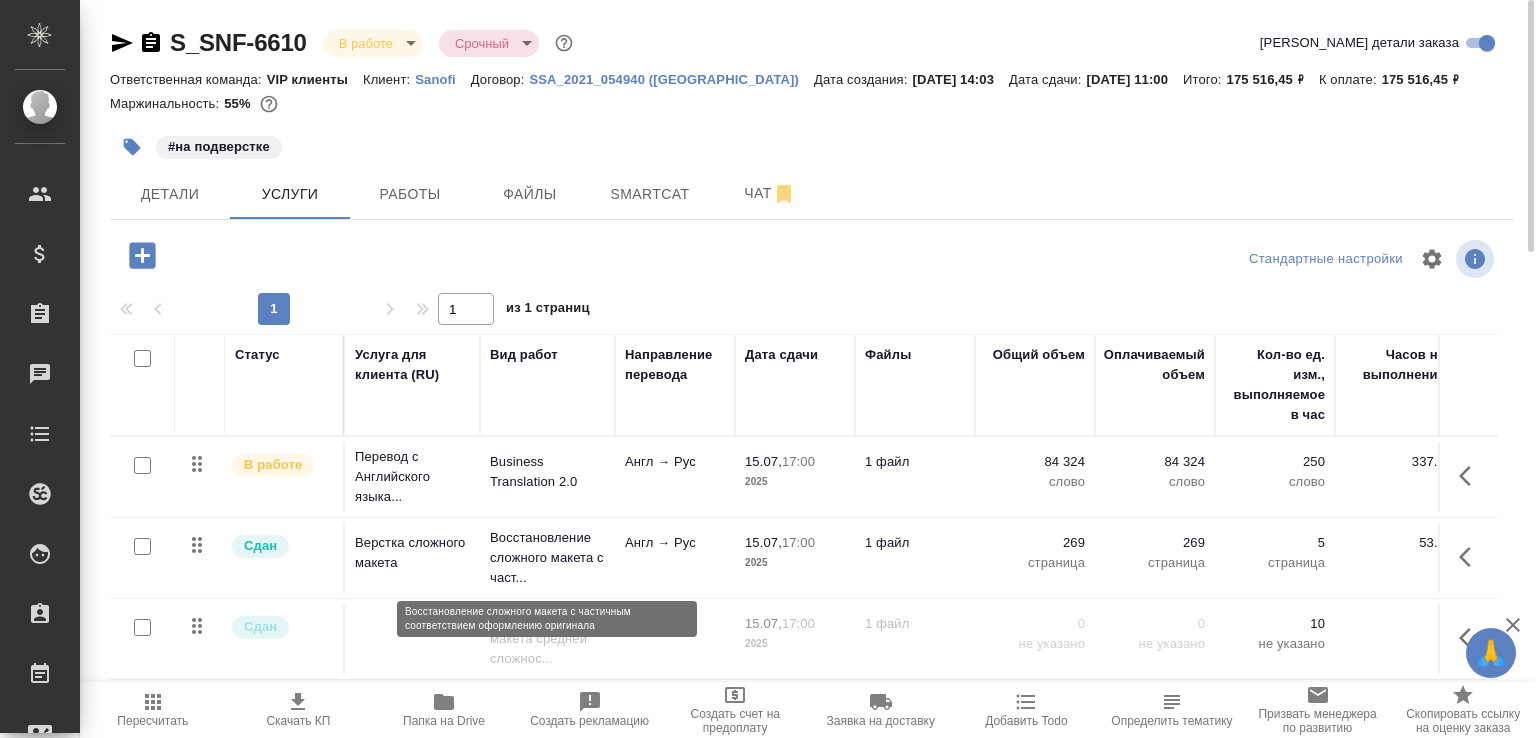 click on "Восстановление сложного макета с част..." at bounding box center [547, 558] 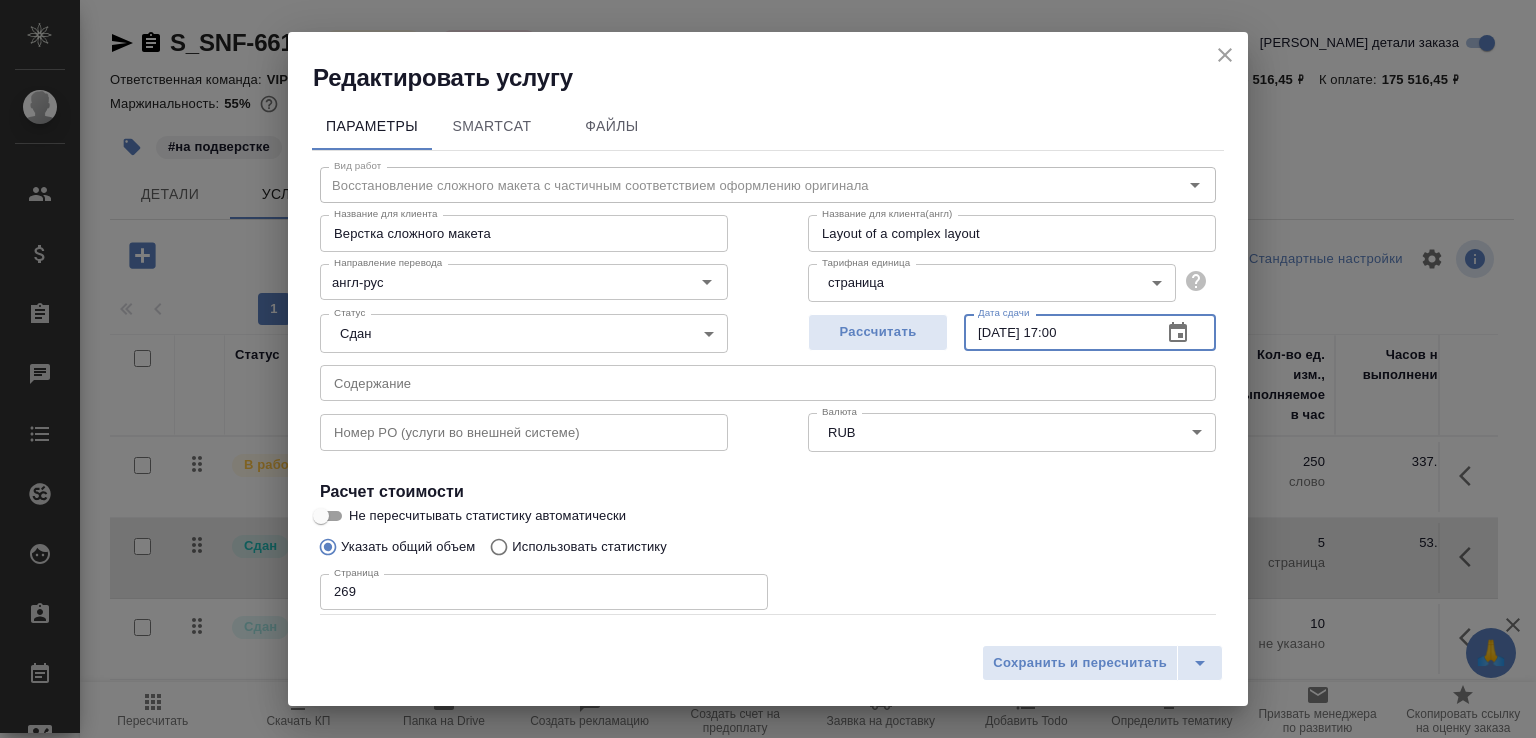 click on "15.07.2025 17:00" at bounding box center [1055, 332] 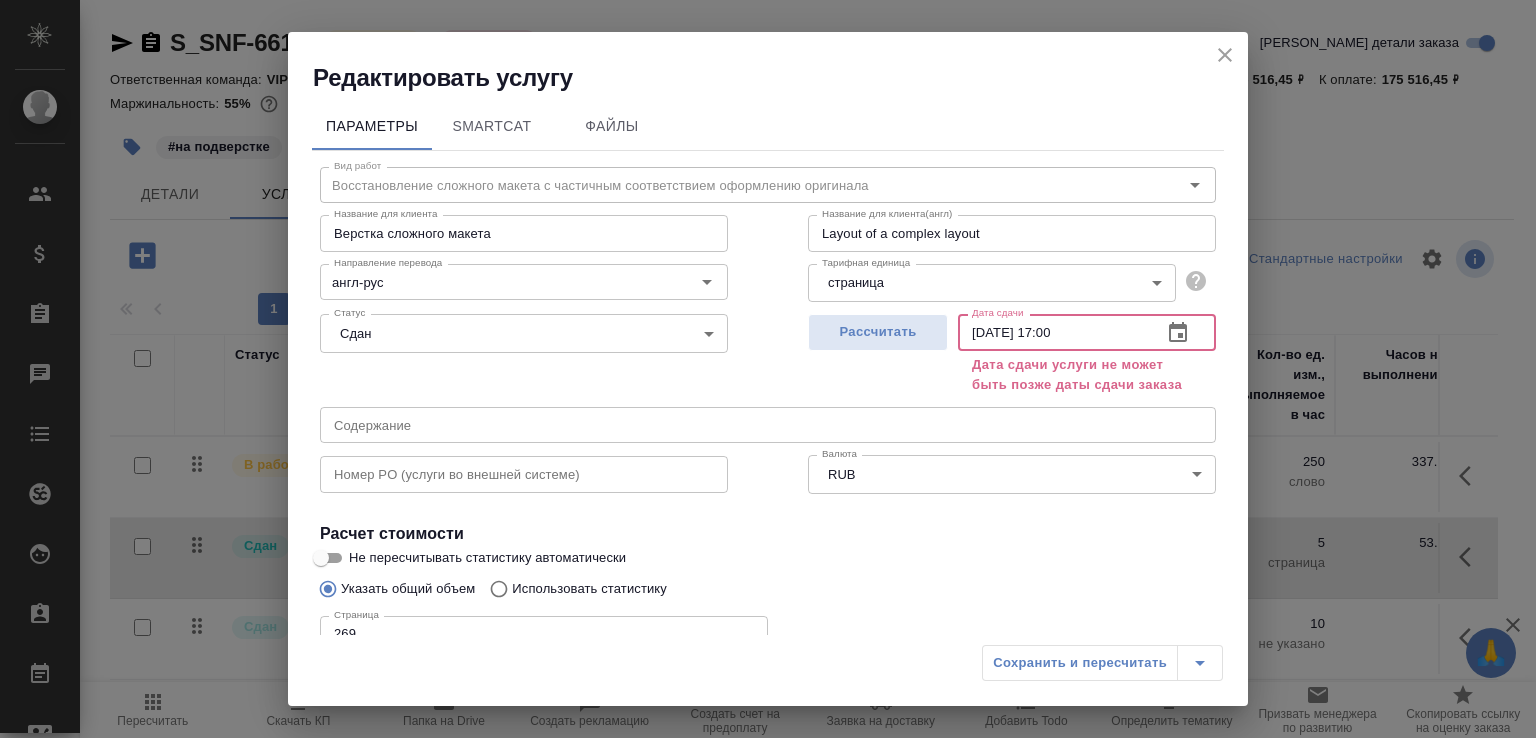 click on "16.07.2025 17:00" at bounding box center (1052, 332) 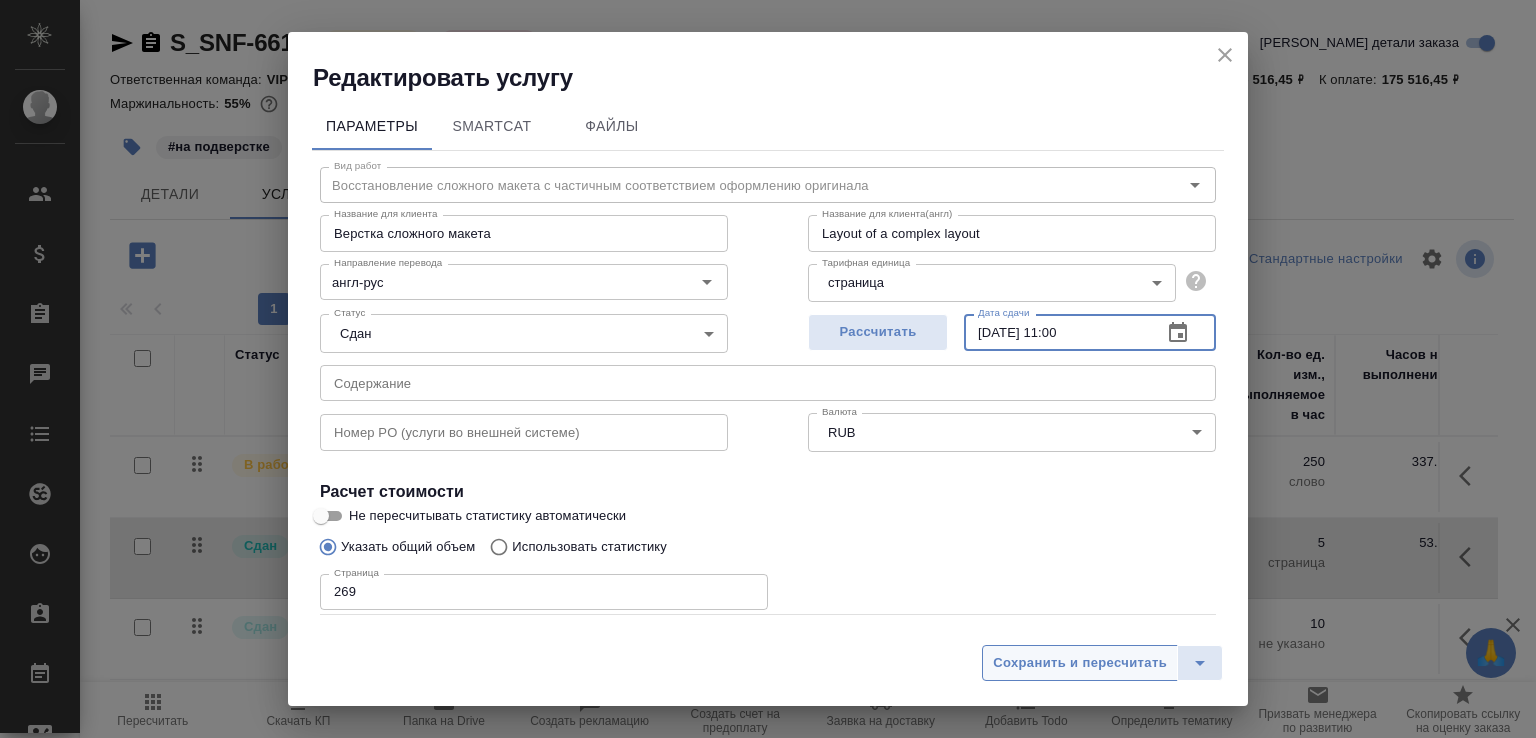 type on "16.07.2025 11:00" 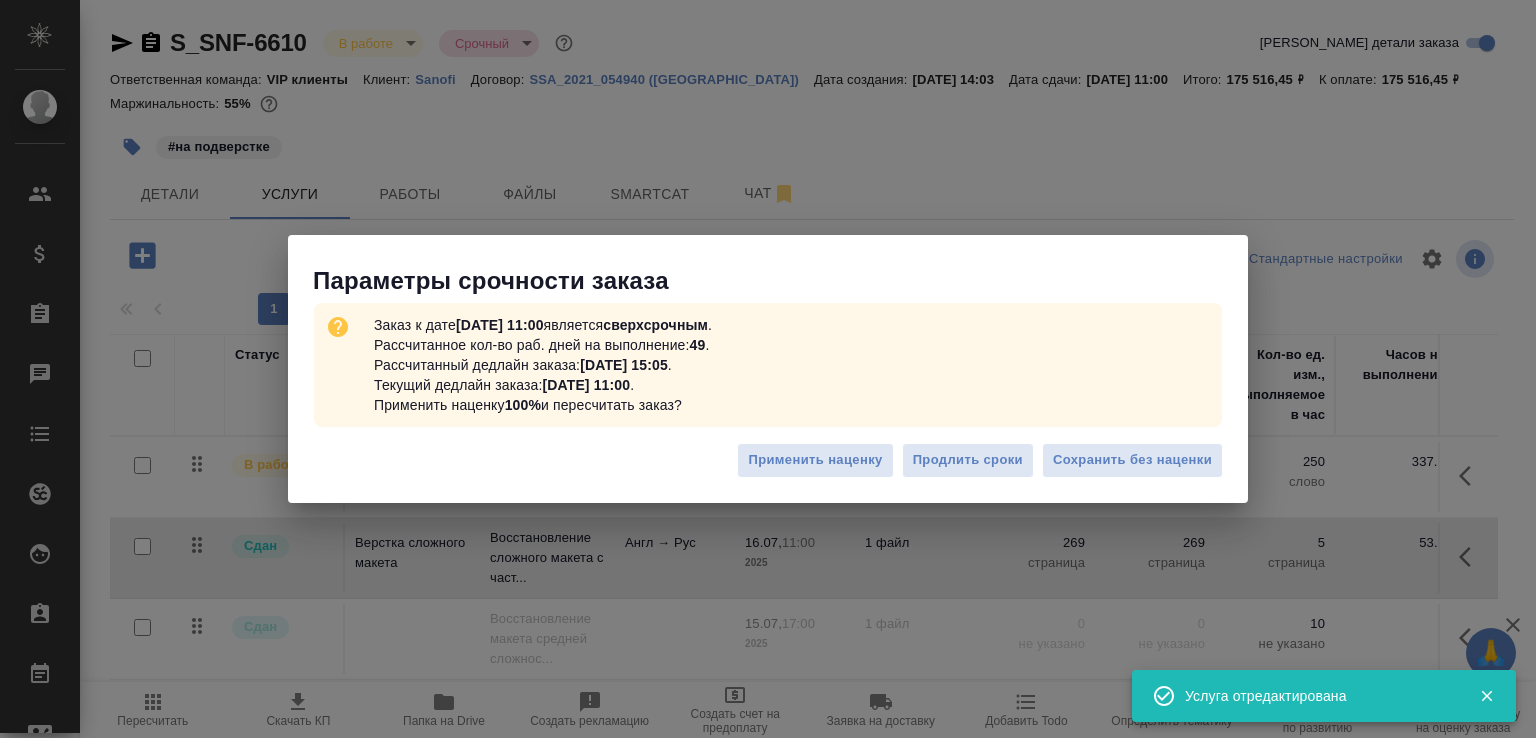 click on "Параметры срочности заказа Заказ к дате  16.07.2025, 11:00  является  сверхсрочным .
Рассчитанное кол-во раб. дней на выполнение:  49 .
Рассчитанный дедлайн заказа:  22.08.2025, 15:05 .
Текущий дедлайн заказа:  16.07.2025, 11:00 .
Применить наценку  100%  и пересчитать заказ? Применить наценку Продлить сроки Сохранить без наценки" at bounding box center (768, 369) 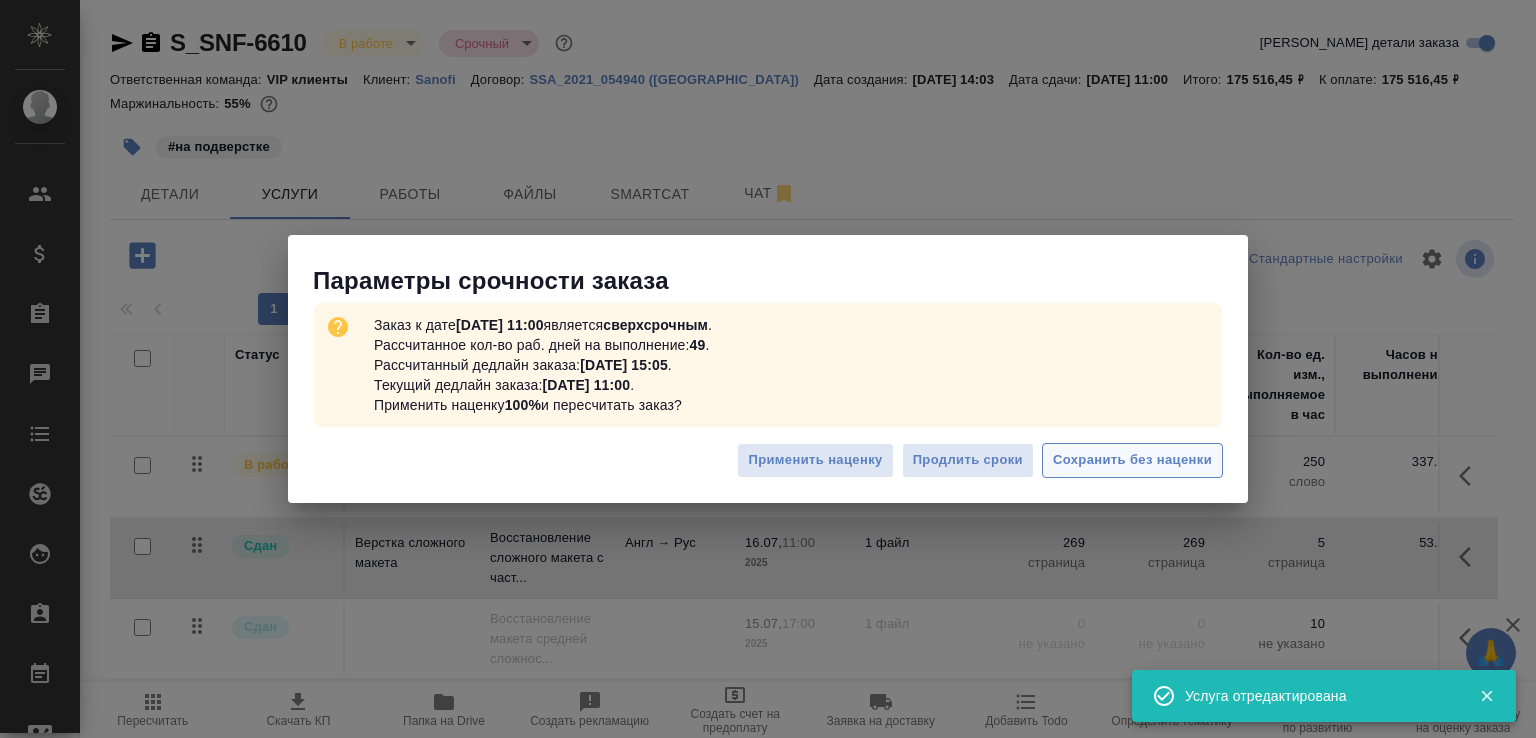 click on "Сохранить без наценки" at bounding box center [1132, 460] 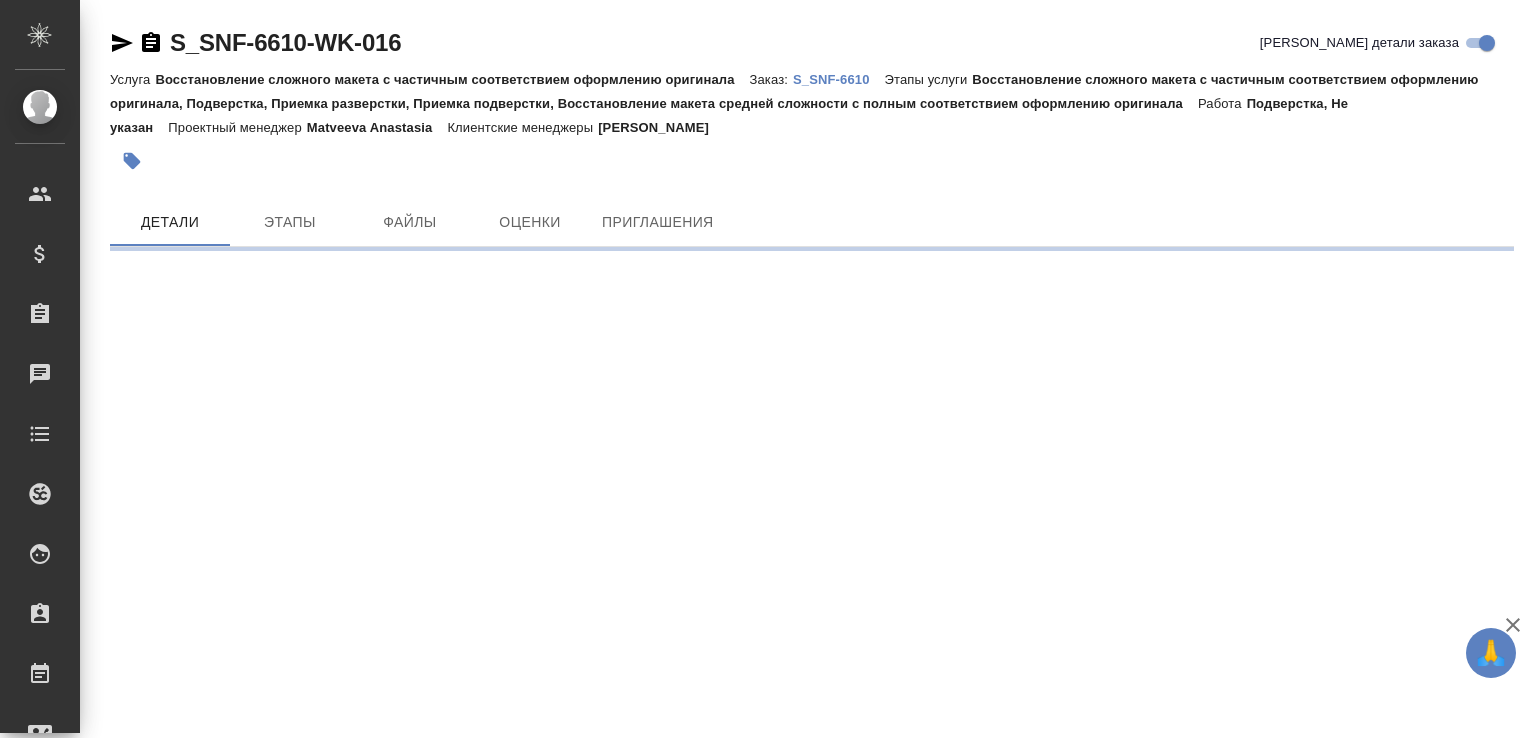 scroll, scrollTop: 0, scrollLeft: 0, axis: both 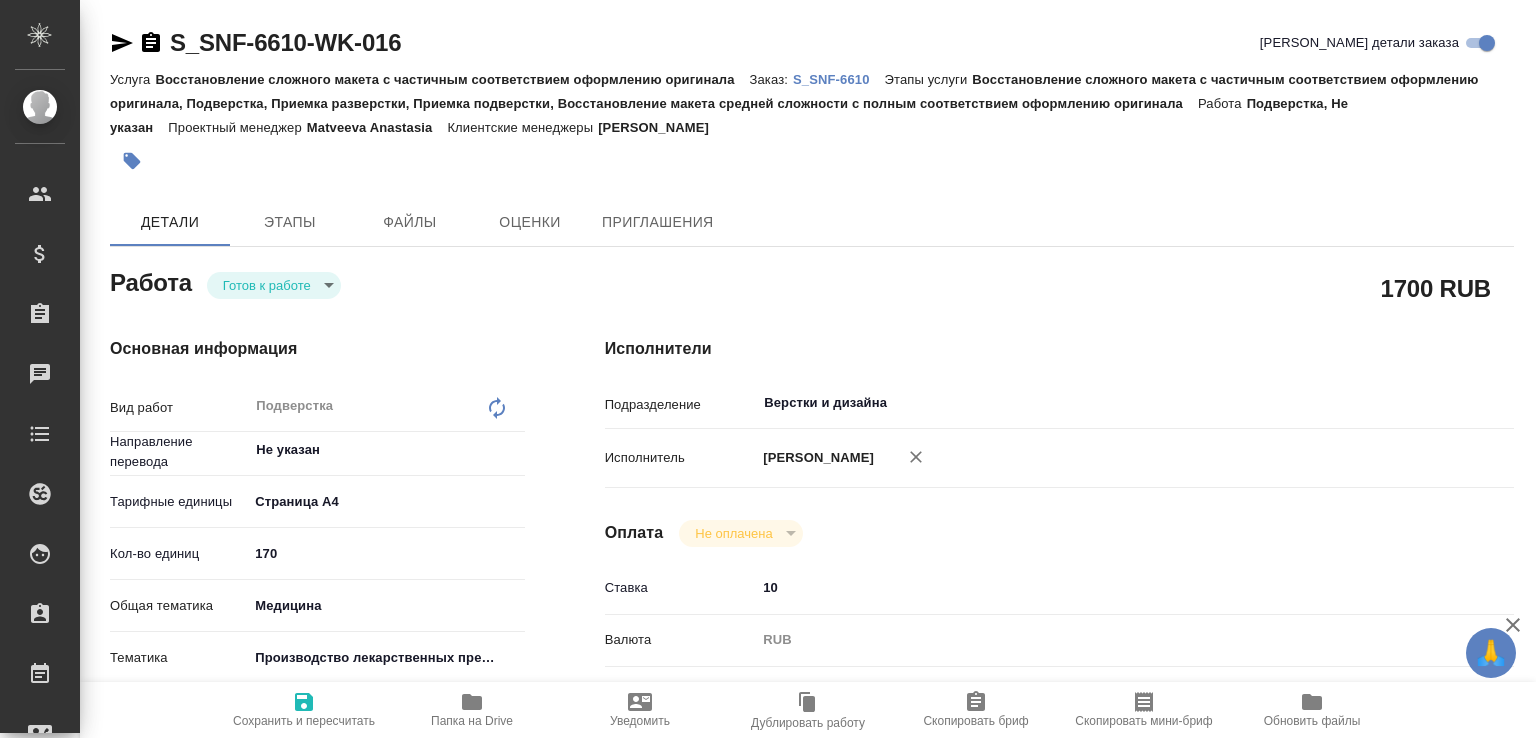 type on "x" 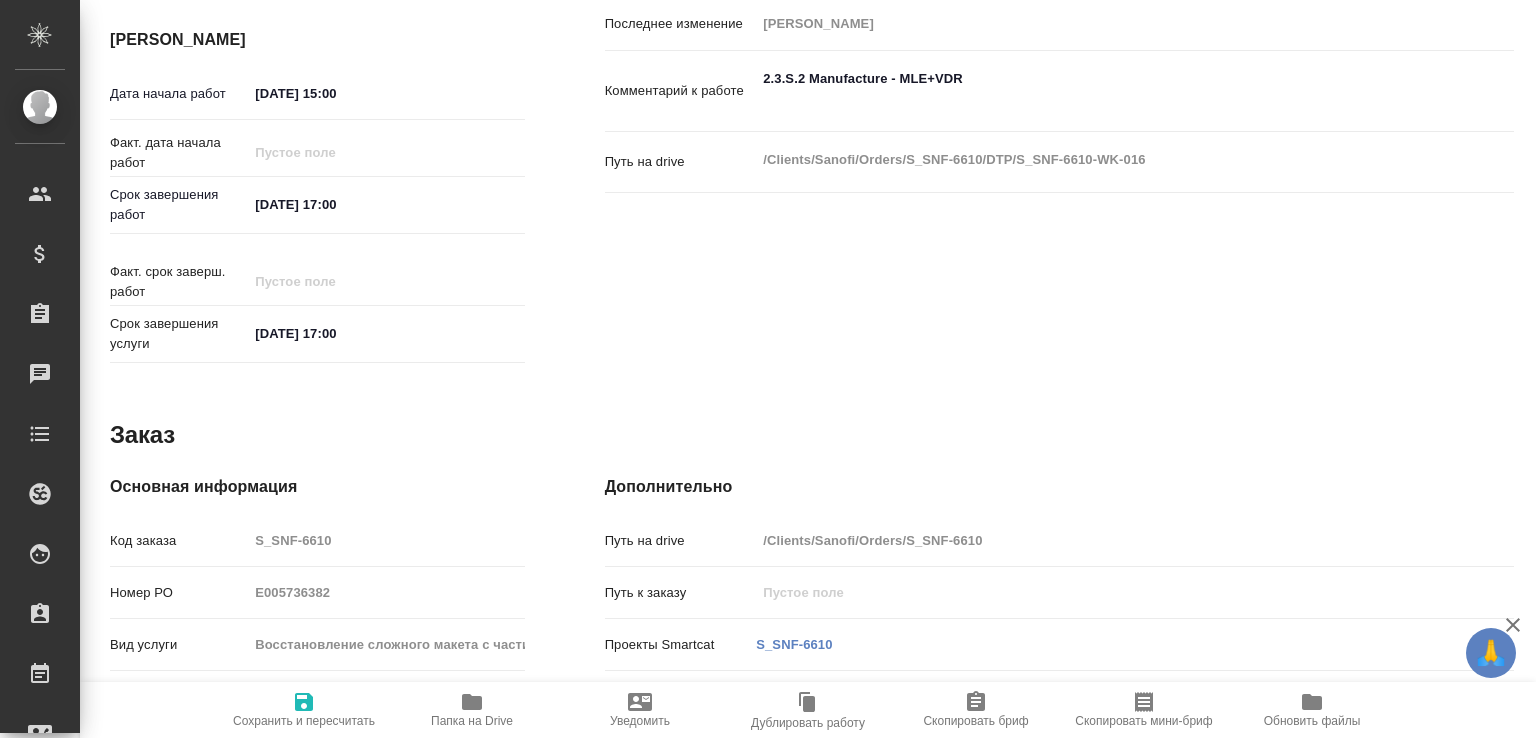 scroll, scrollTop: 15, scrollLeft: 0, axis: vertical 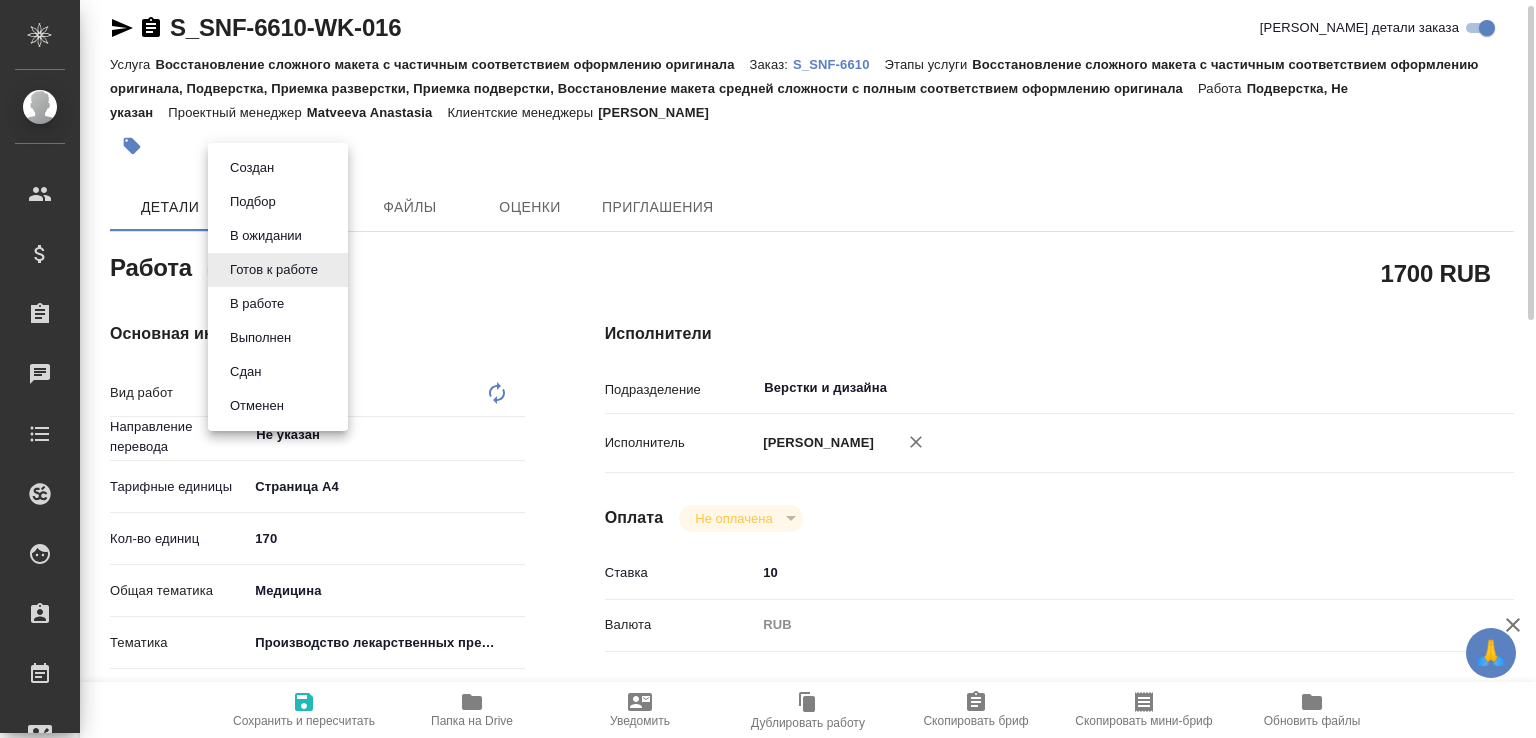 click on "🙏 .cls-1
fill:#fff;
AWATERA Малофеева Екатерина e.malofeeva Клиенты Спецификации Заказы 0 Чаты Todo Проекты SC Исполнители Кандидаты Работы Входящие заявки Заявки на доставку Рекламации Проекты процессинга Конференции Выйти S_SNF-6610-WK-016 Кратко детали заказа Услуга Восстановление сложного макета с частичным соответствием оформлению оригинала Заказ: S_SNF-6610 Этапы услуги Работа Подверстка, Не указан Проектный менеджер Matveeva Anastasia Клиентские менеджеры Сайдашева Диляра Детали Этапы Файлы Оценки Приглашения Работа Готов к работе readyForWork 1700 RUB Вид работ x ​ ​ 170 med" at bounding box center (768, 369) 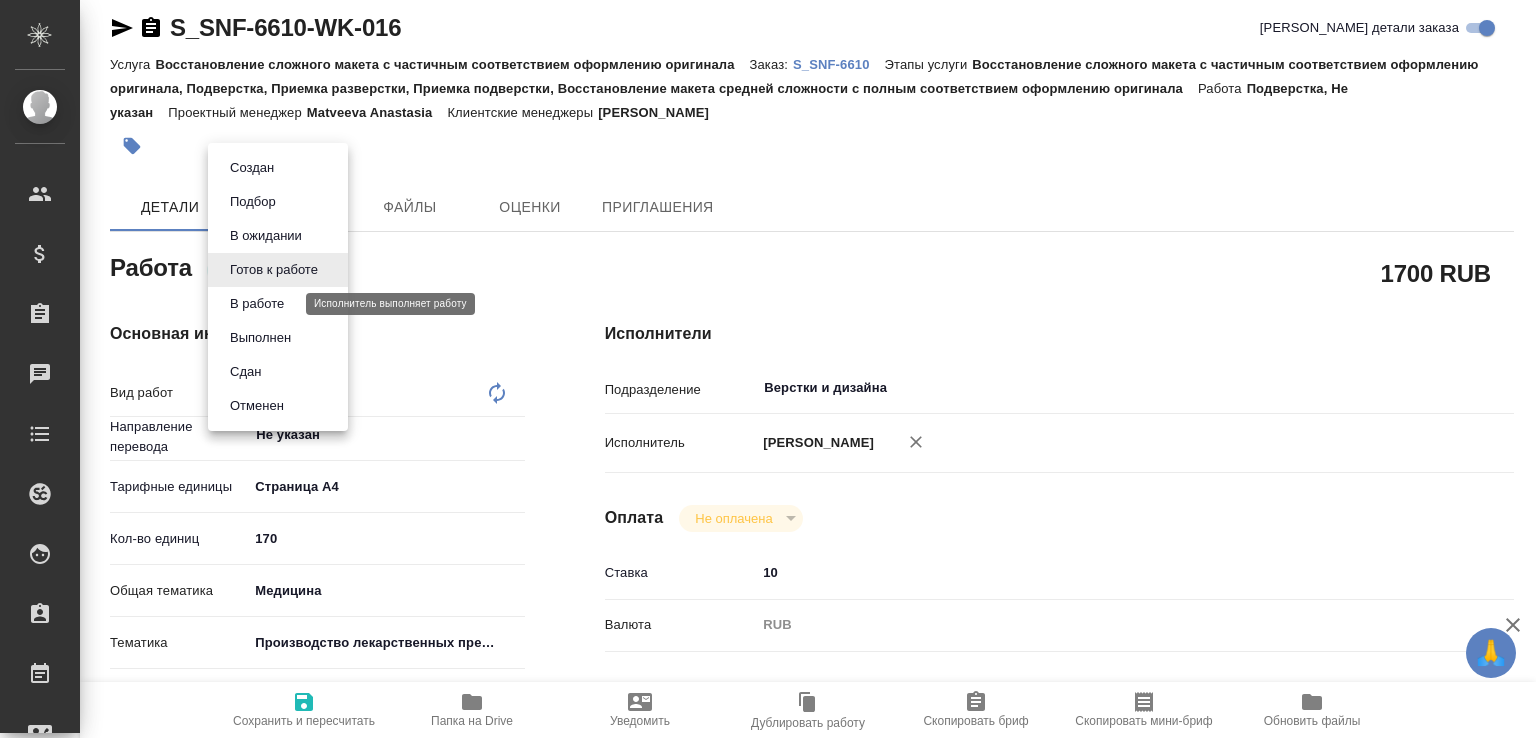 click on "В работе" at bounding box center [257, 304] 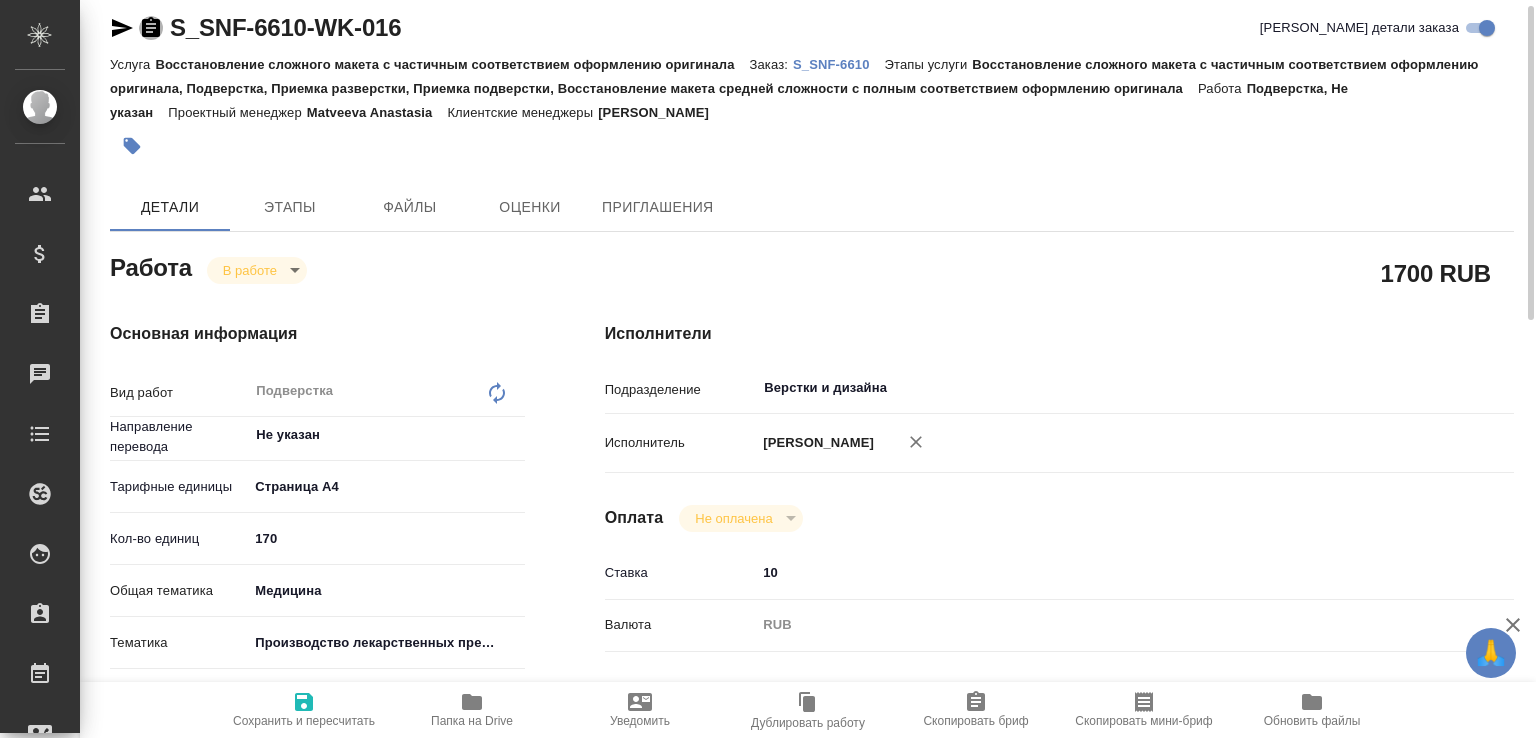 click 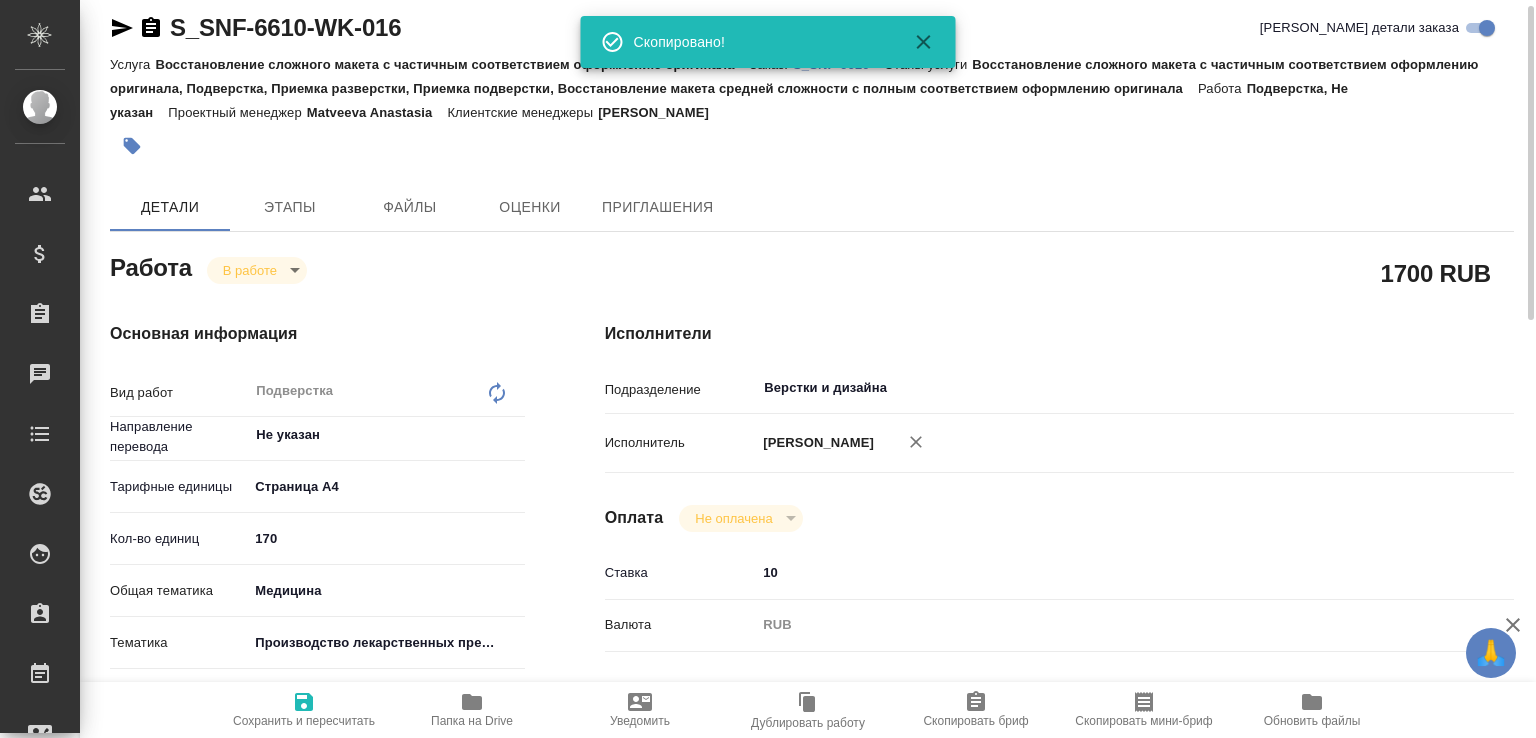 type on "x" 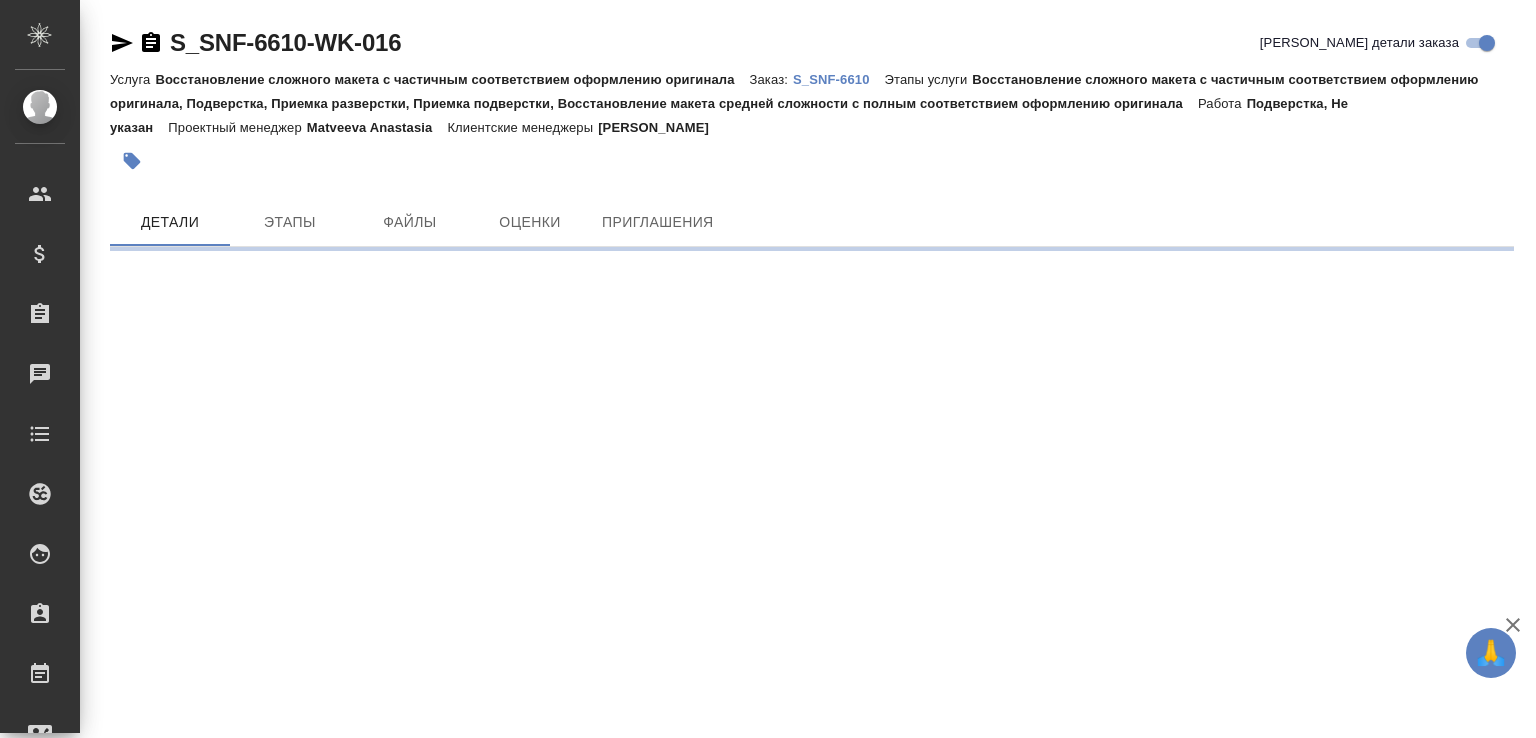 scroll, scrollTop: 0, scrollLeft: 0, axis: both 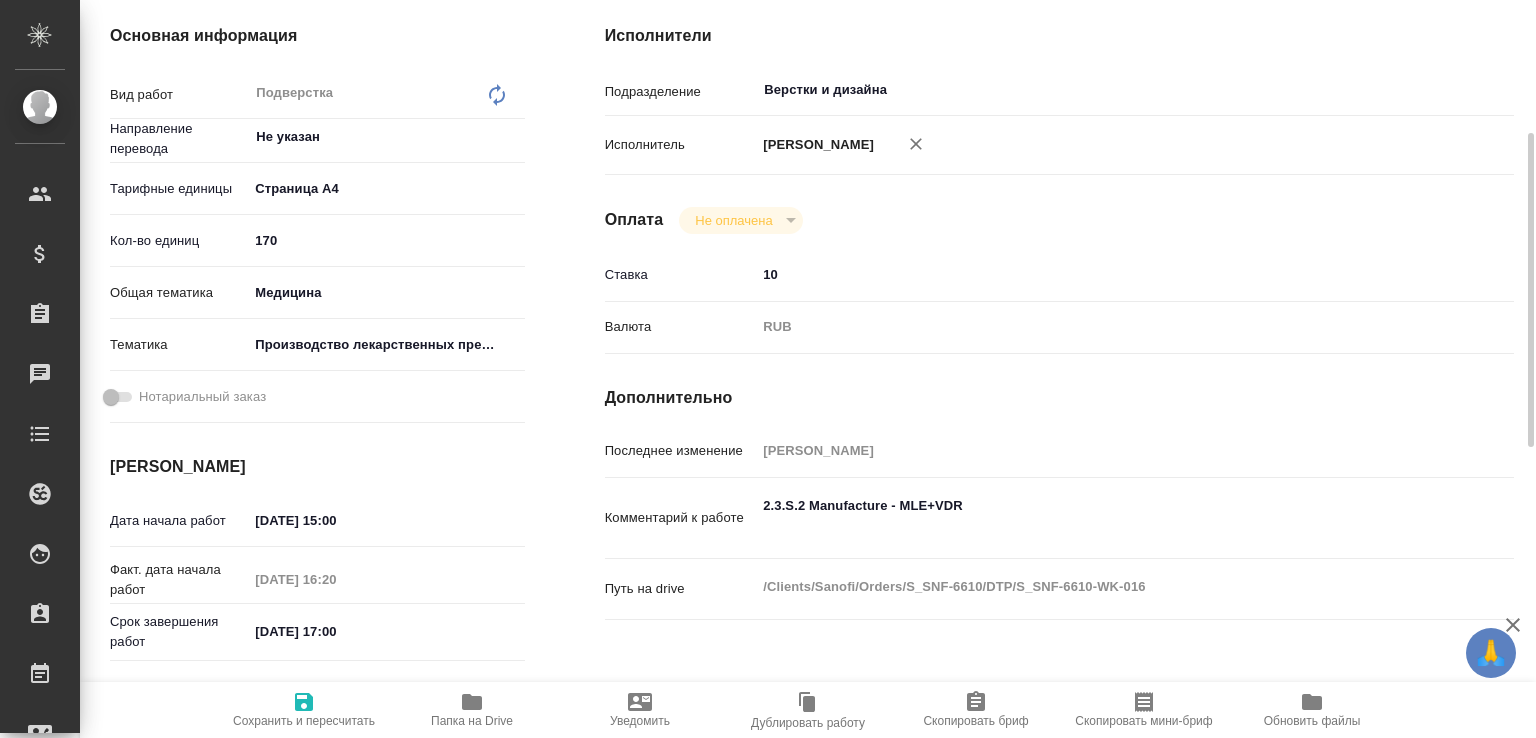 type on "x" 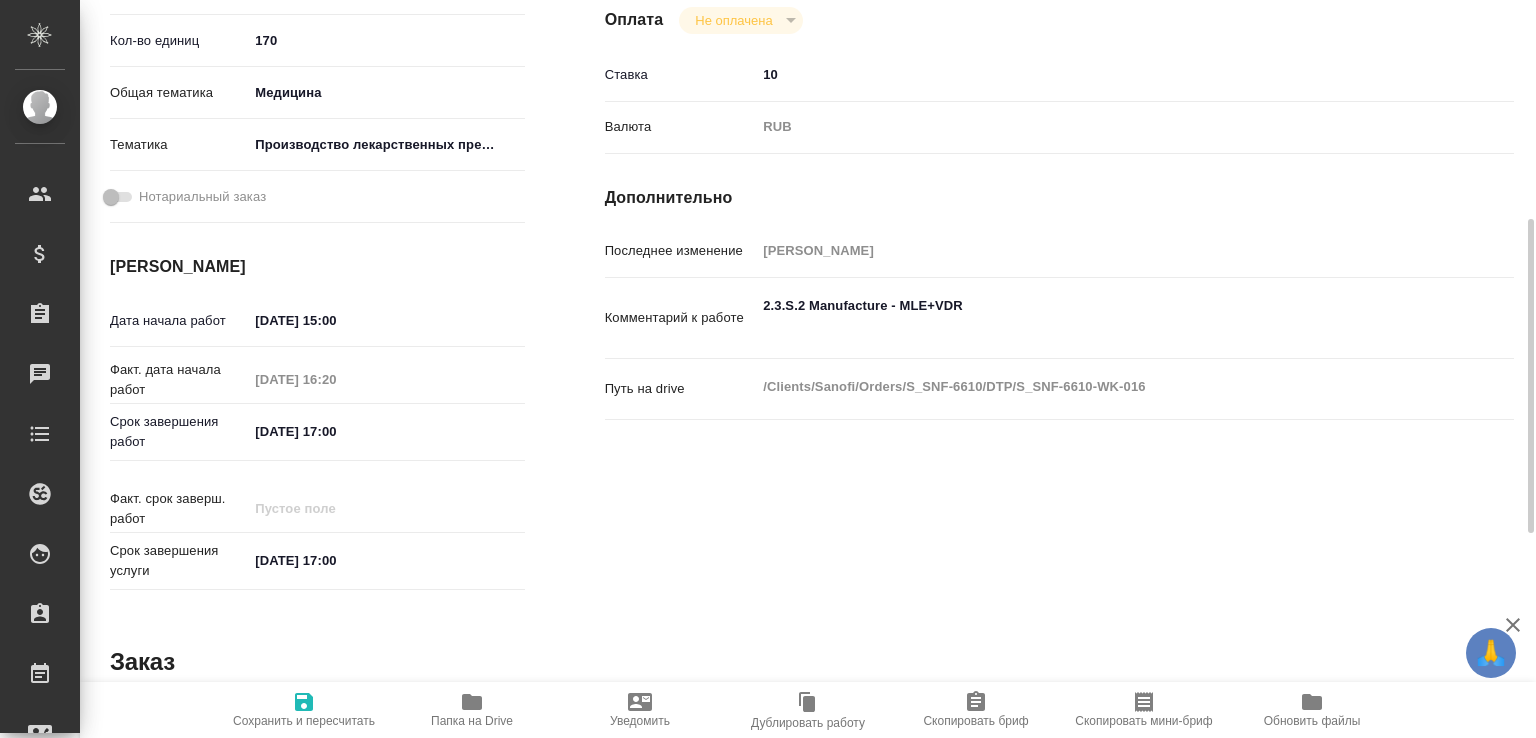 type on "x" 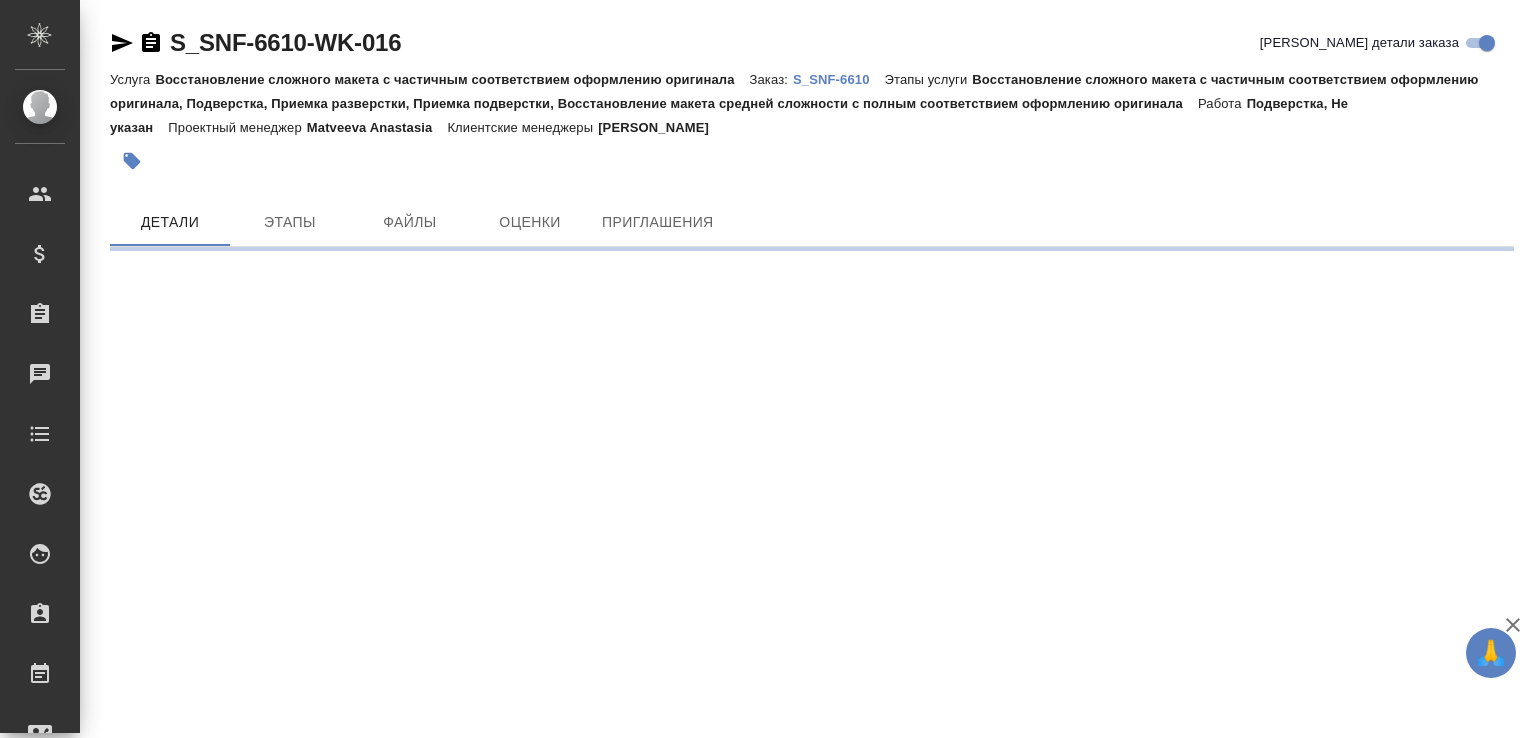 scroll, scrollTop: 0, scrollLeft: 0, axis: both 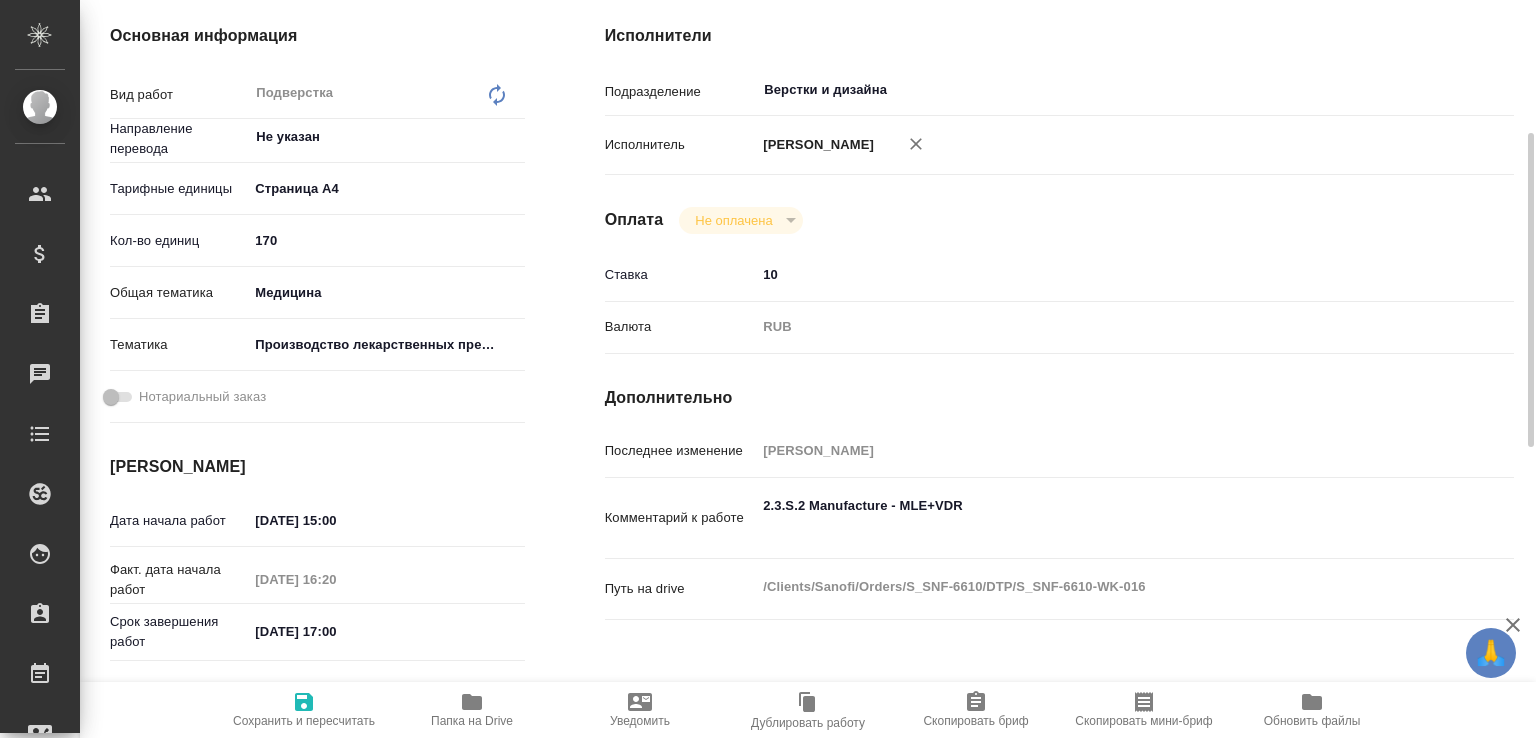 type on "x" 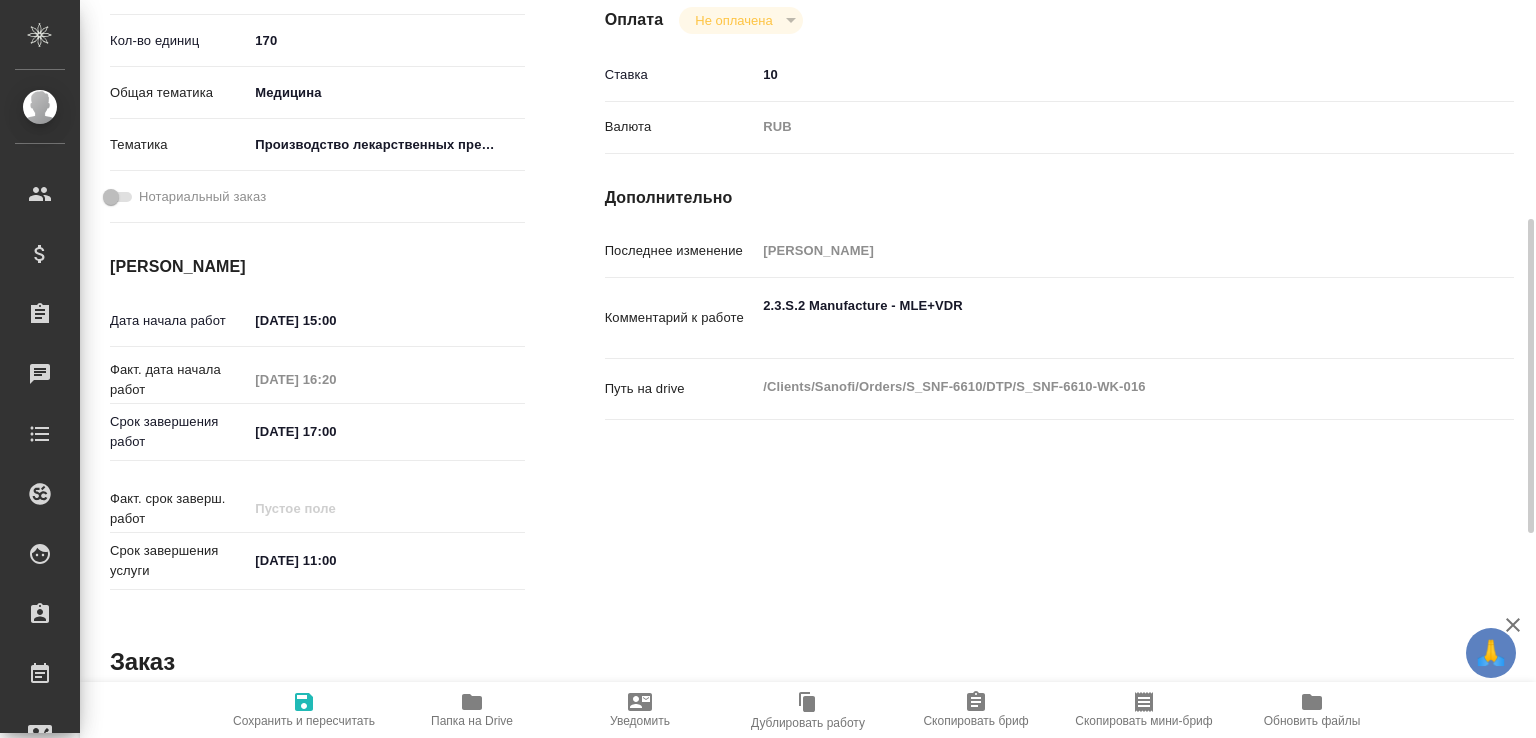 click on "16.07.2025 11:00" at bounding box center (335, 560) 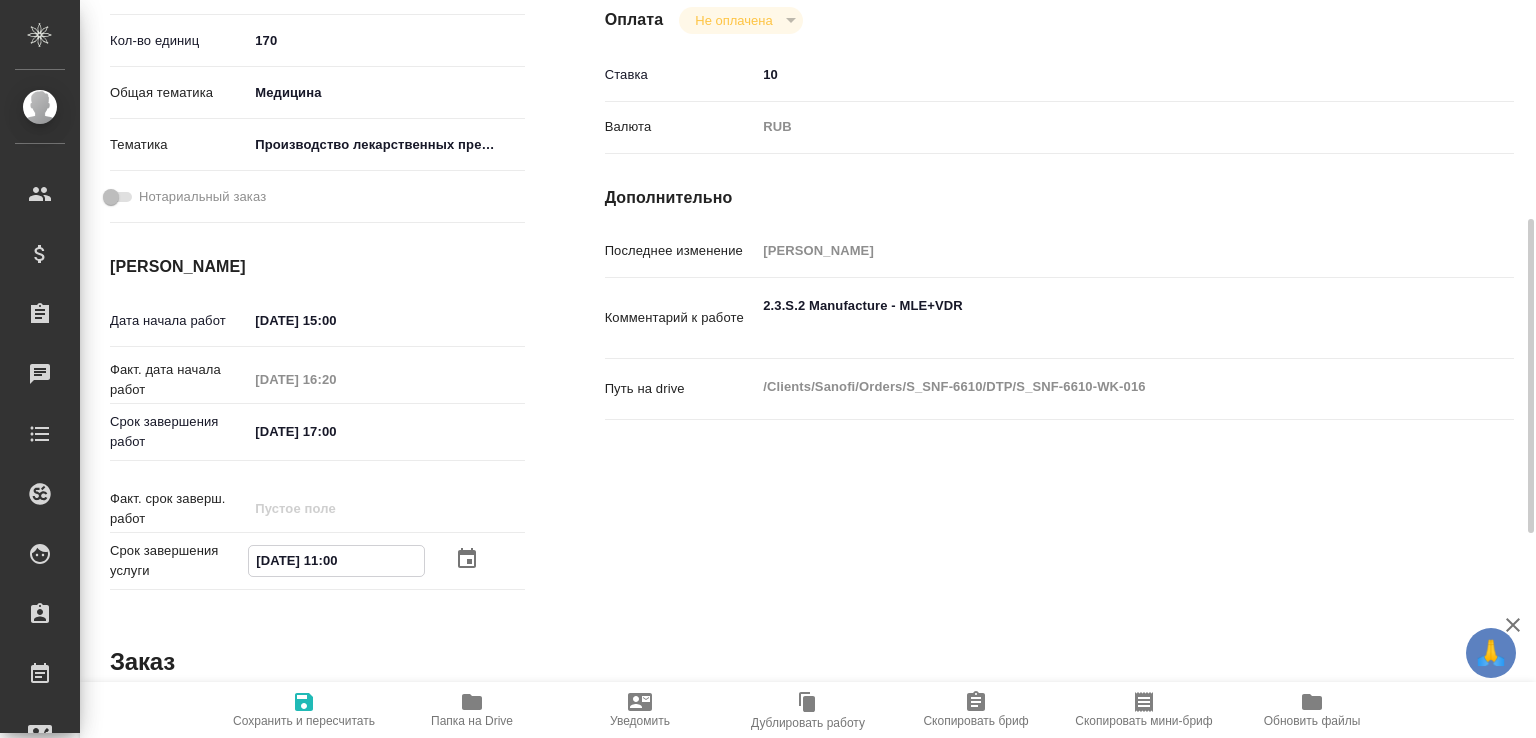 type on "x" 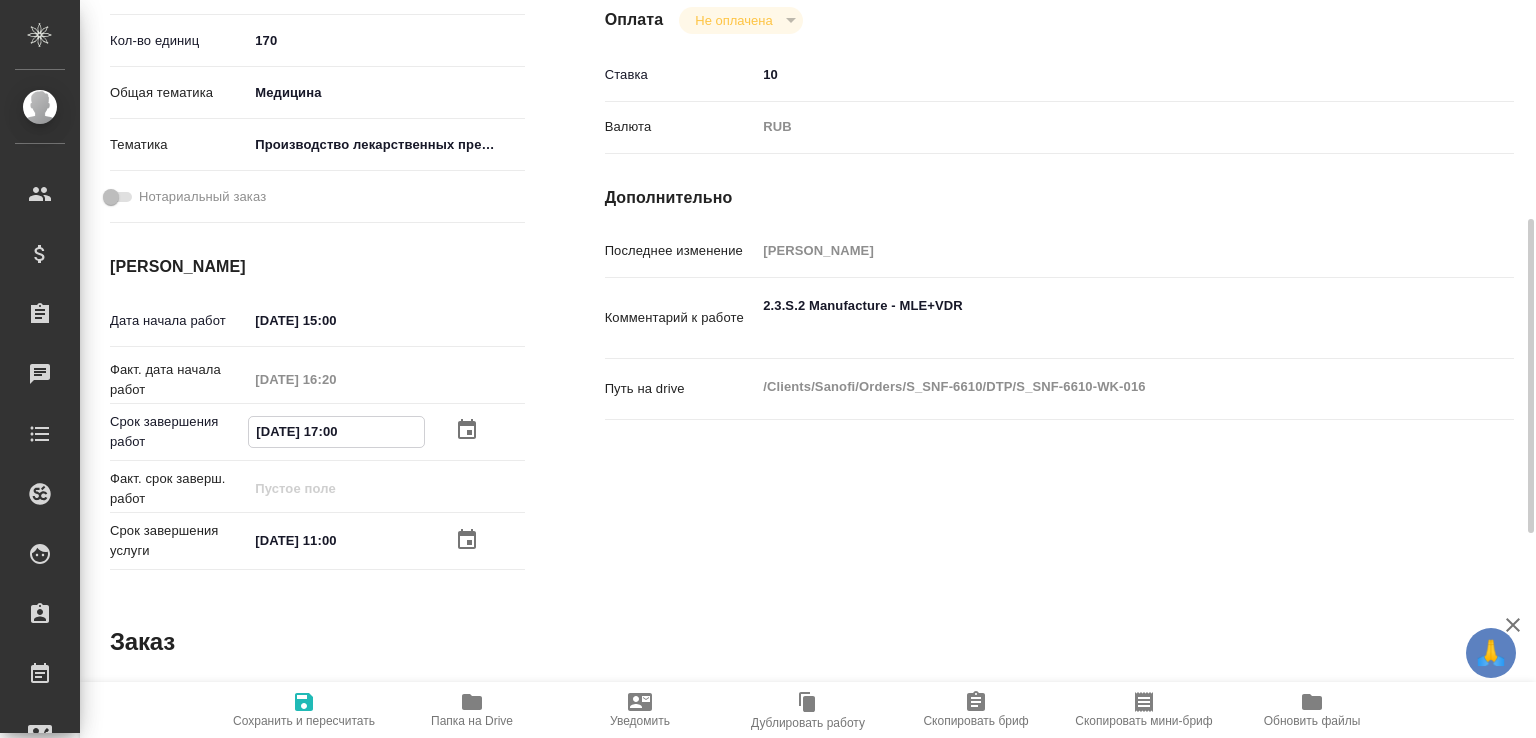 click on "15.07.2025 17:00" at bounding box center [336, 431] 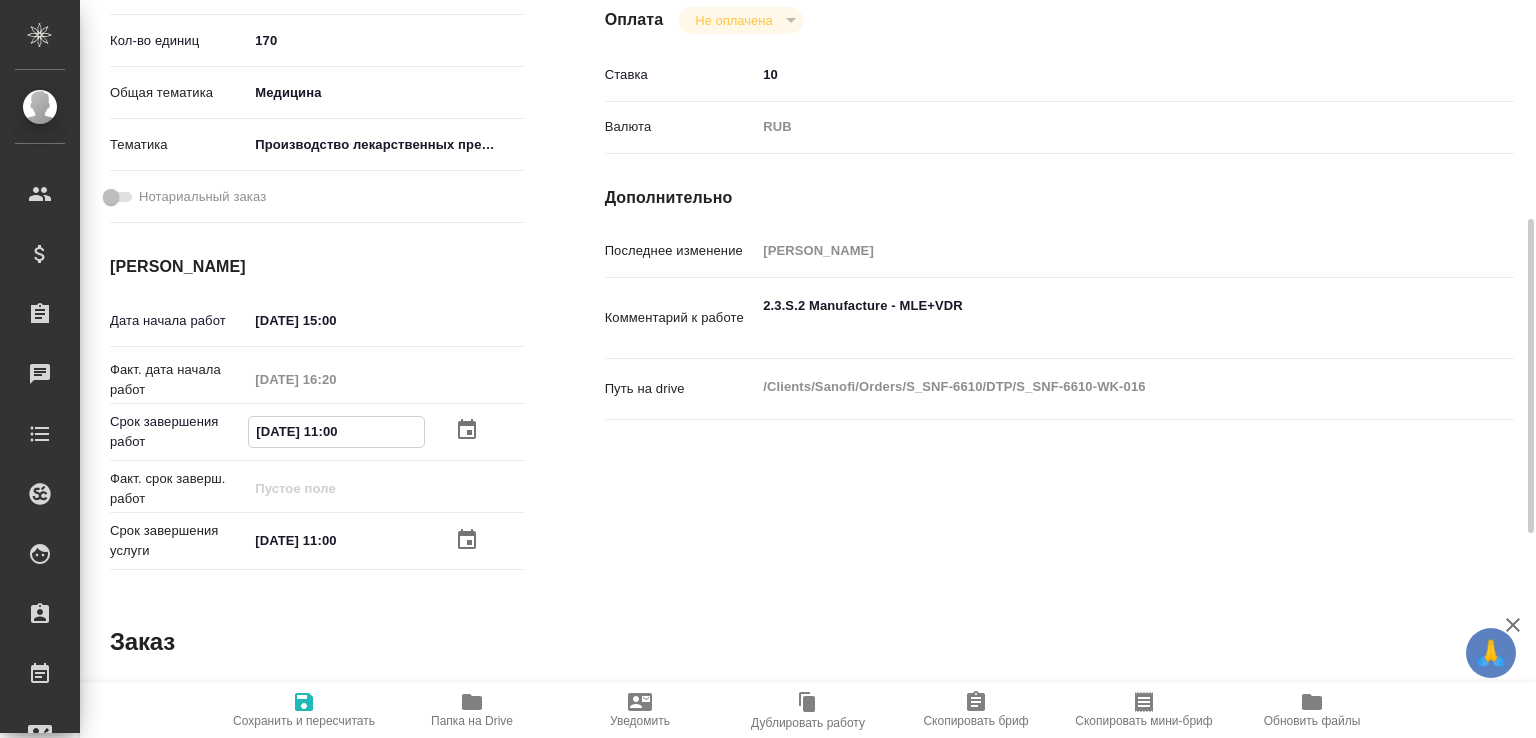 type on "16.07.2025 11:00" 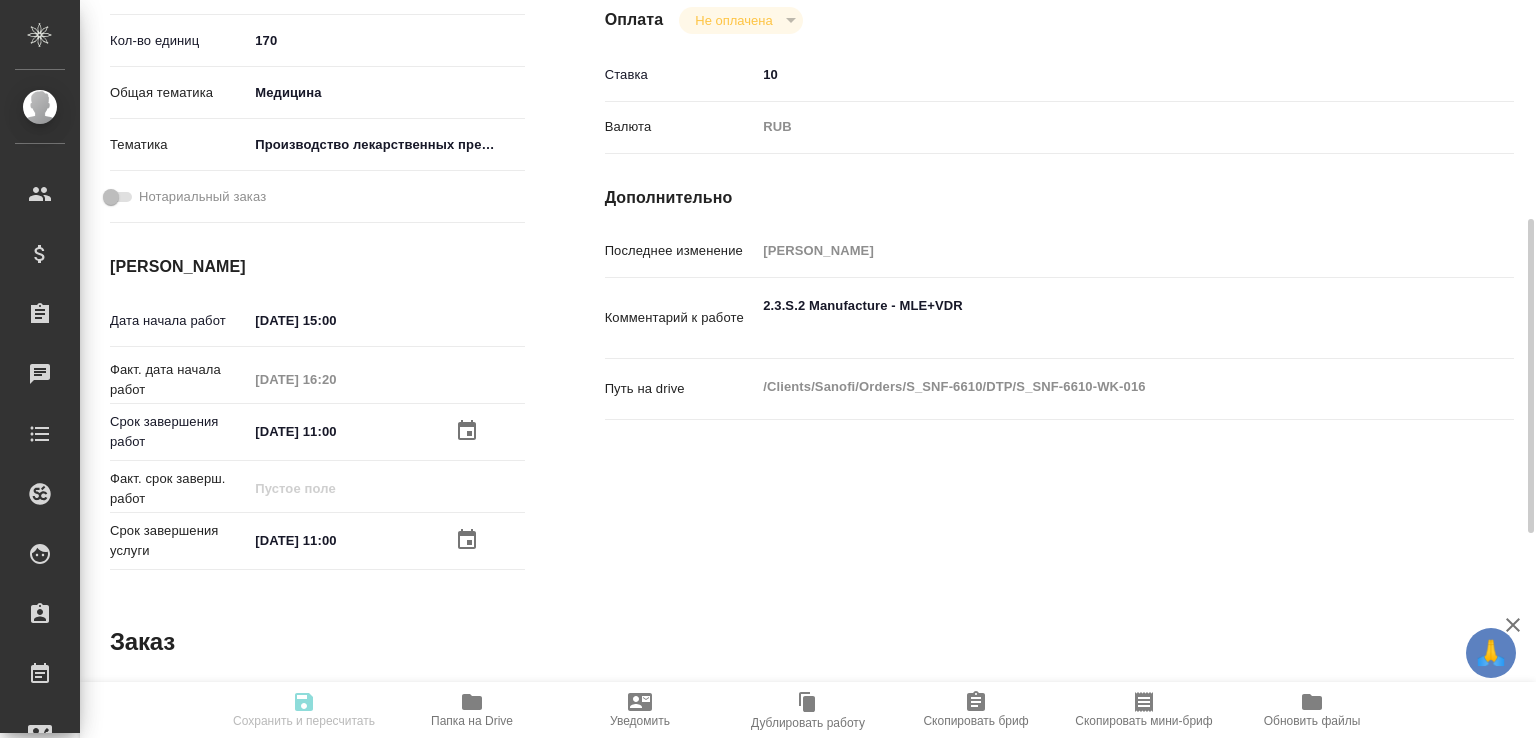 type on "x" 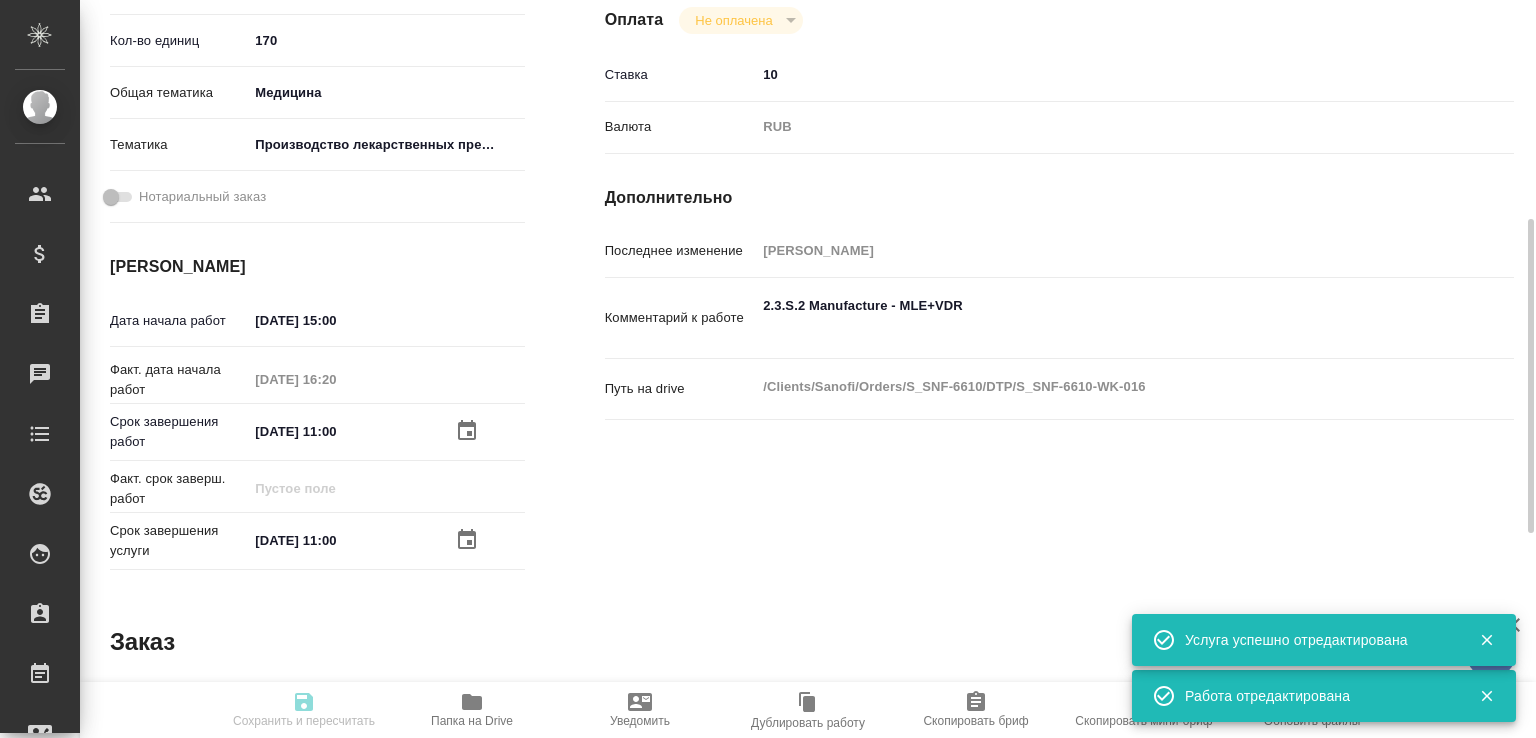 type on "x" 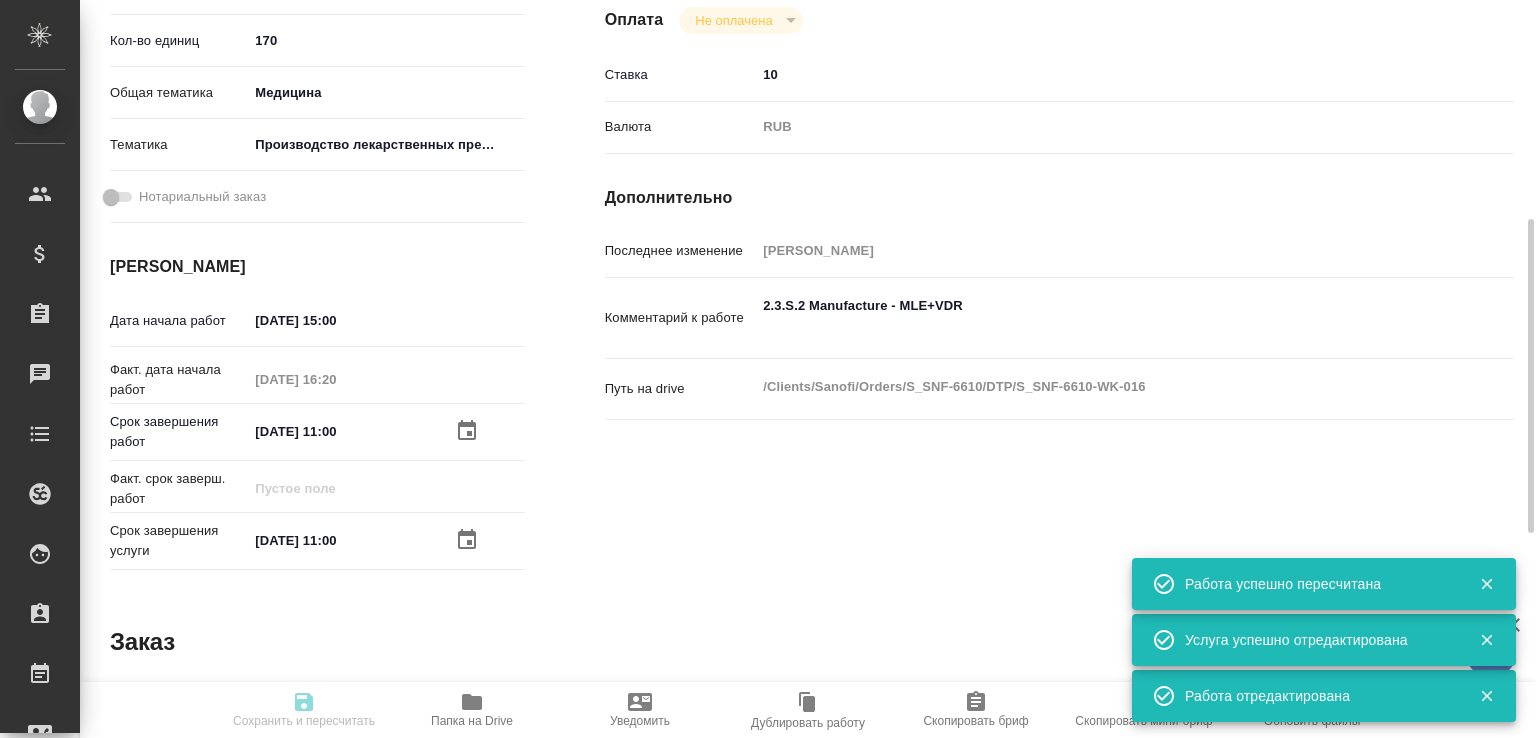 type on "inProgress" 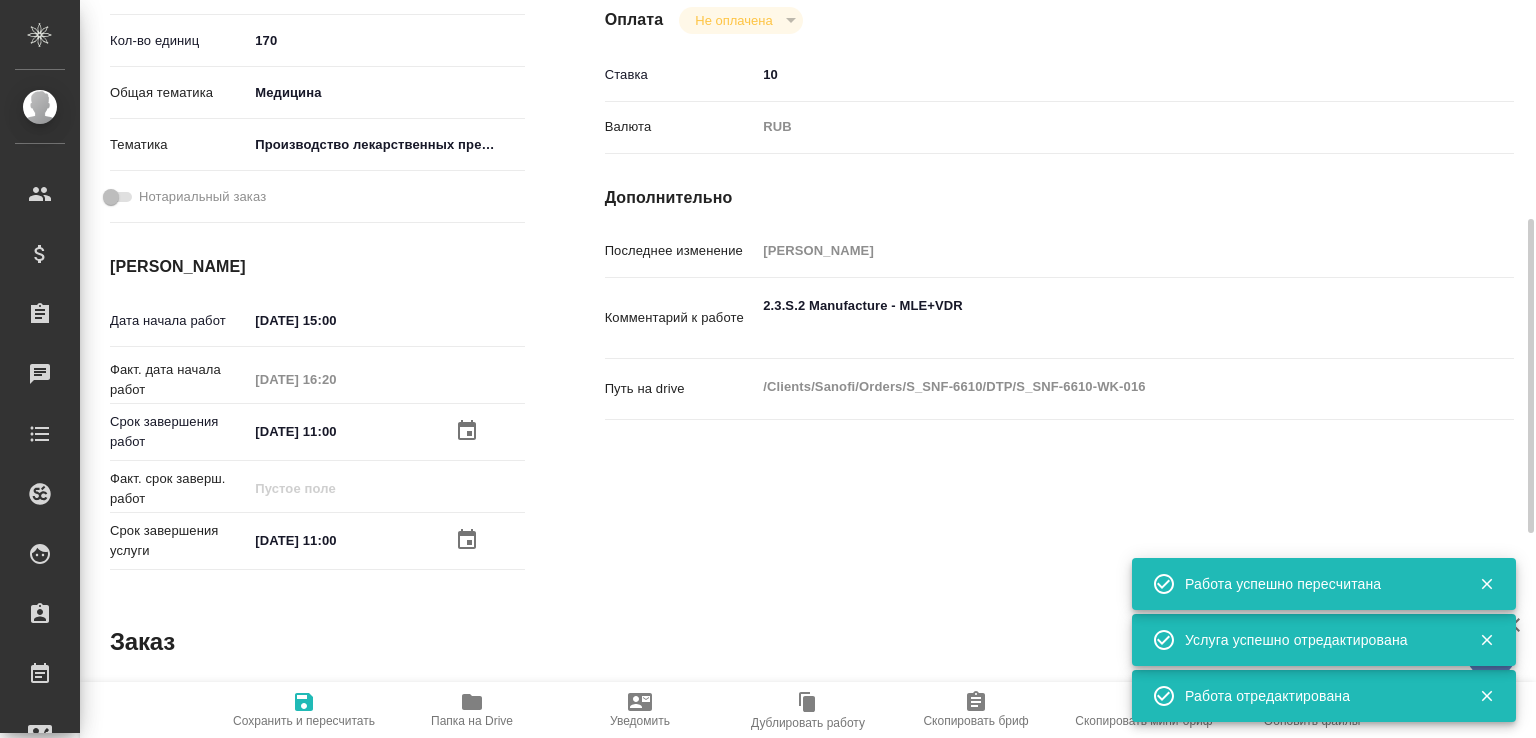 type on "x" 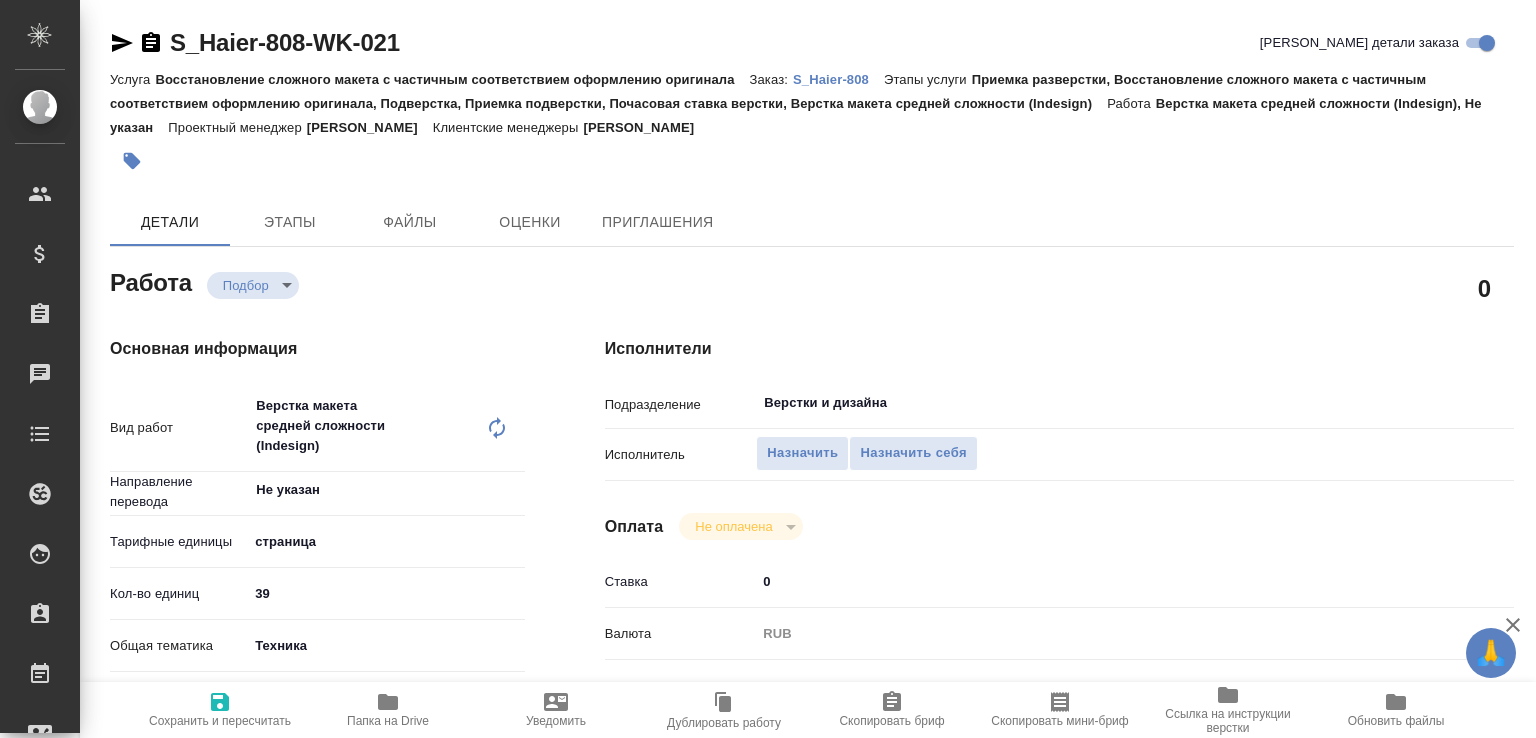 scroll, scrollTop: 0, scrollLeft: 0, axis: both 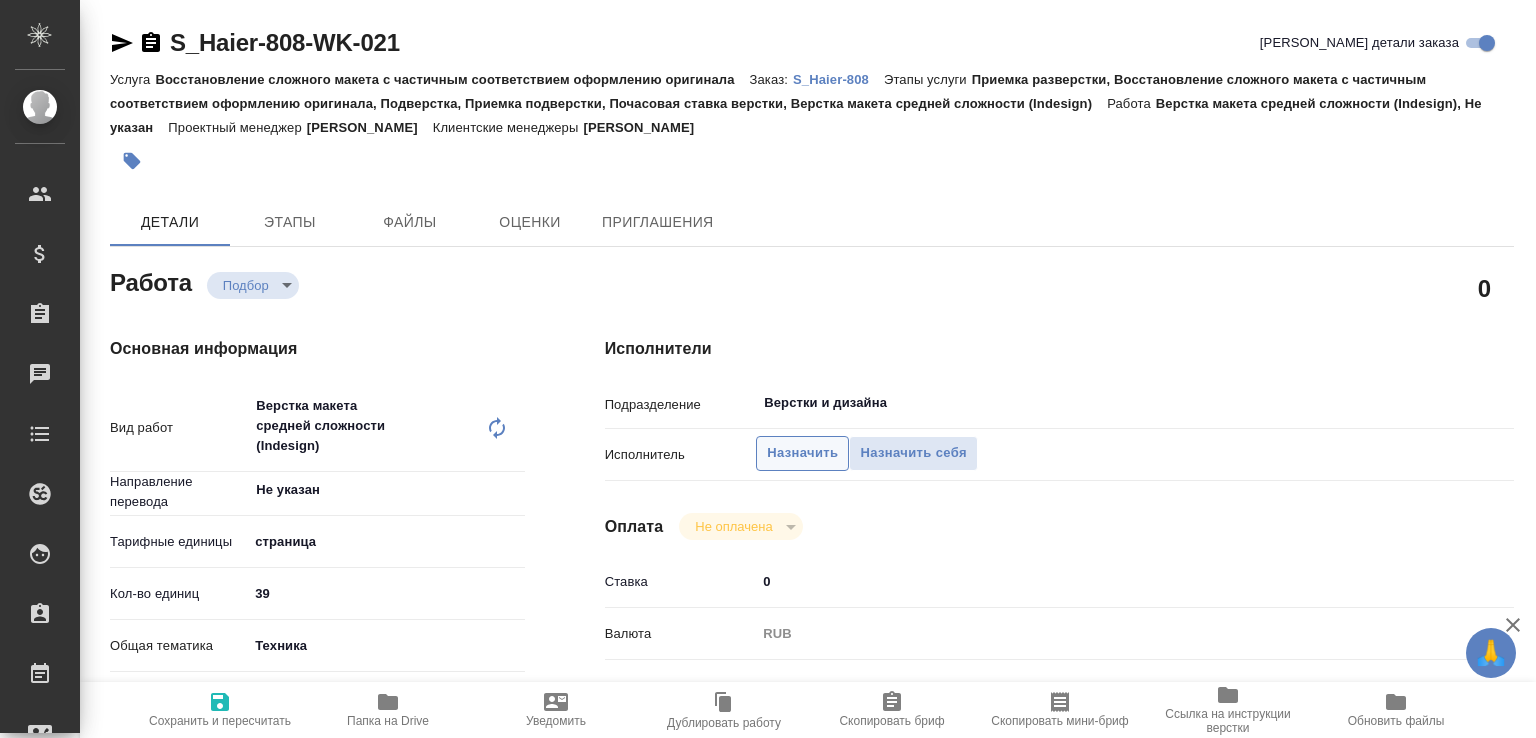 click on "Назначить" at bounding box center (802, 453) 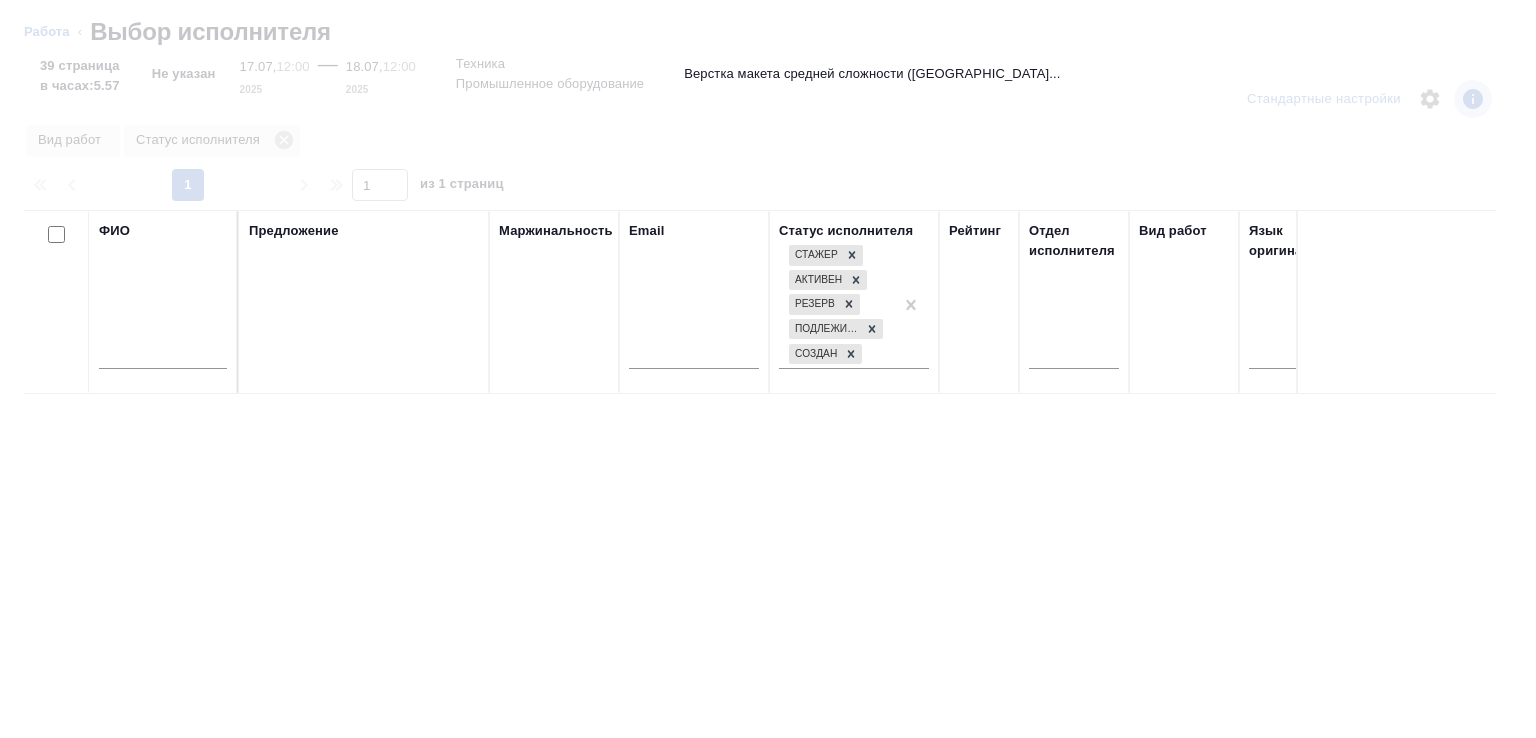 click at bounding box center (163, 356) 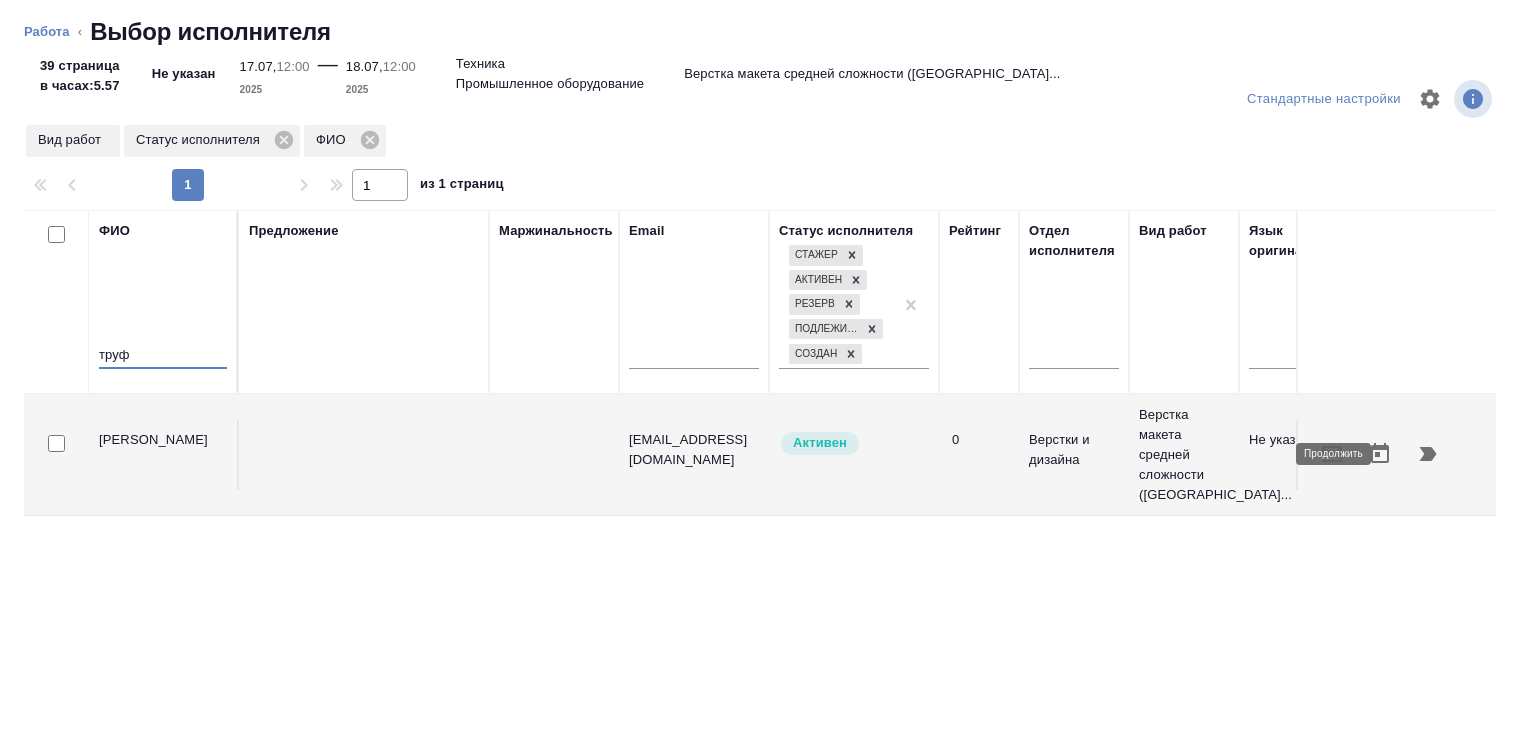 type on "труф" 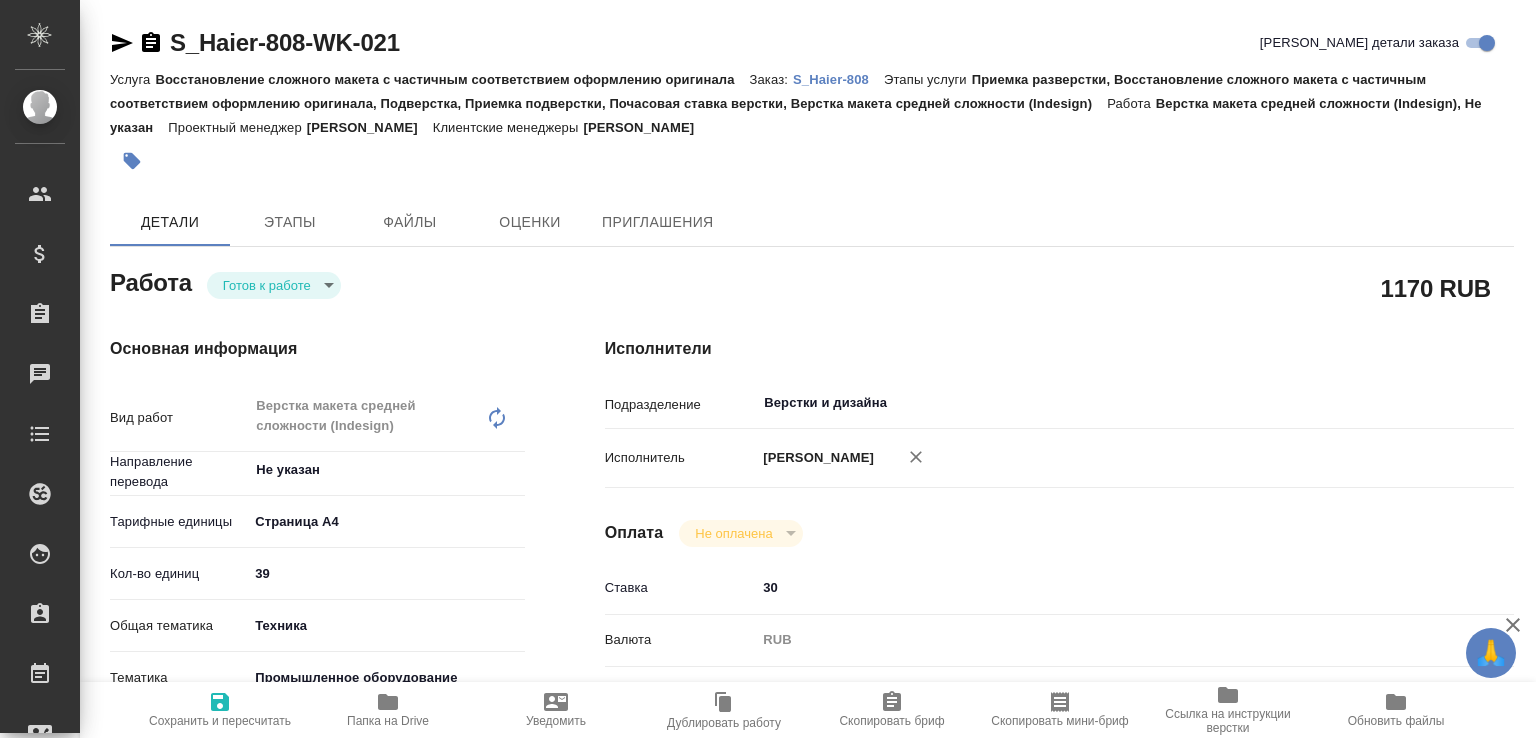 type on "x" 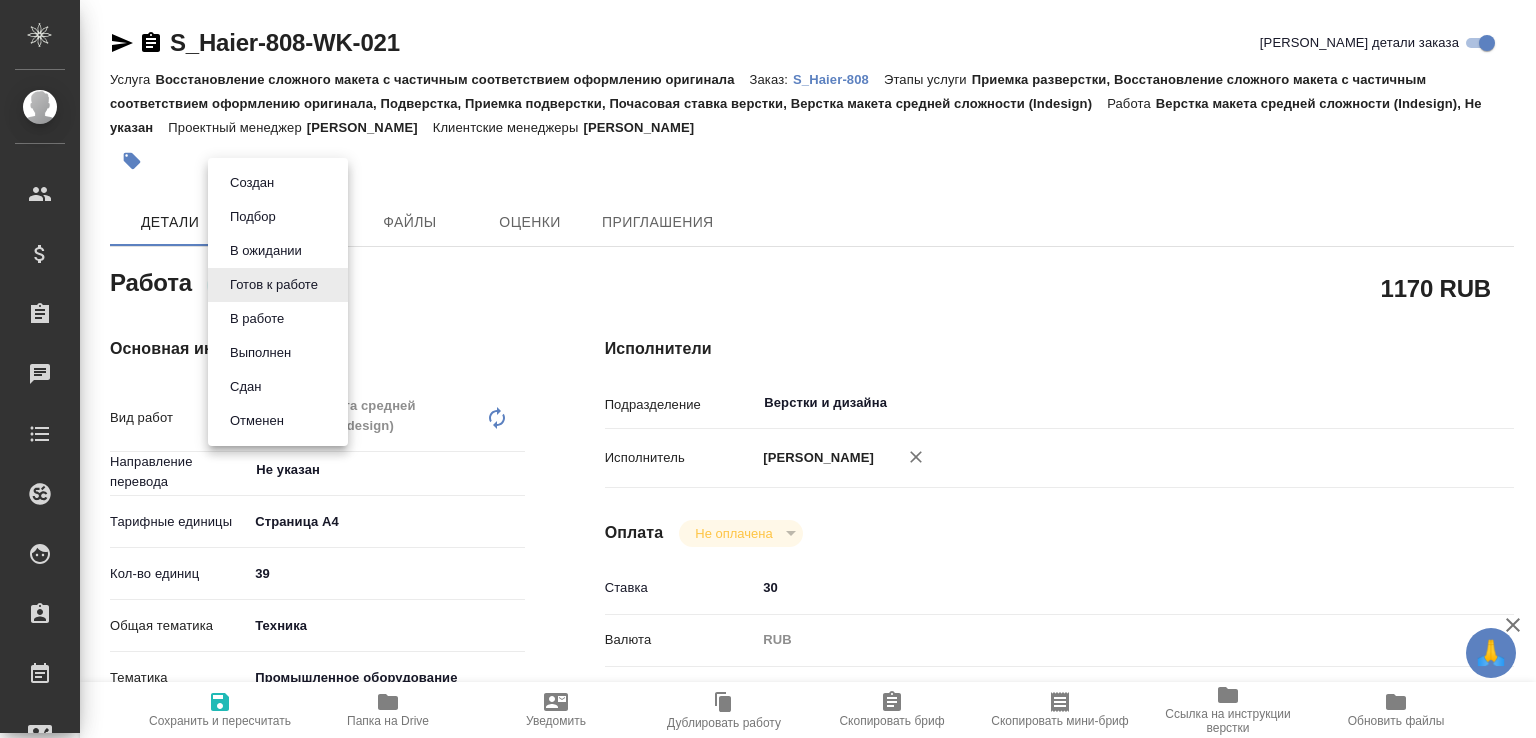 click on "🙏 .cls-1
fill:#fff;
AWATERA Малофеева Екатерина e.malofeeva Клиенты Спецификации Заказы Чаты Todo Проекты SC Исполнители Кандидаты Работы Входящие заявки Заявки на доставку Рекламации Проекты процессинга Конференции Выйти S_Haier-808-WK-021 Кратко детали заказа Услуга Восстановление сложного макета с частичным соответствием оформлению оригинала Заказ: S_Haier-808 Этапы услуги Работа Верстка макета средней сложности (Indesign), Не указан Проектный менеджер Белякова Юлия Клиентские менеджеры Белякова Юлия Детали Этапы Файлы Оценки Приглашения Работа Готов к работе x ​" at bounding box center [768, 369] 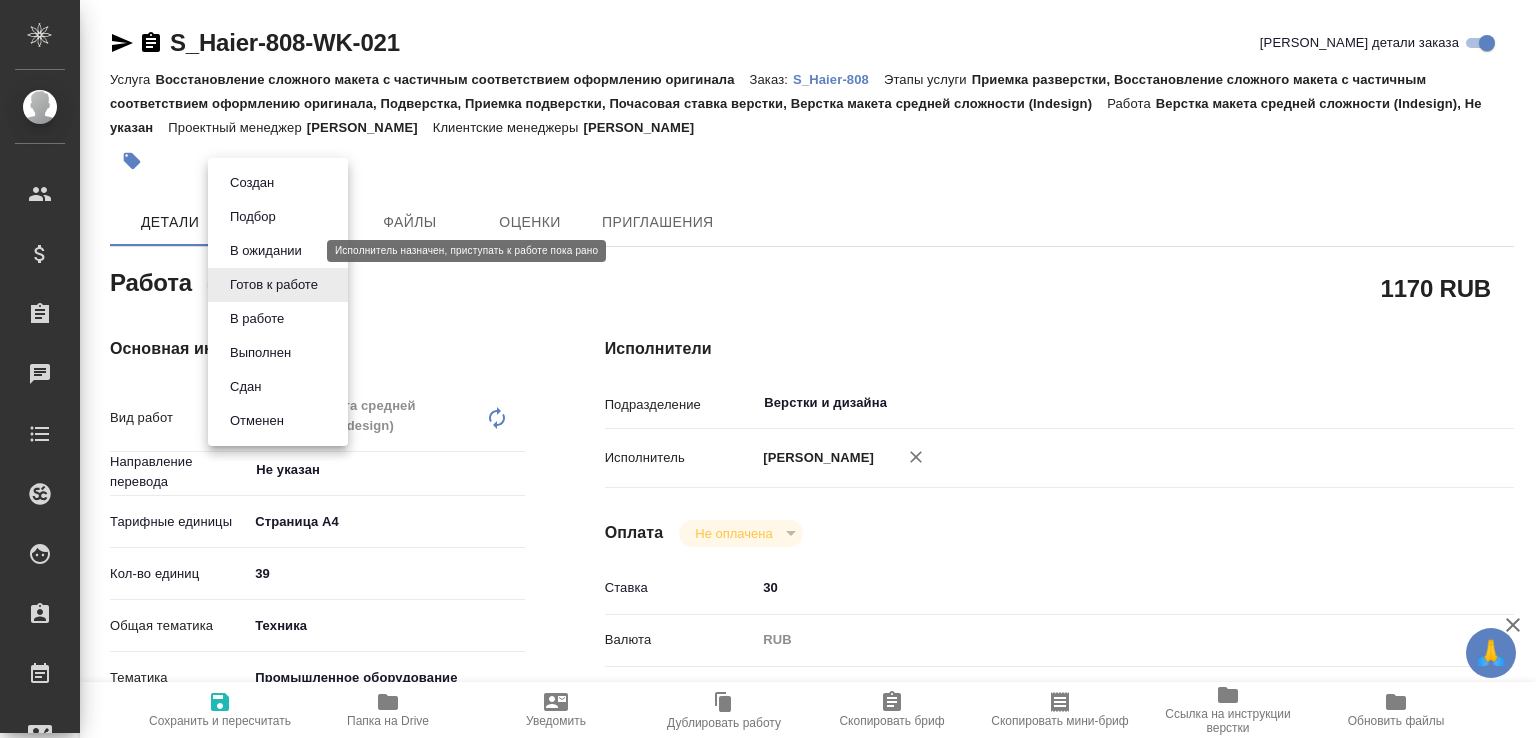 click on "В ожидании" at bounding box center (266, 251) 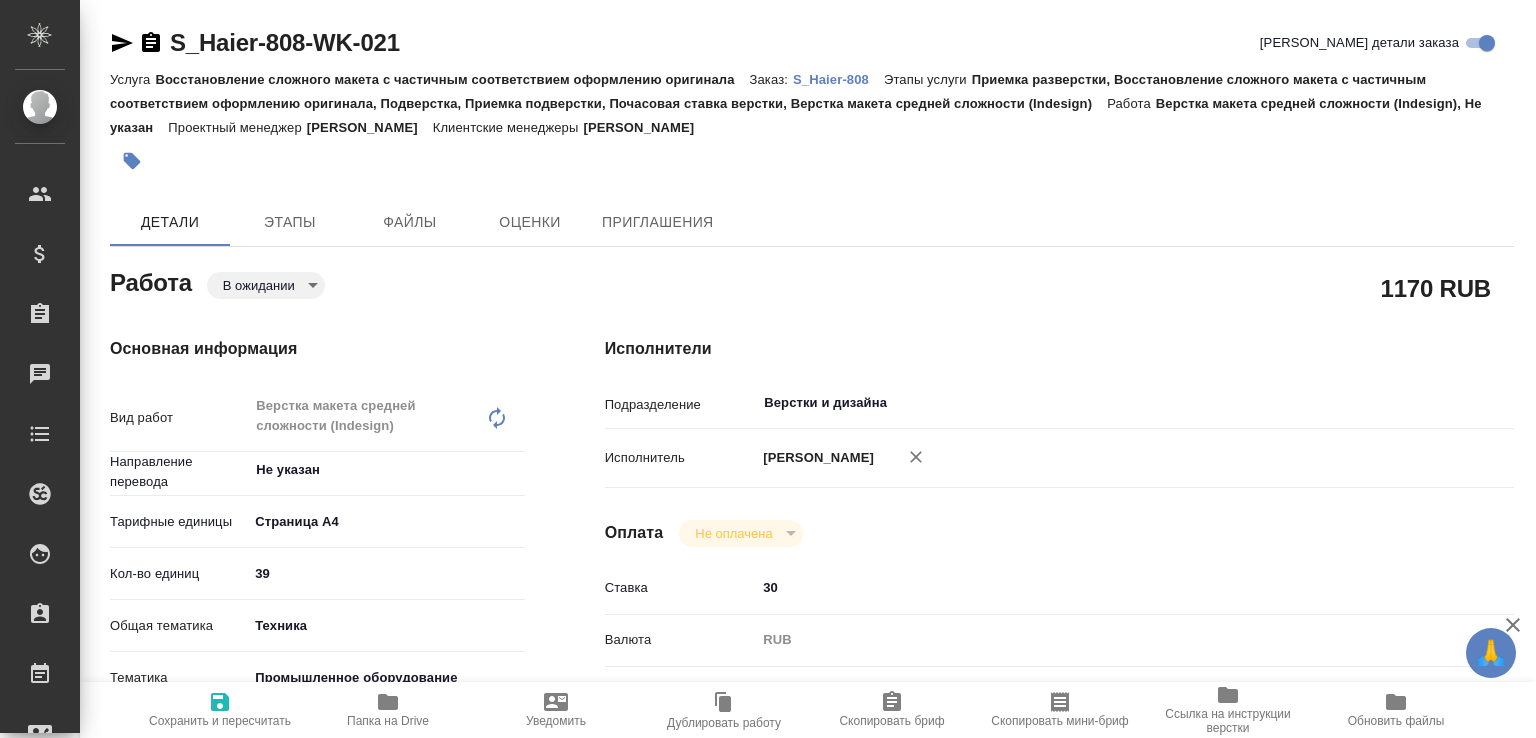 type on "x" 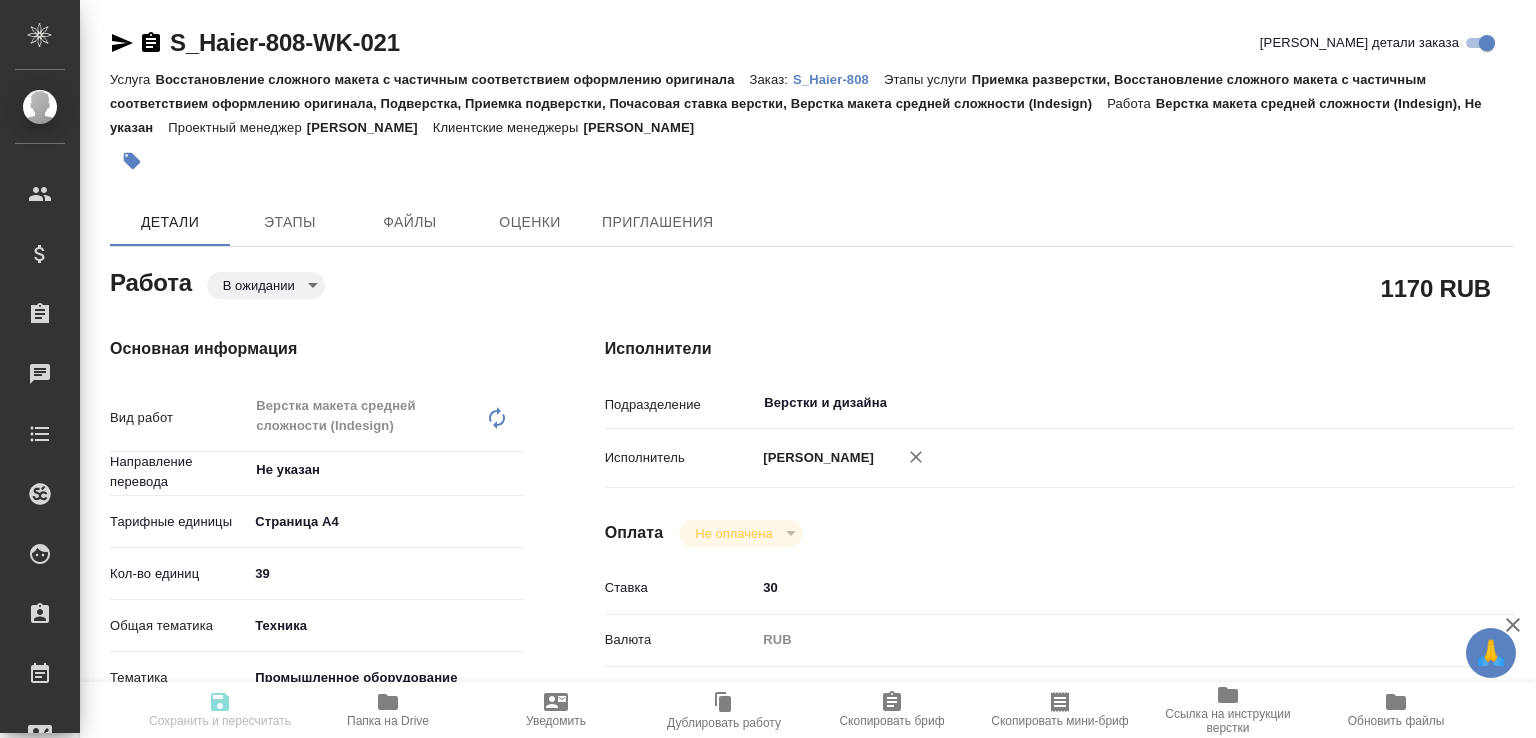 type on "x" 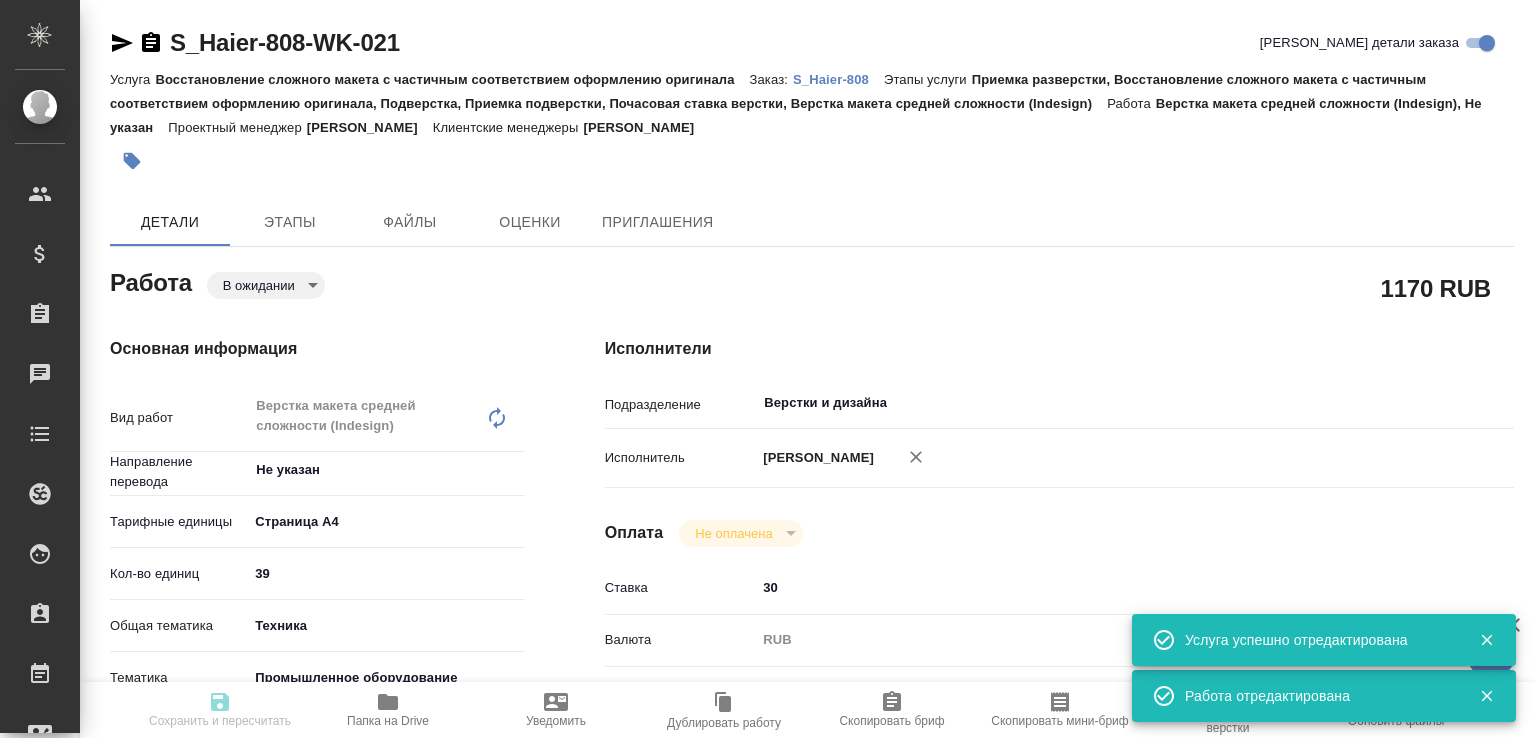 type on "x" 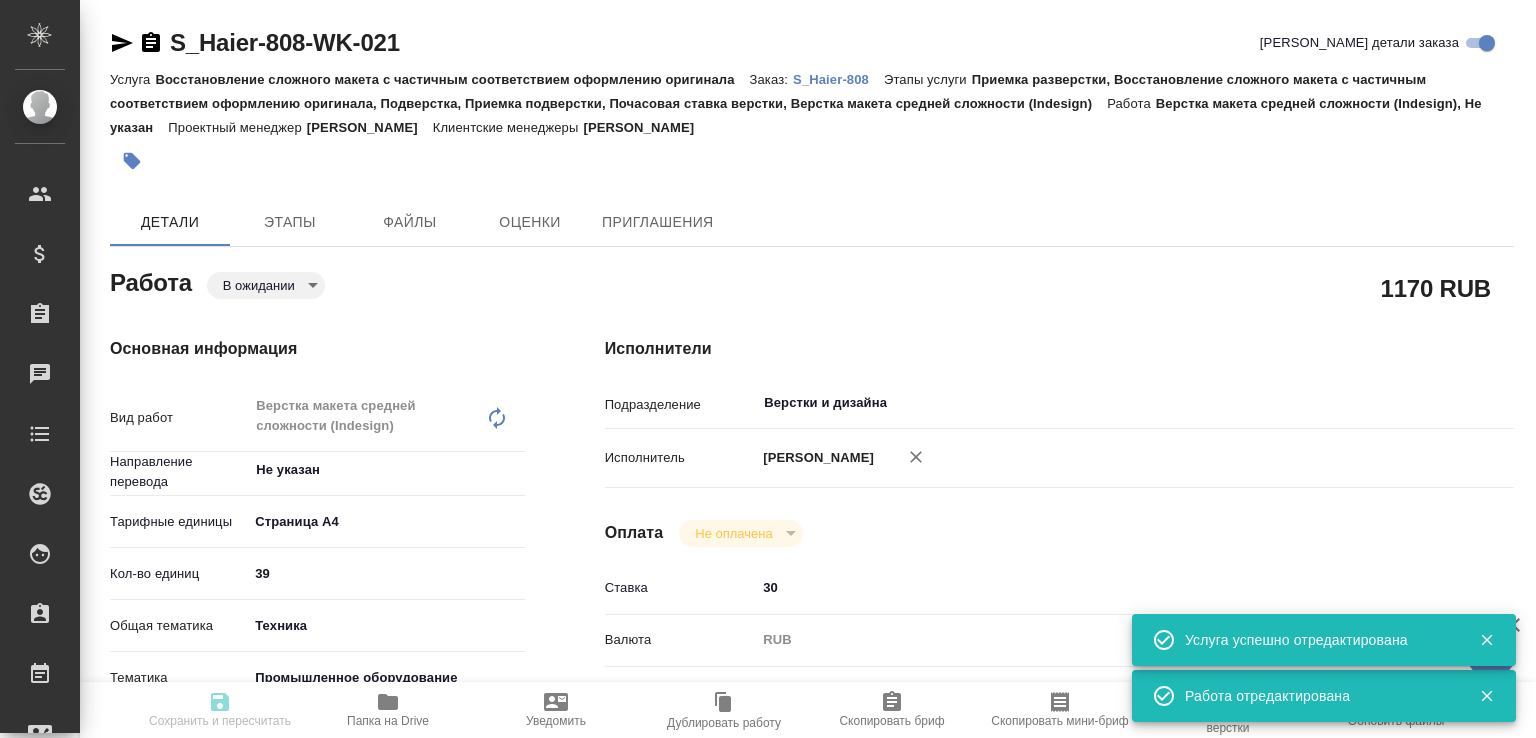 type on "x" 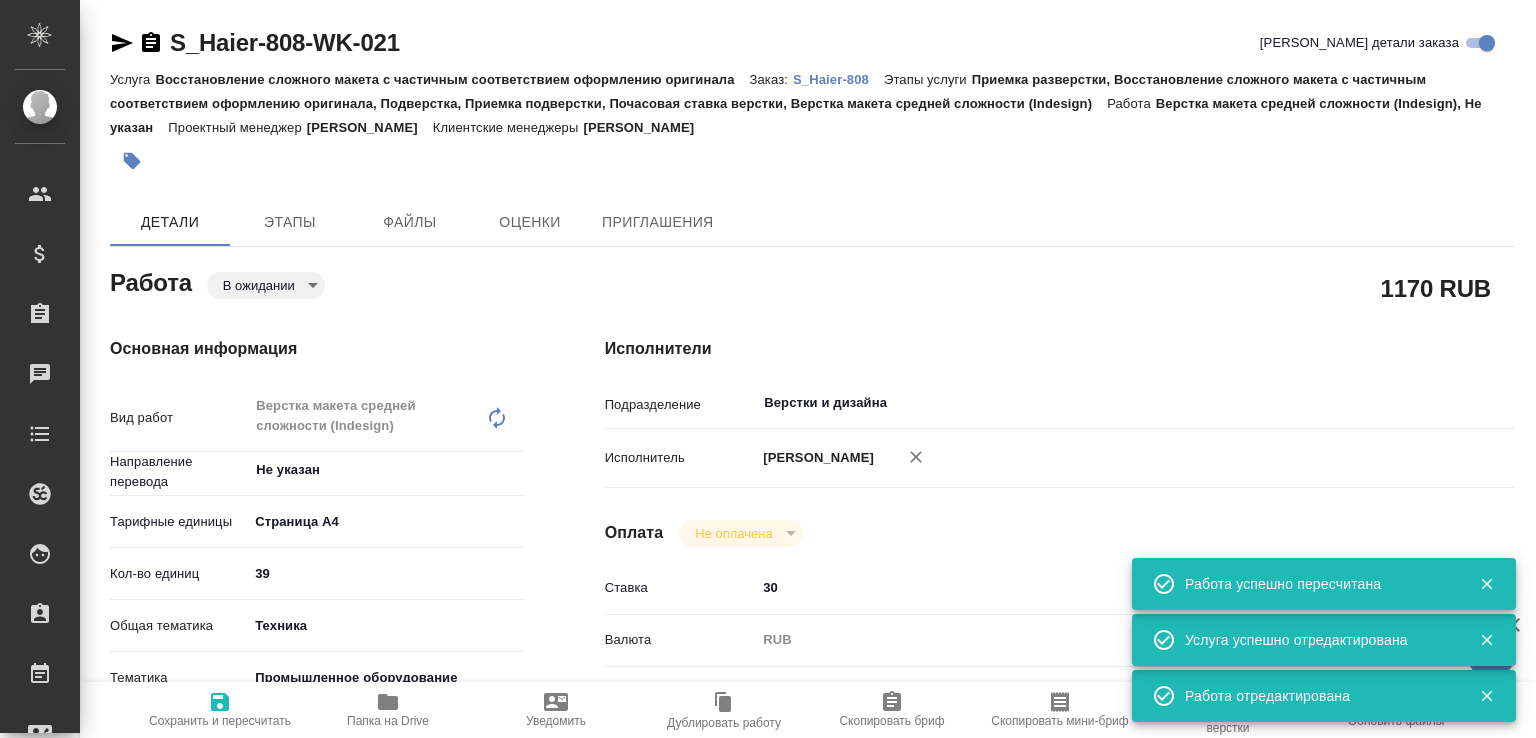 type on "x" 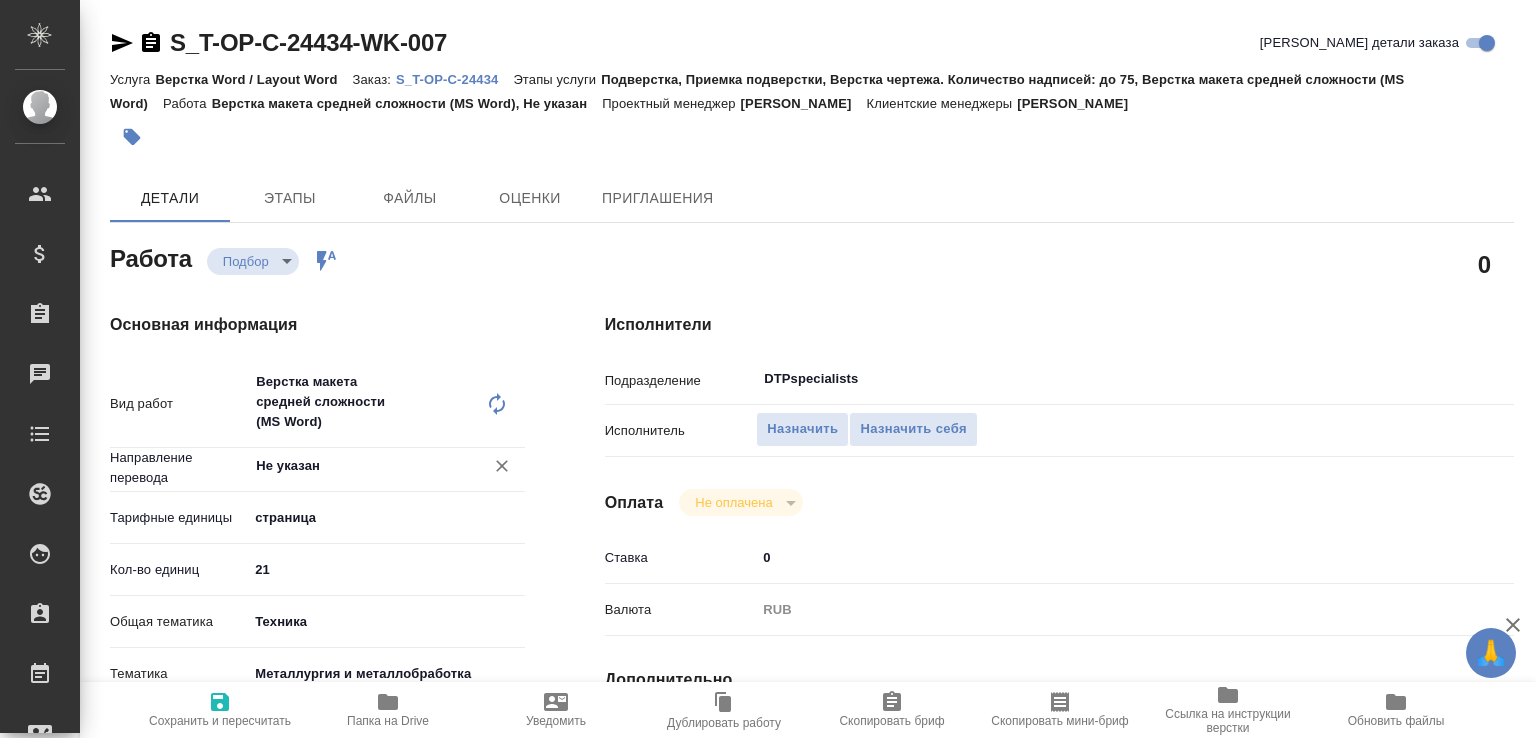 scroll, scrollTop: 0, scrollLeft: 0, axis: both 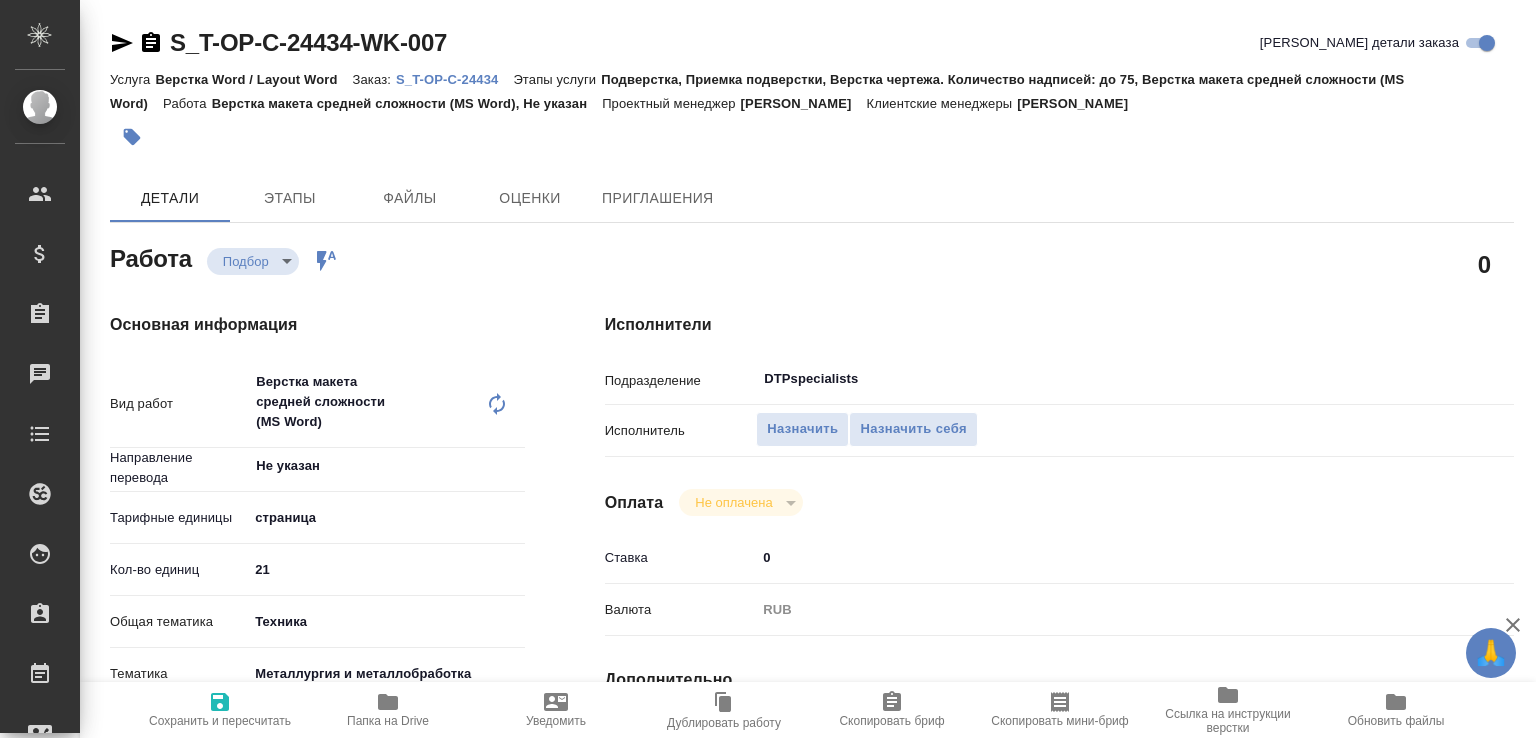 click on "Папка на Drive" at bounding box center [388, 709] 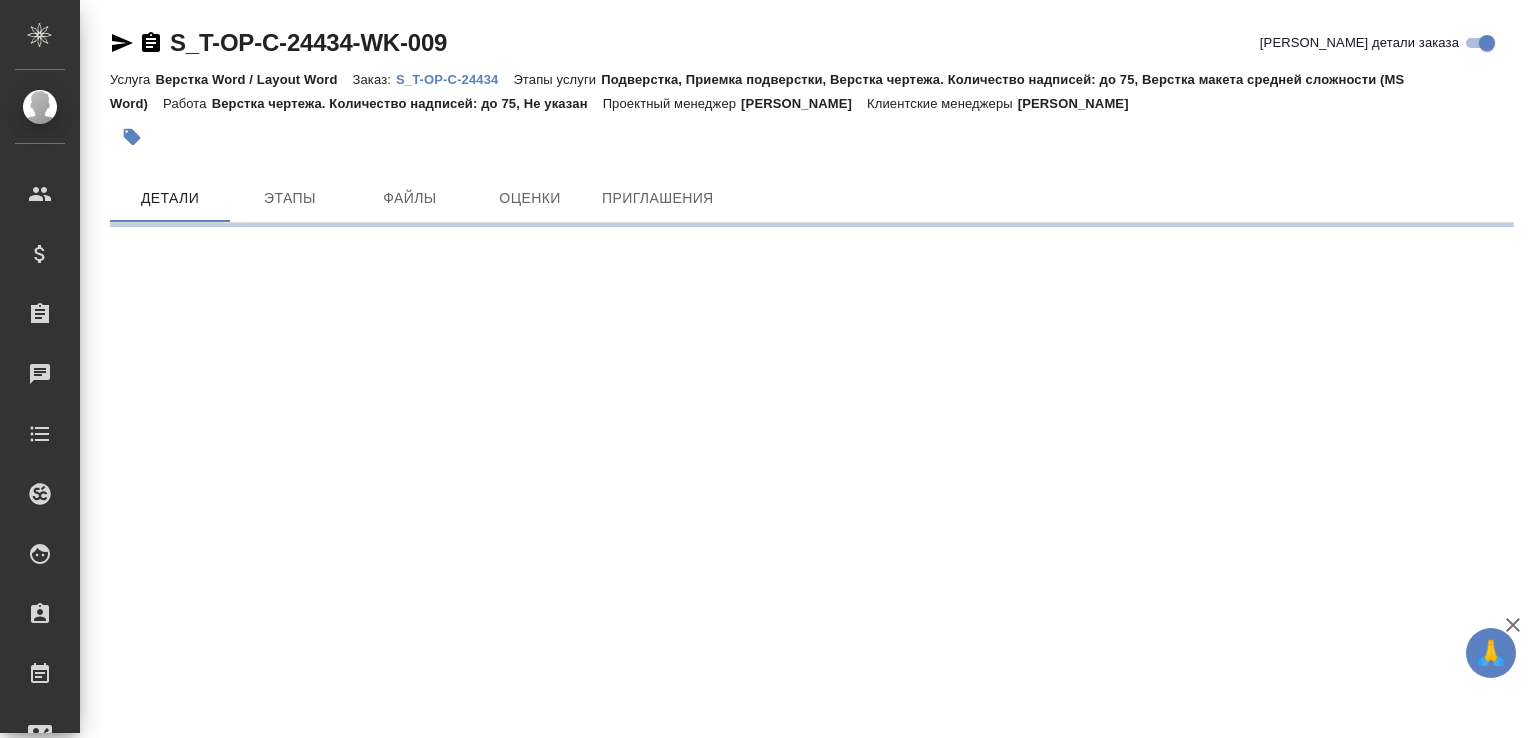 scroll, scrollTop: 0, scrollLeft: 0, axis: both 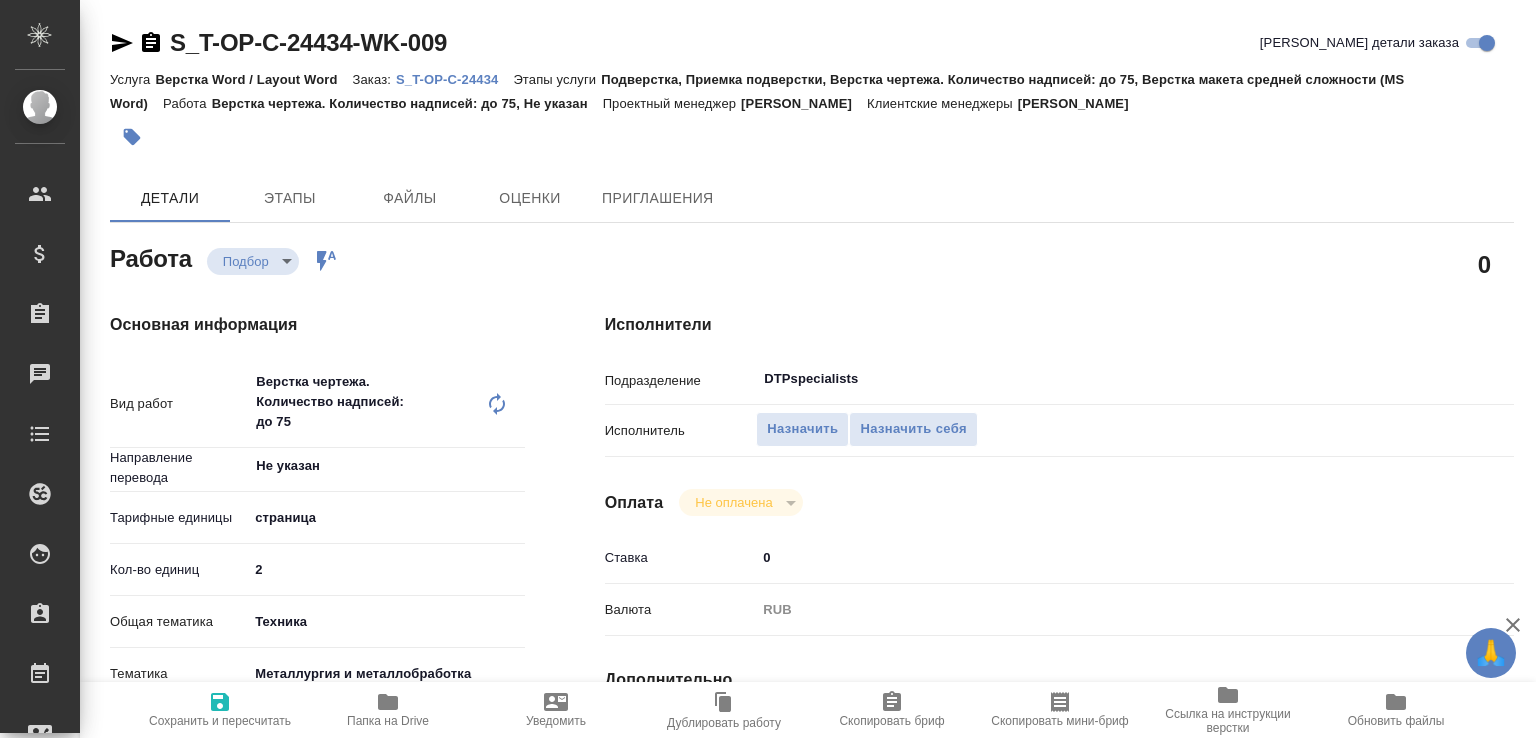 type on "x" 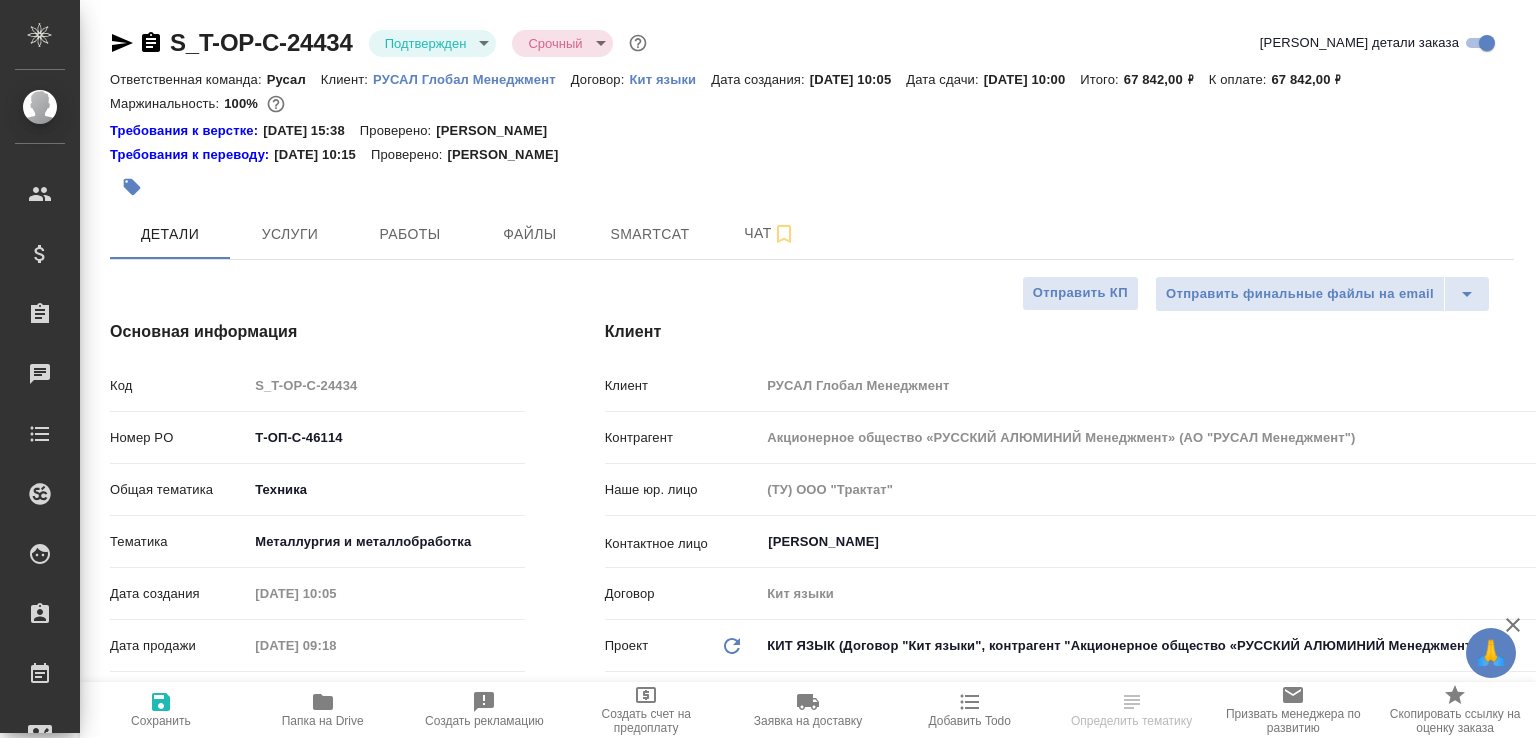 select on "RU" 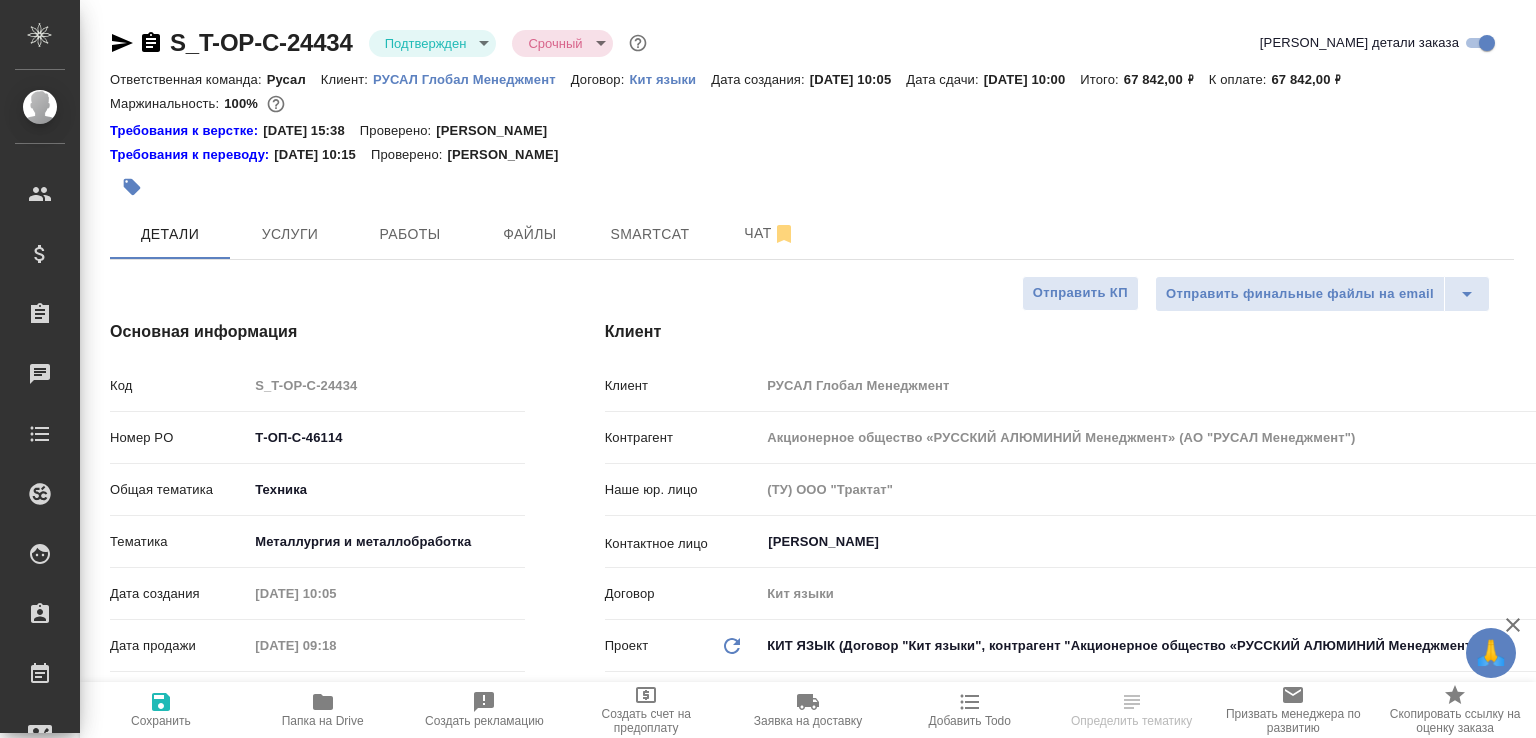 select on "RU" 